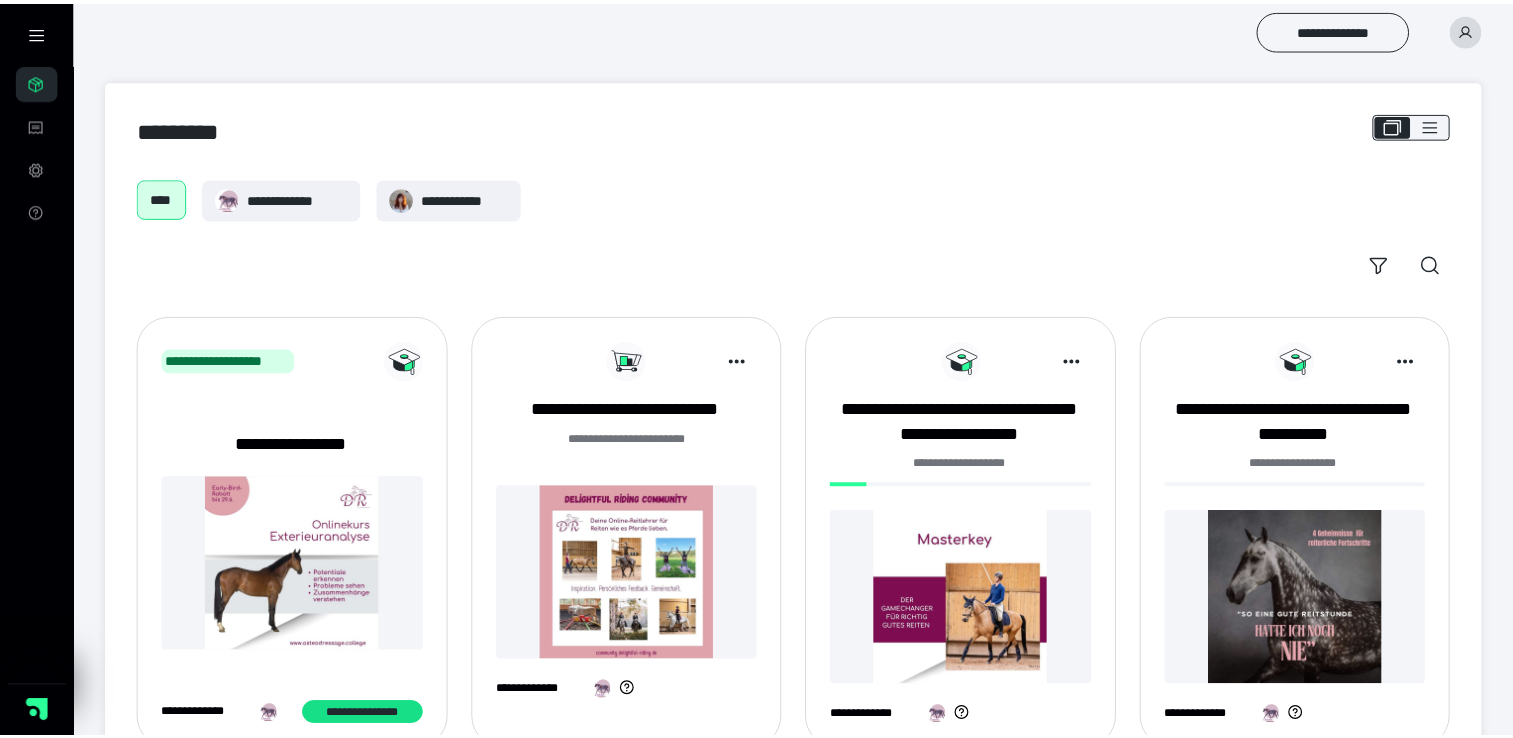 scroll, scrollTop: 0, scrollLeft: 0, axis: both 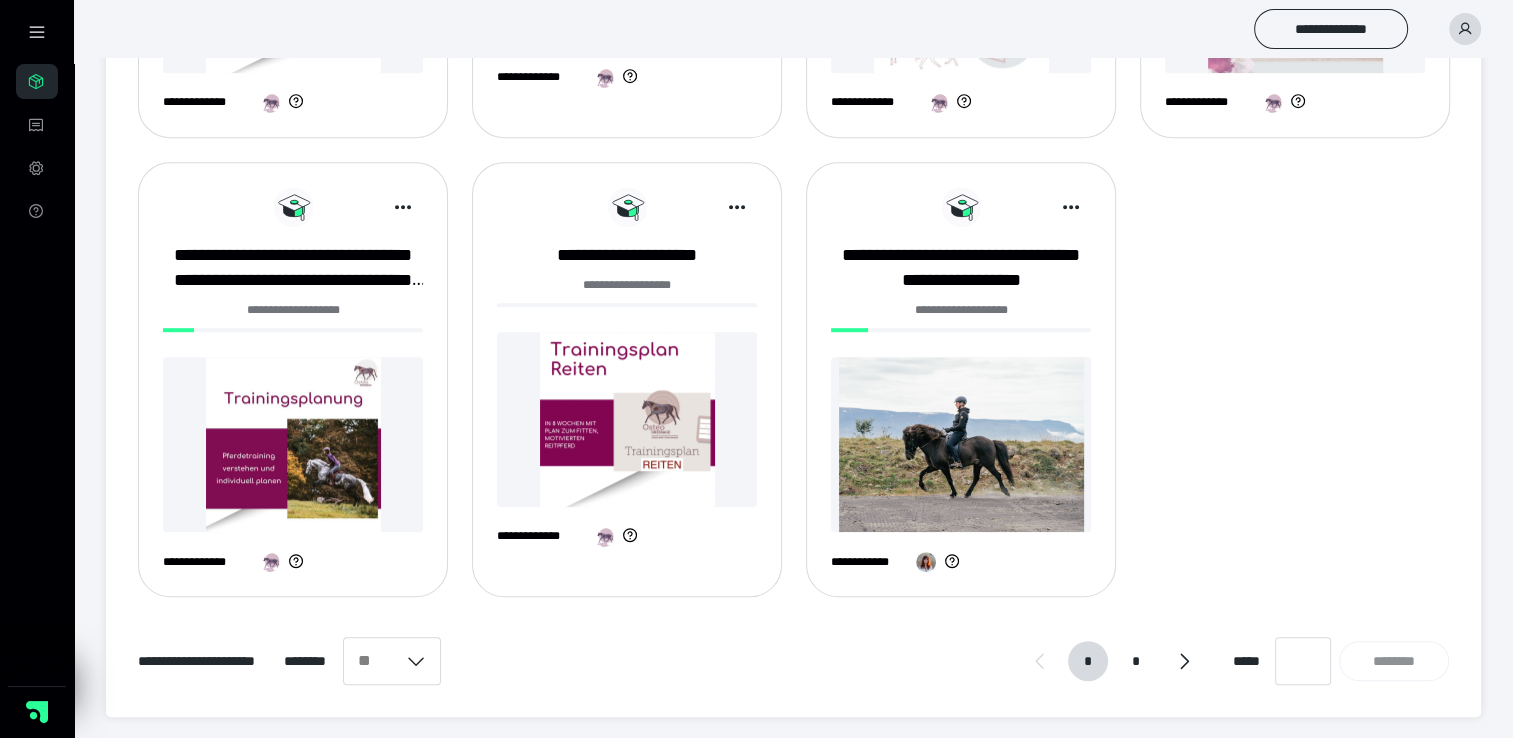 click at bounding box center [293, 444] 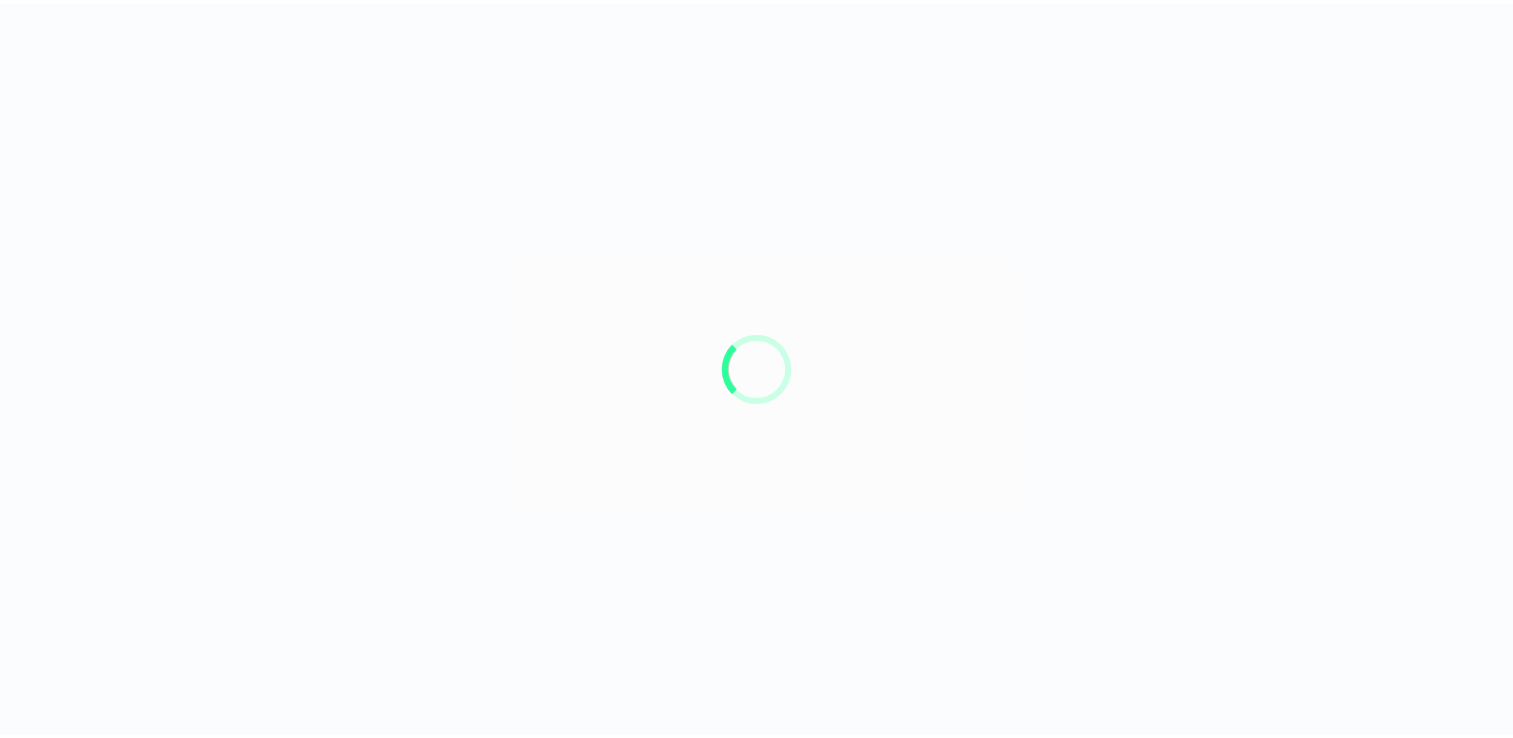 scroll, scrollTop: 0, scrollLeft: 0, axis: both 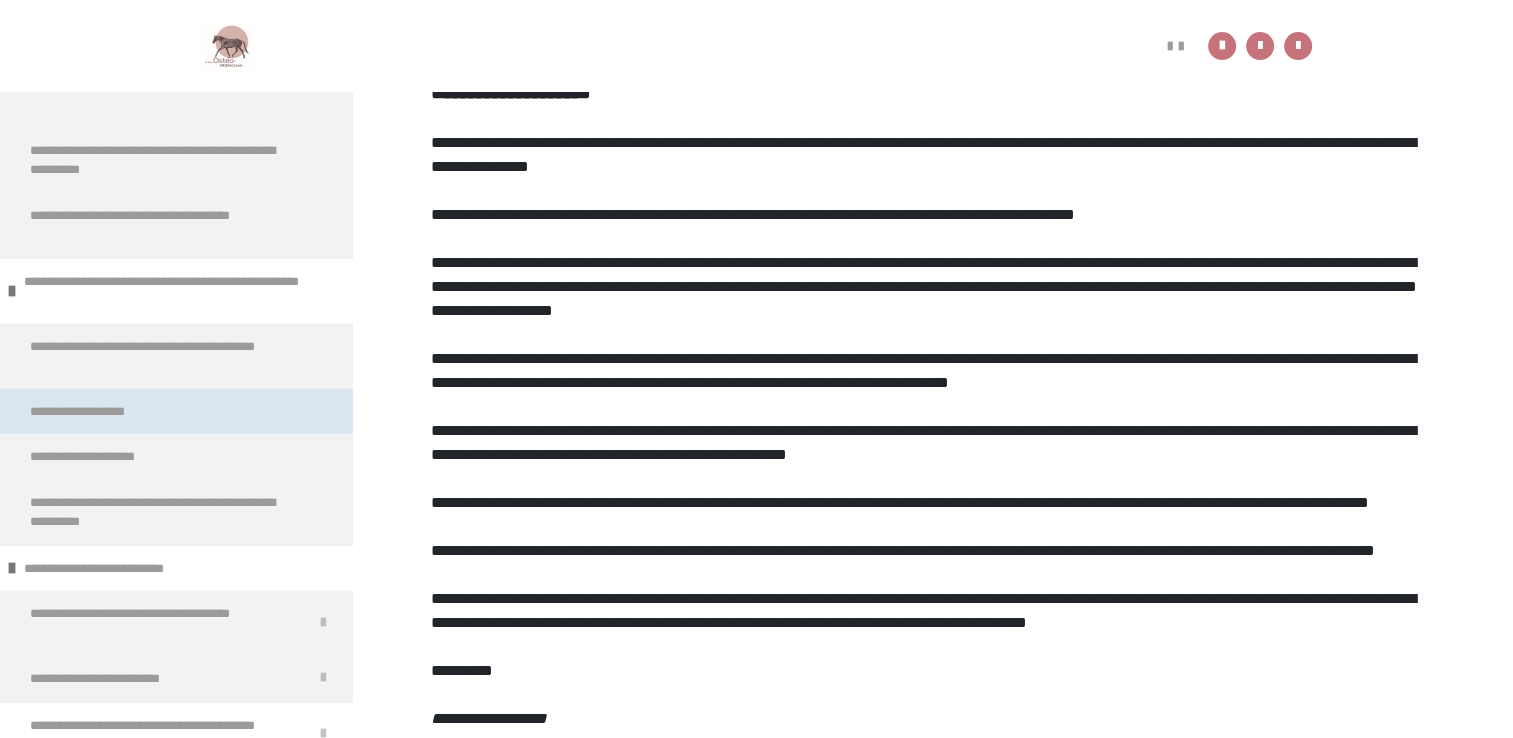 click on "**********" at bounding box center [102, 411] 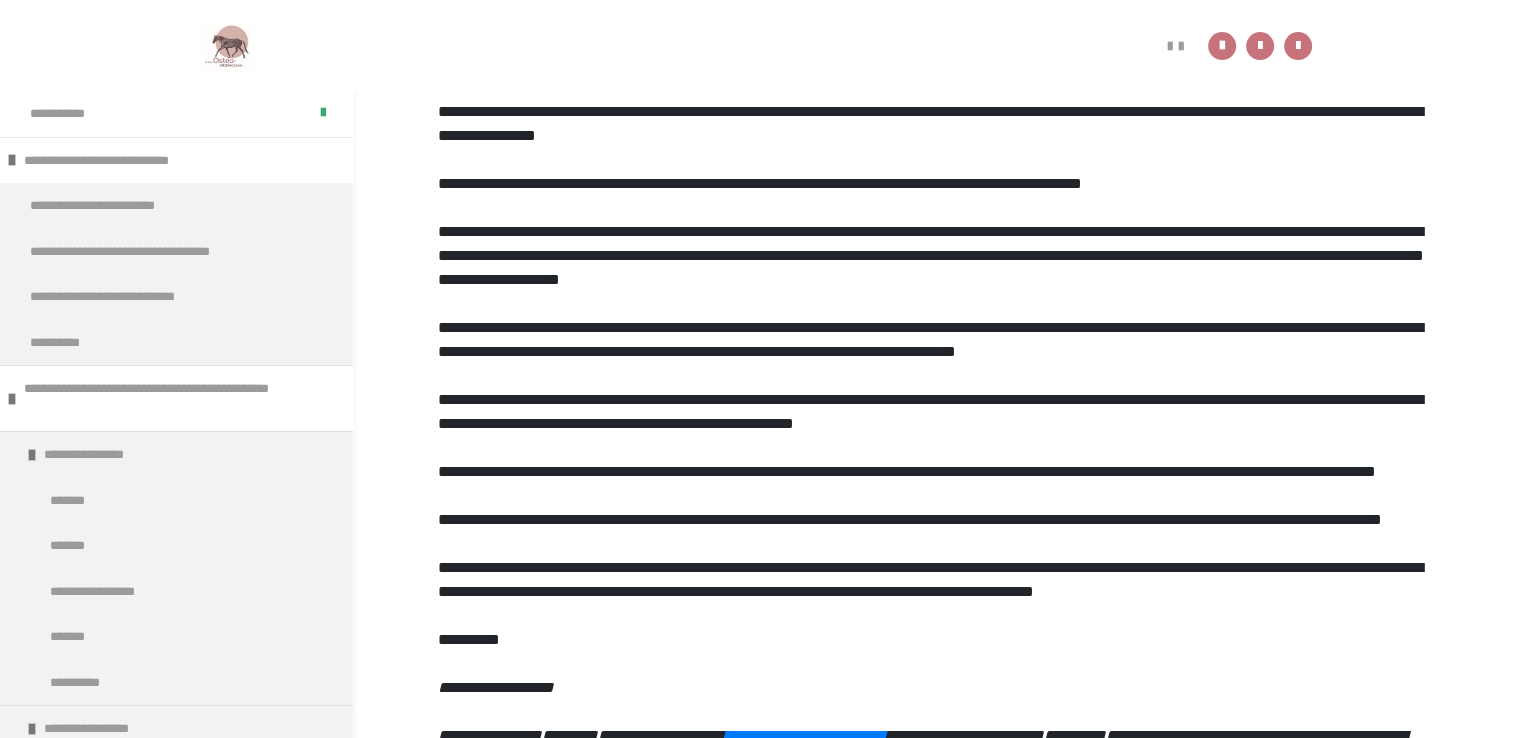 scroll, scrollTop: 92, scrollLeft: 0, axis: vertical 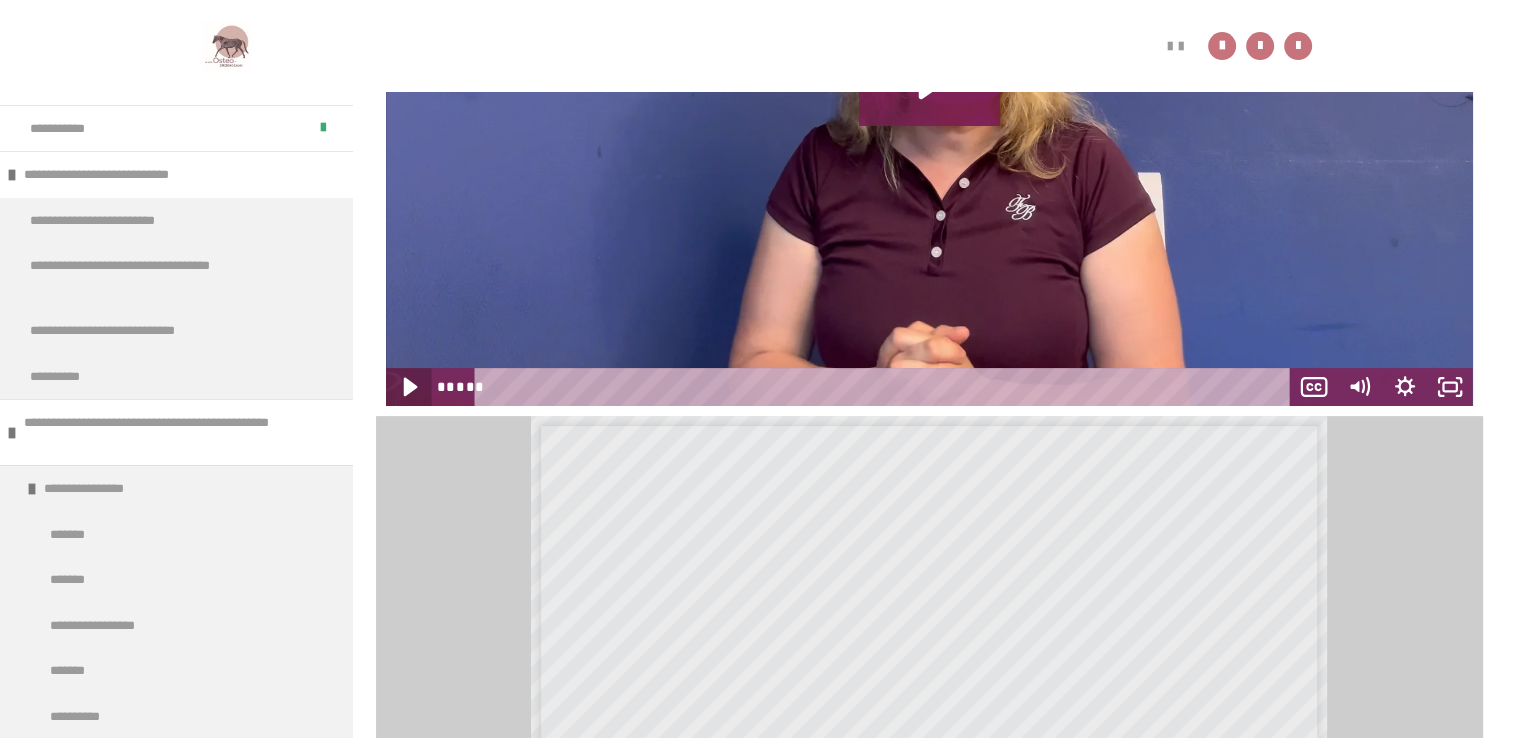 click 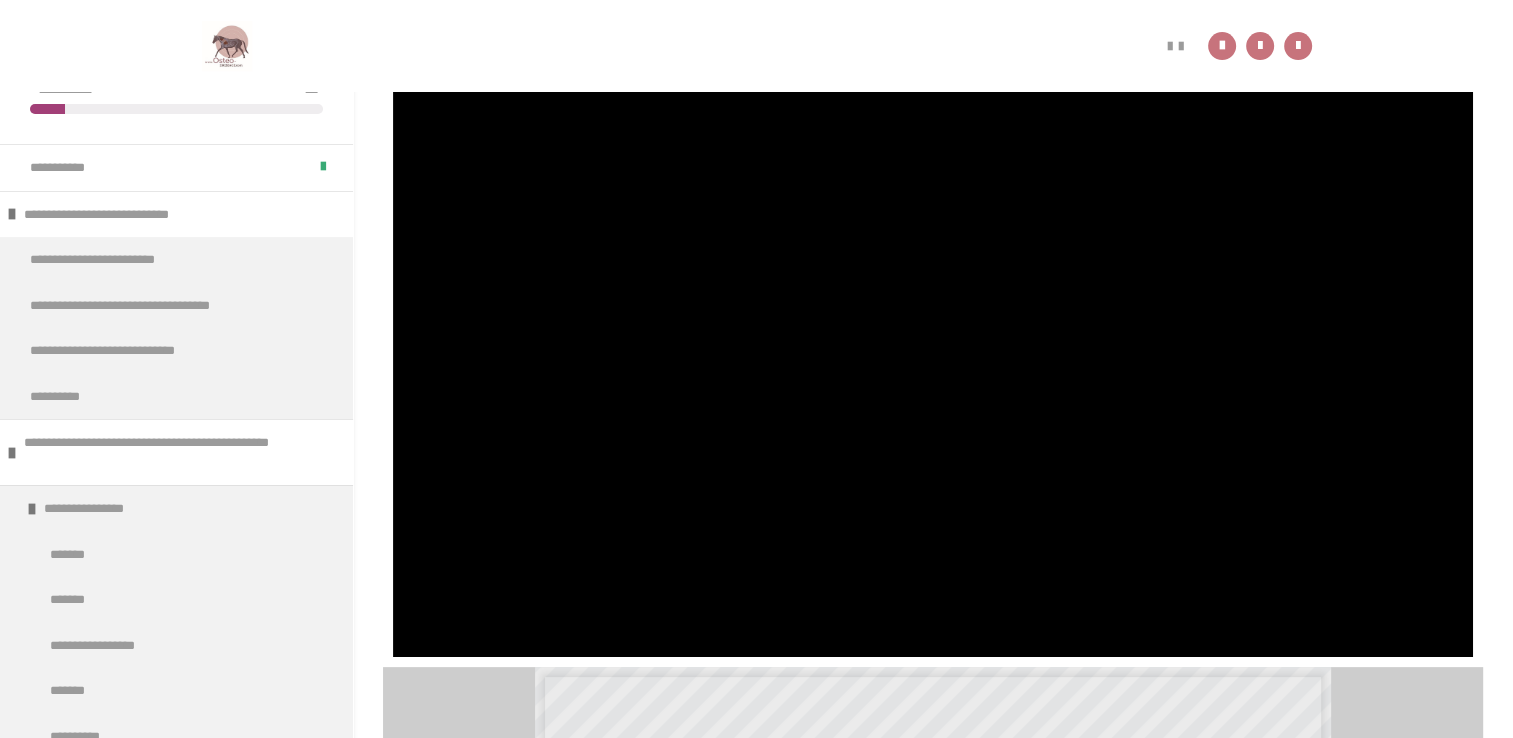 scroll, scrollTop: 287, scrollLeft: 0, axis: vertical 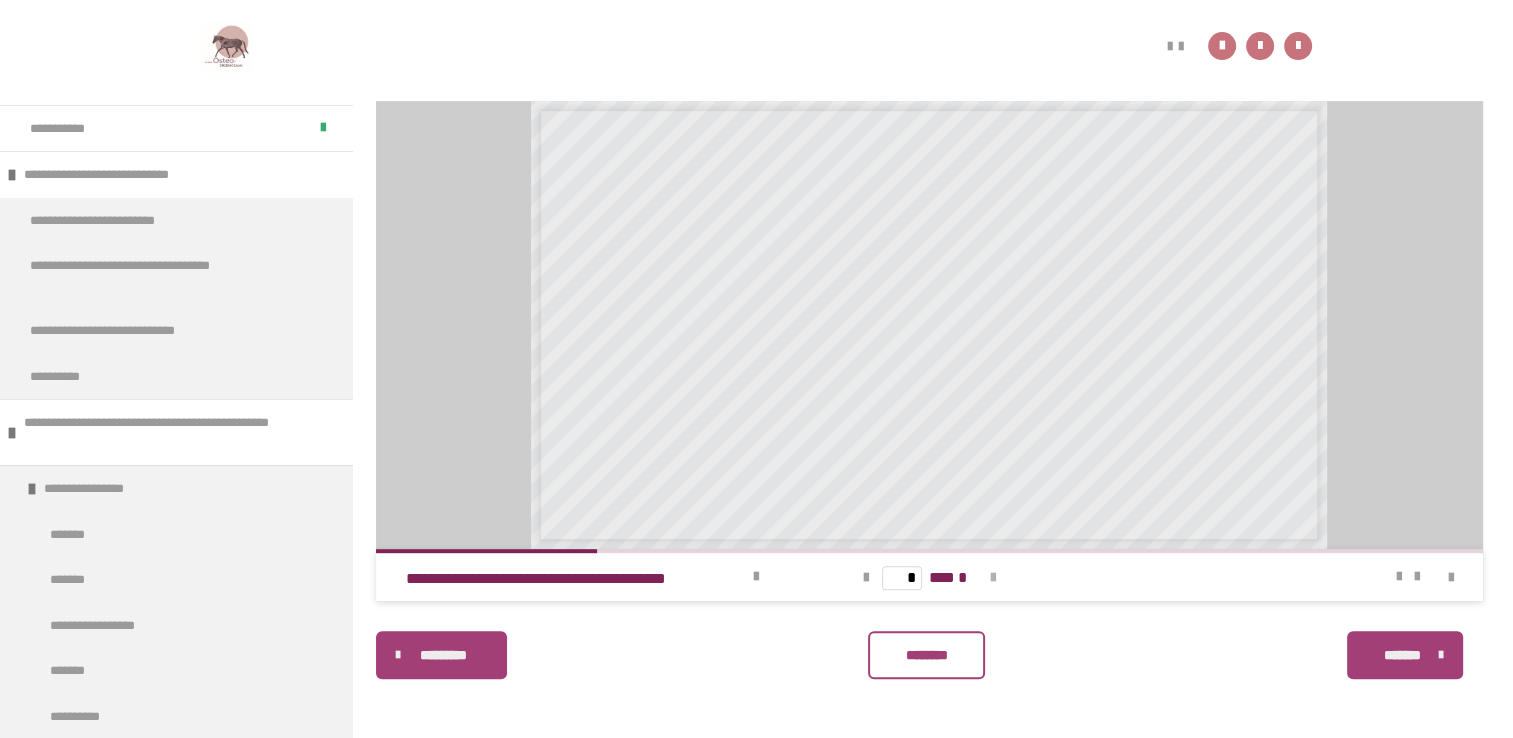 click at bounding box center (993, 578) 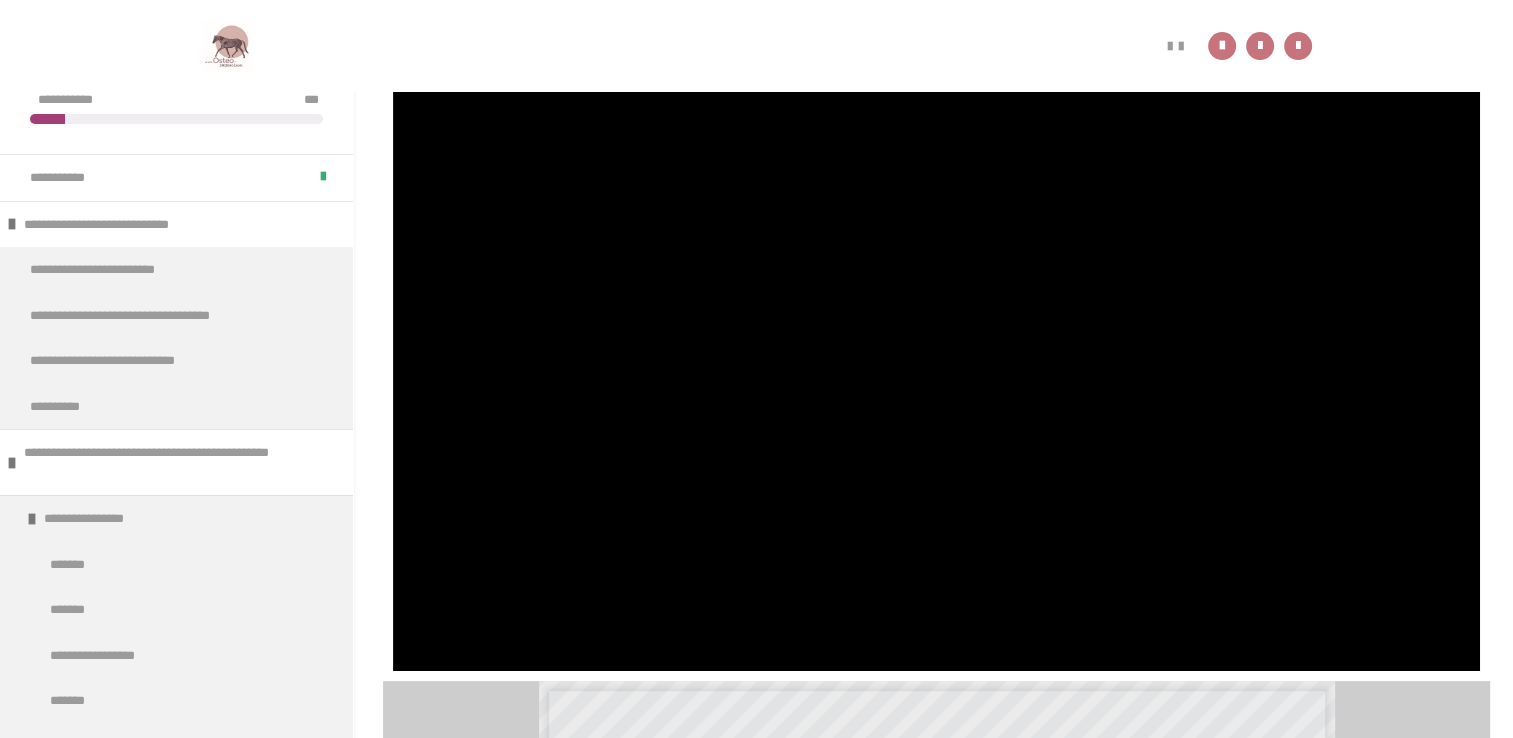 scroll, scrollTop: 267, scrollLeft: 0, axis: vertical 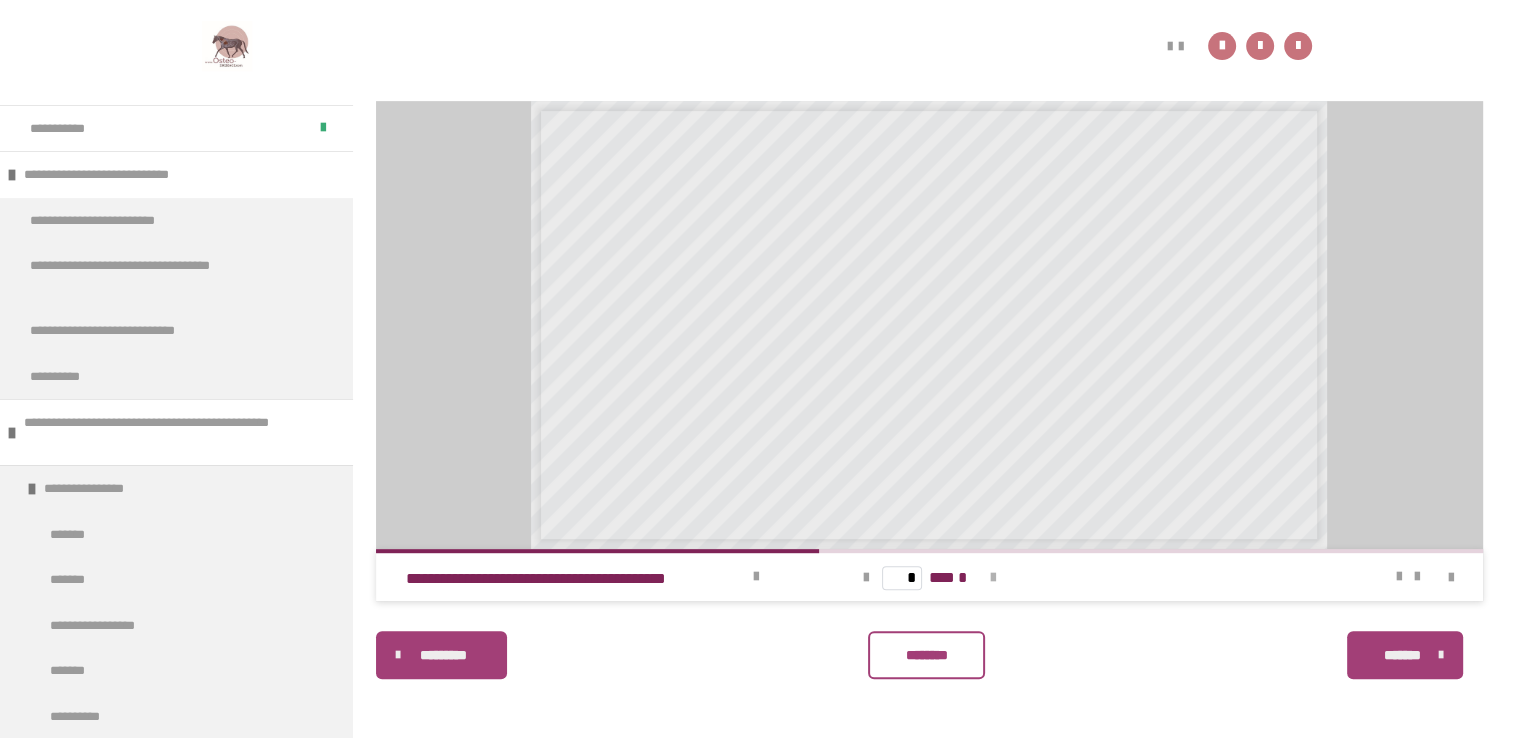 click at bounding box center [993, 578] 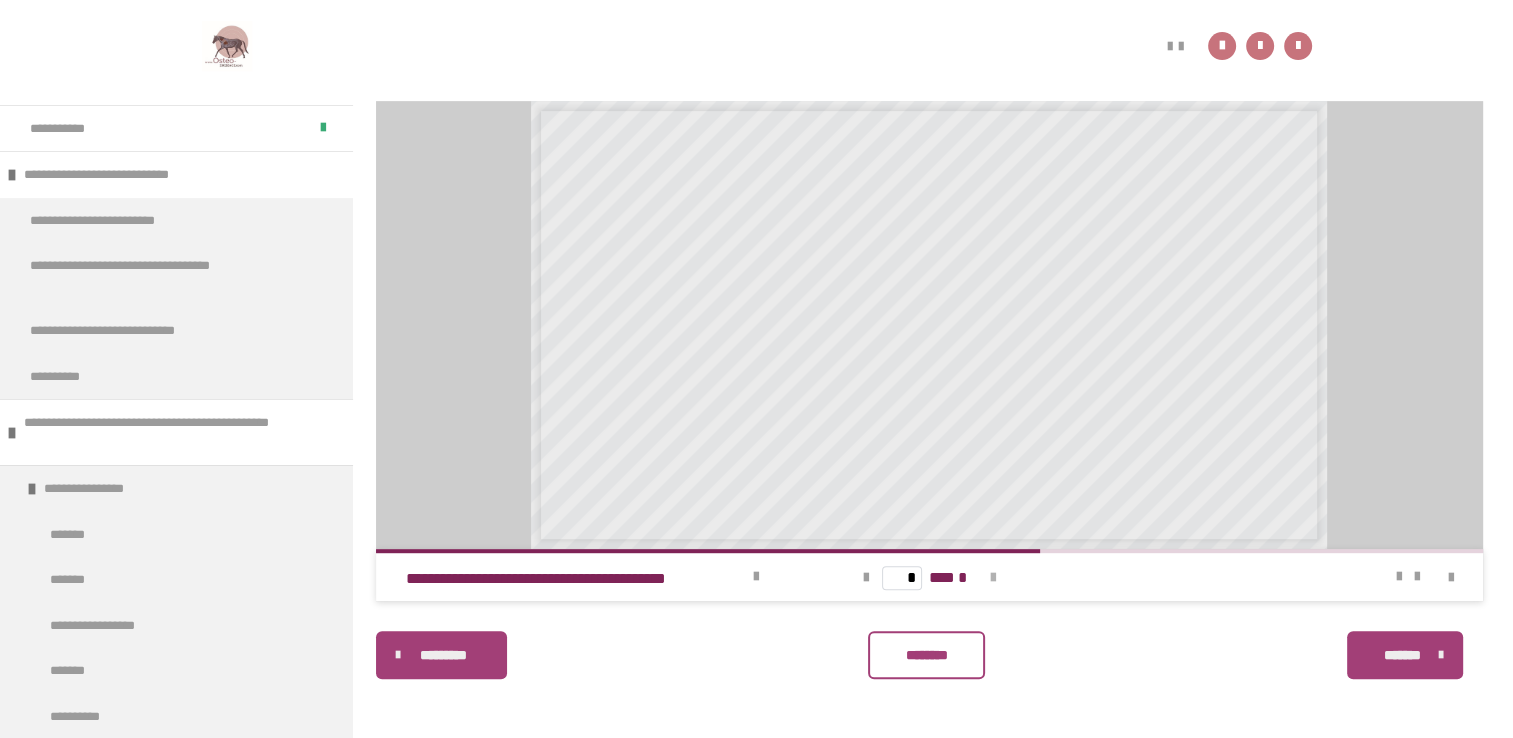 click at bounding box center [993, 578] 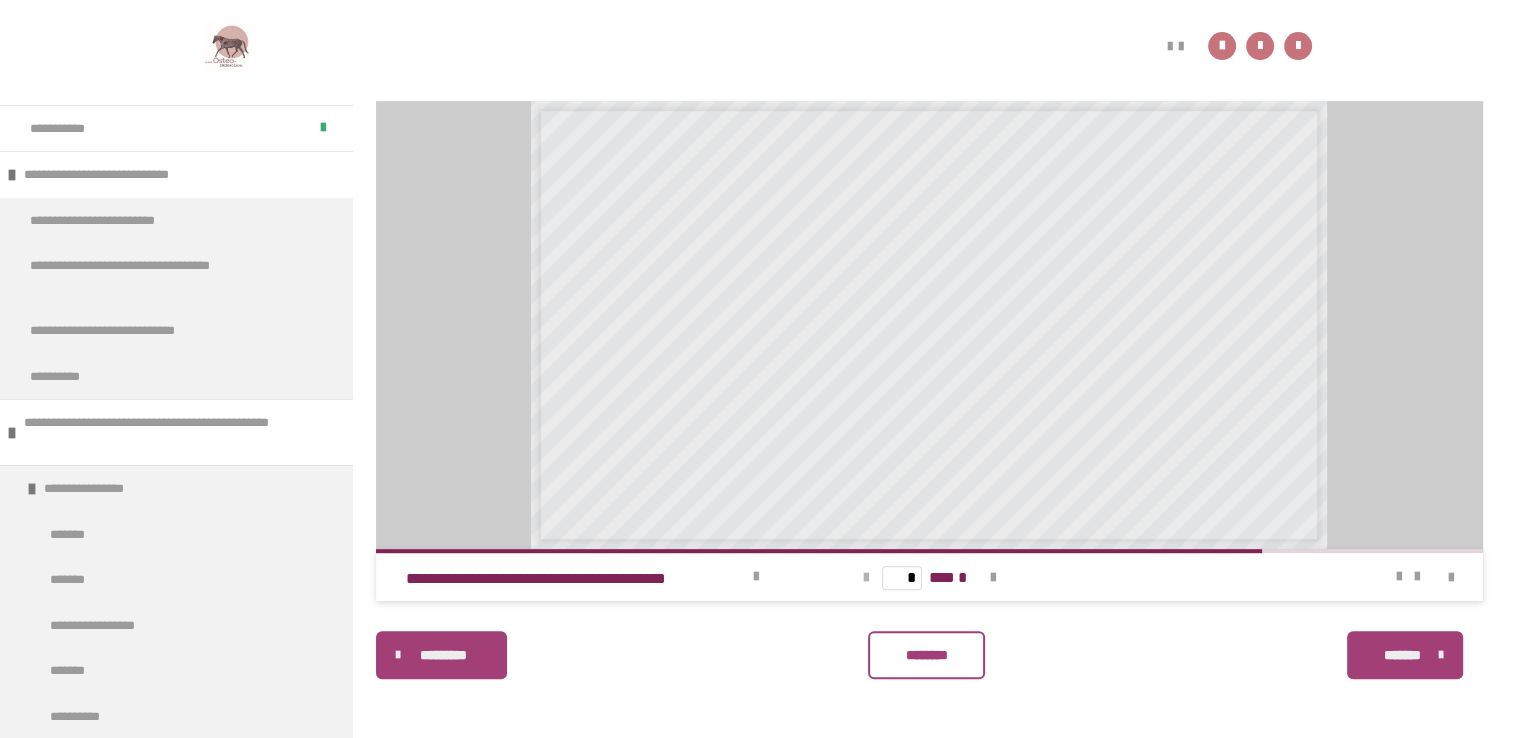 click at bounding box center (866, 578) 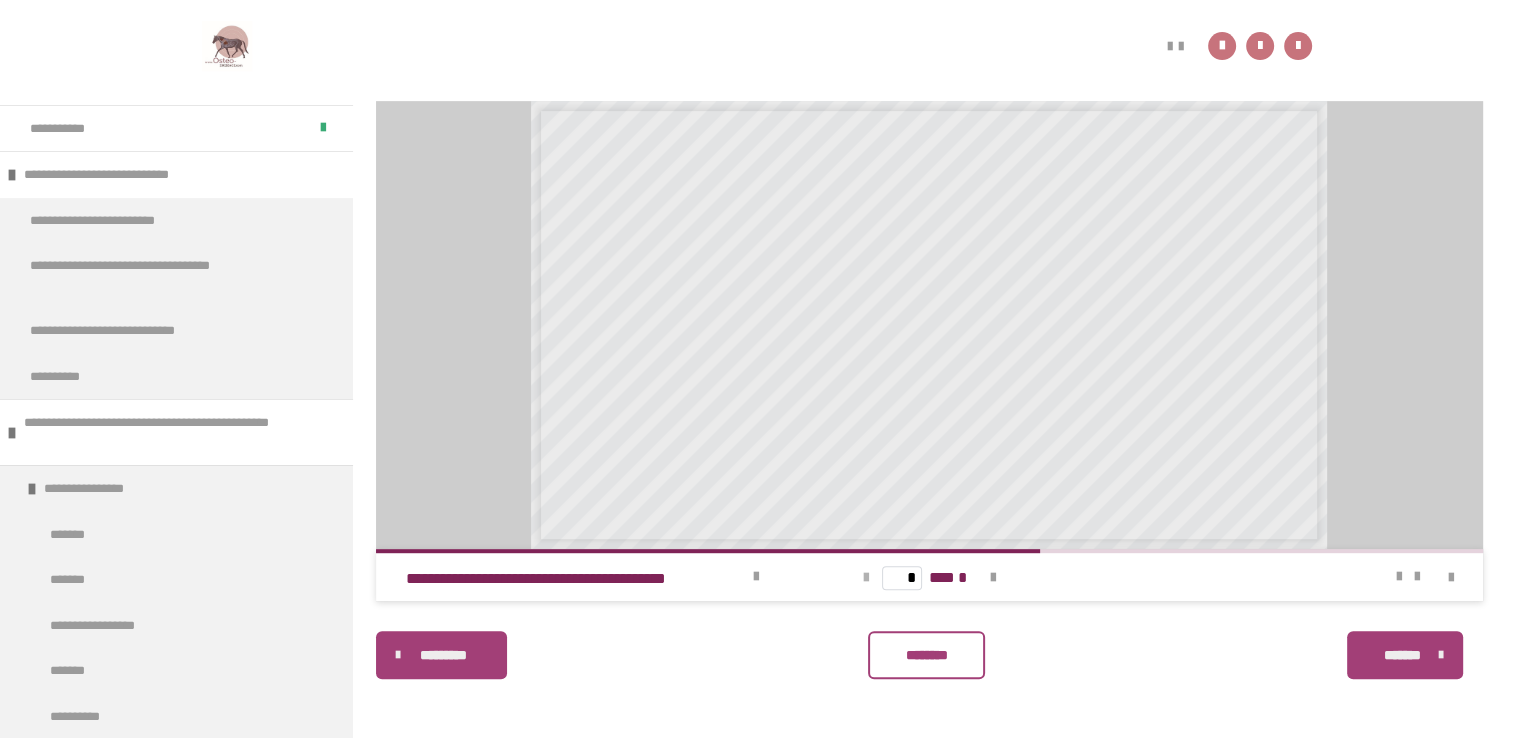click at bounding box center (866, 578) 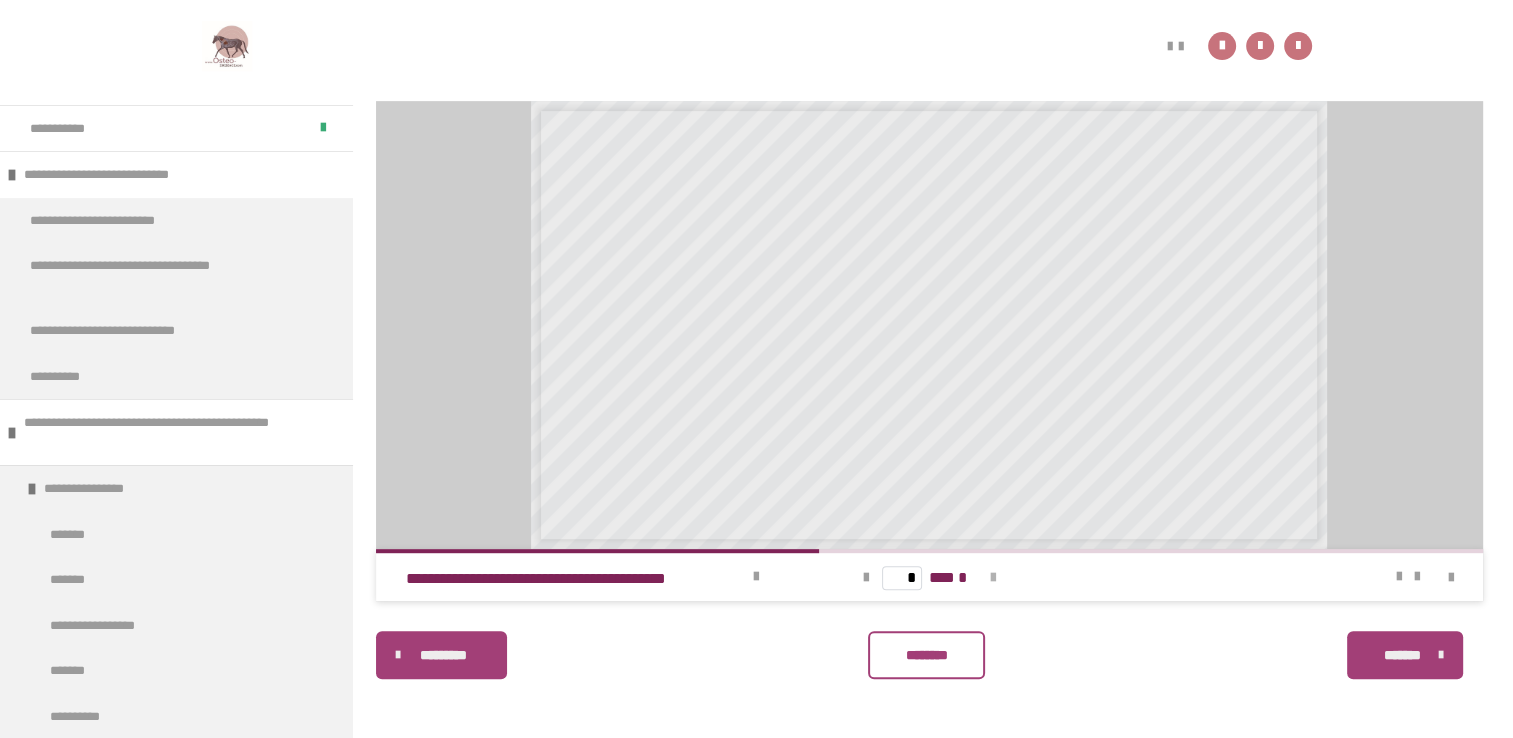 click at bounding box center [993, 578] 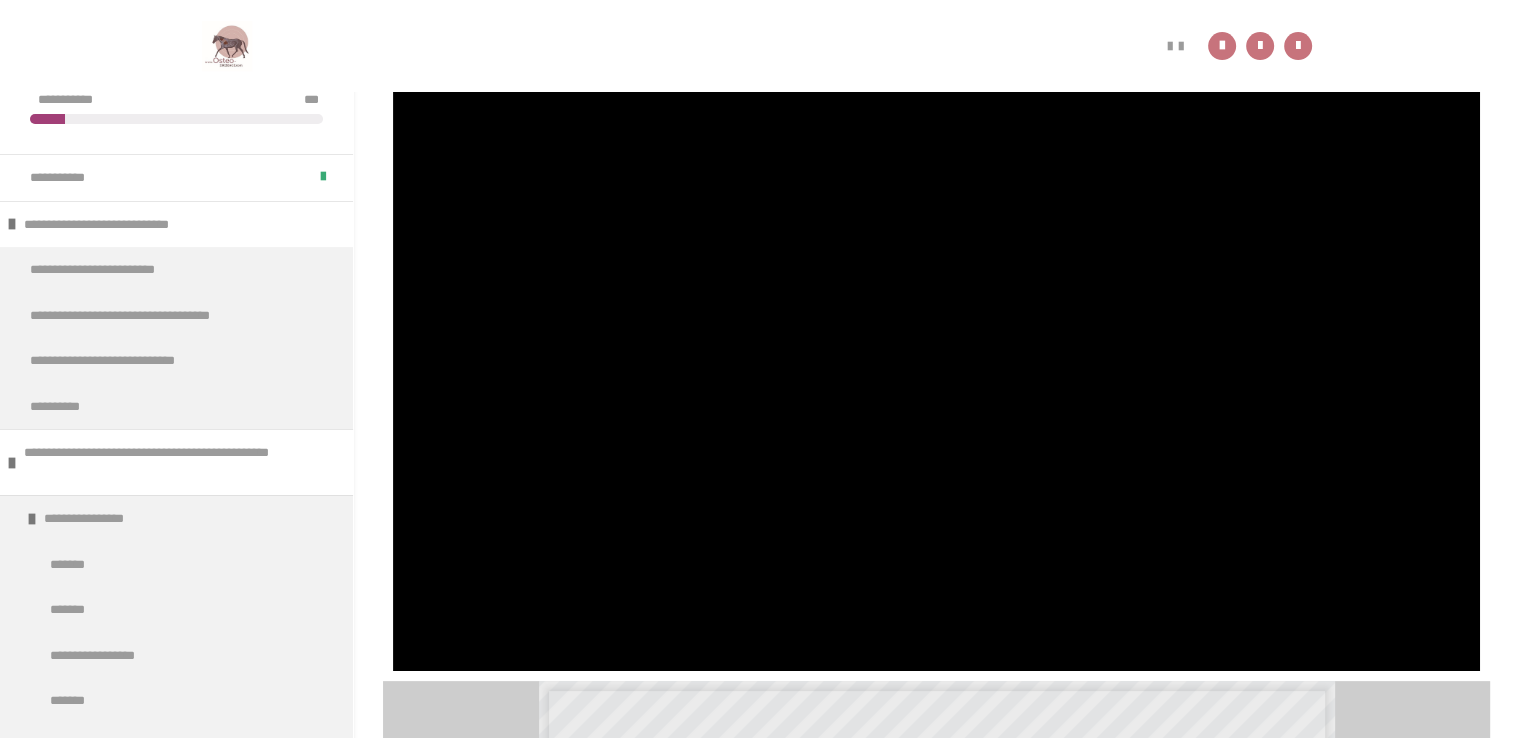 scroll, scrollTop: 267, scrollLeft: 0, axis: vertical 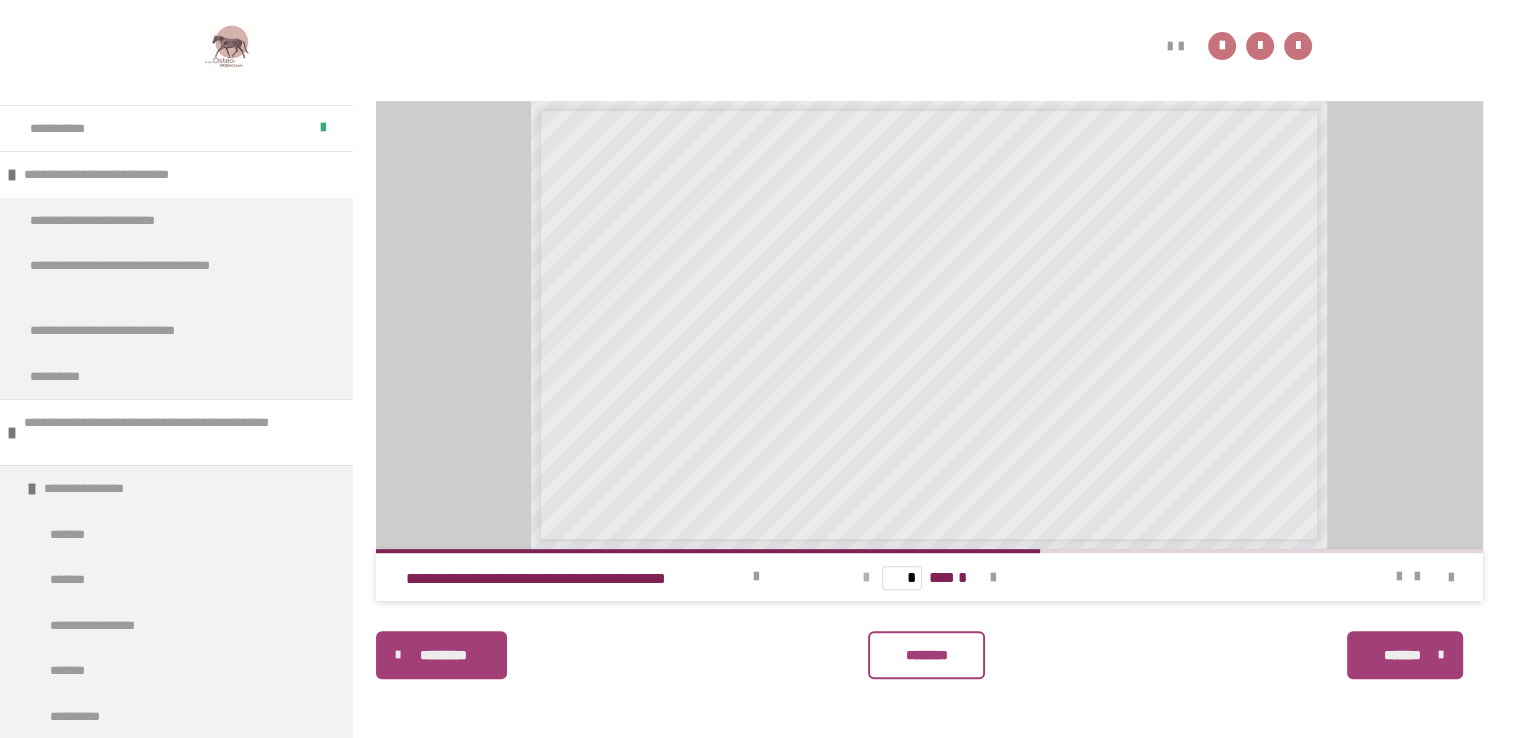 click at bounding box center (866, 578) 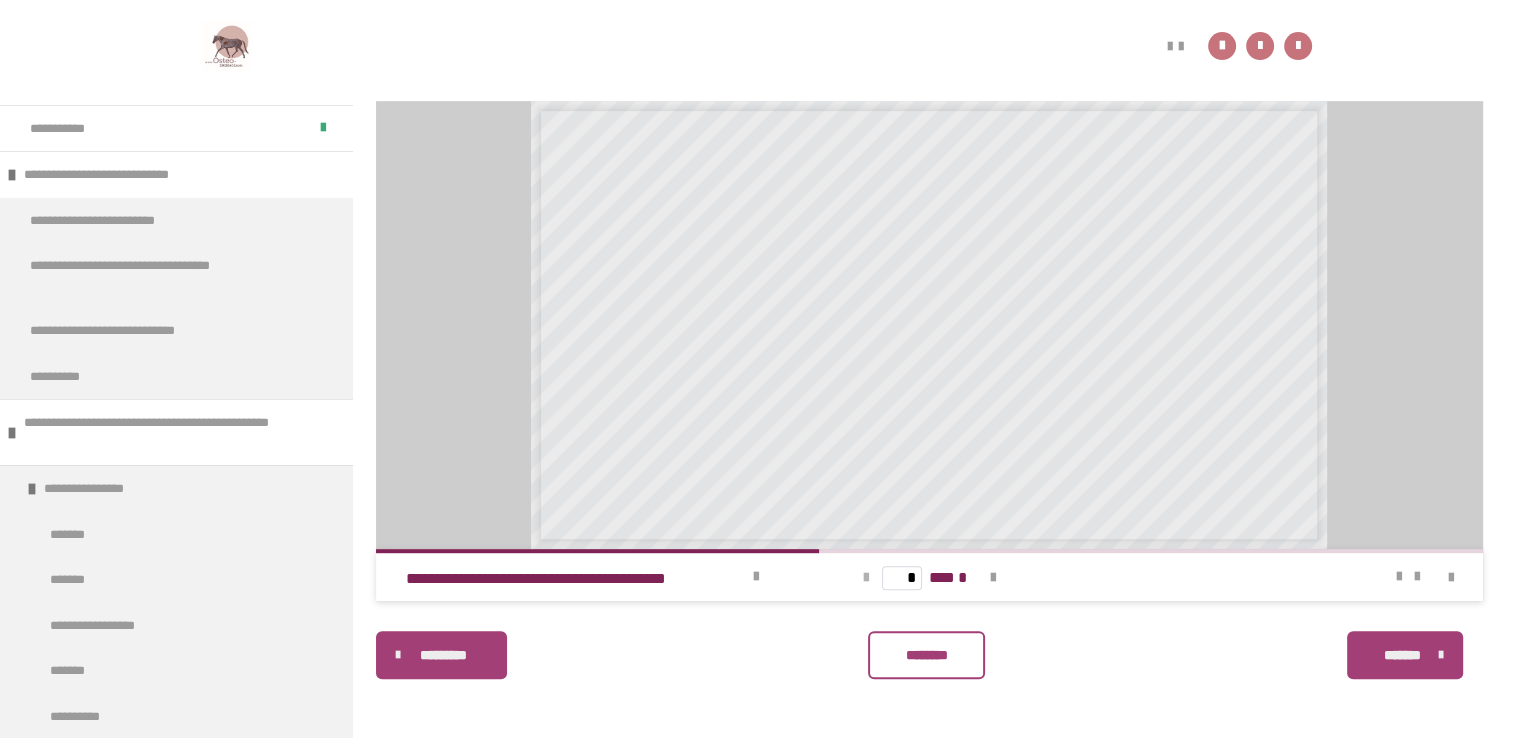 click at bounding box center [866, 578] 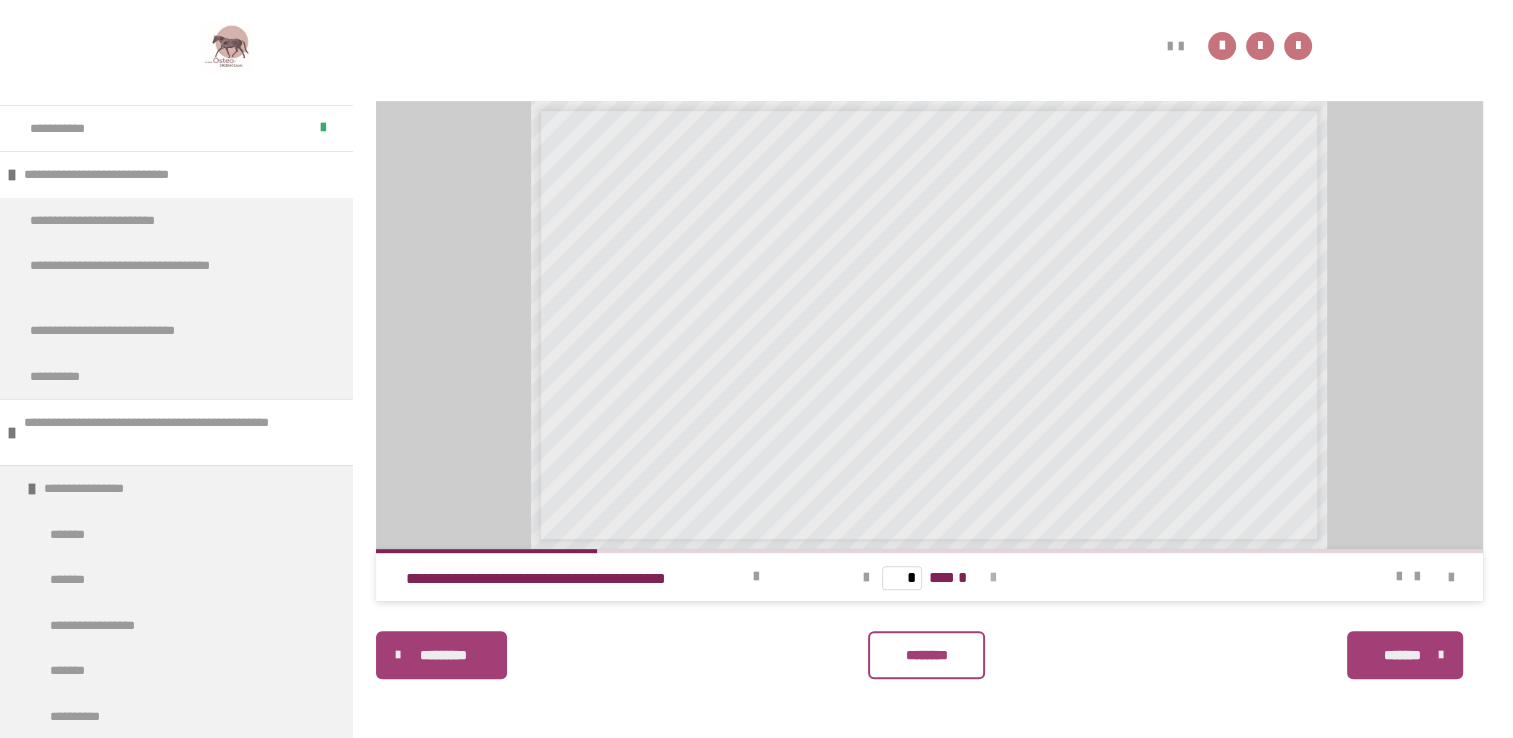 click at bounding box center (993, 578) 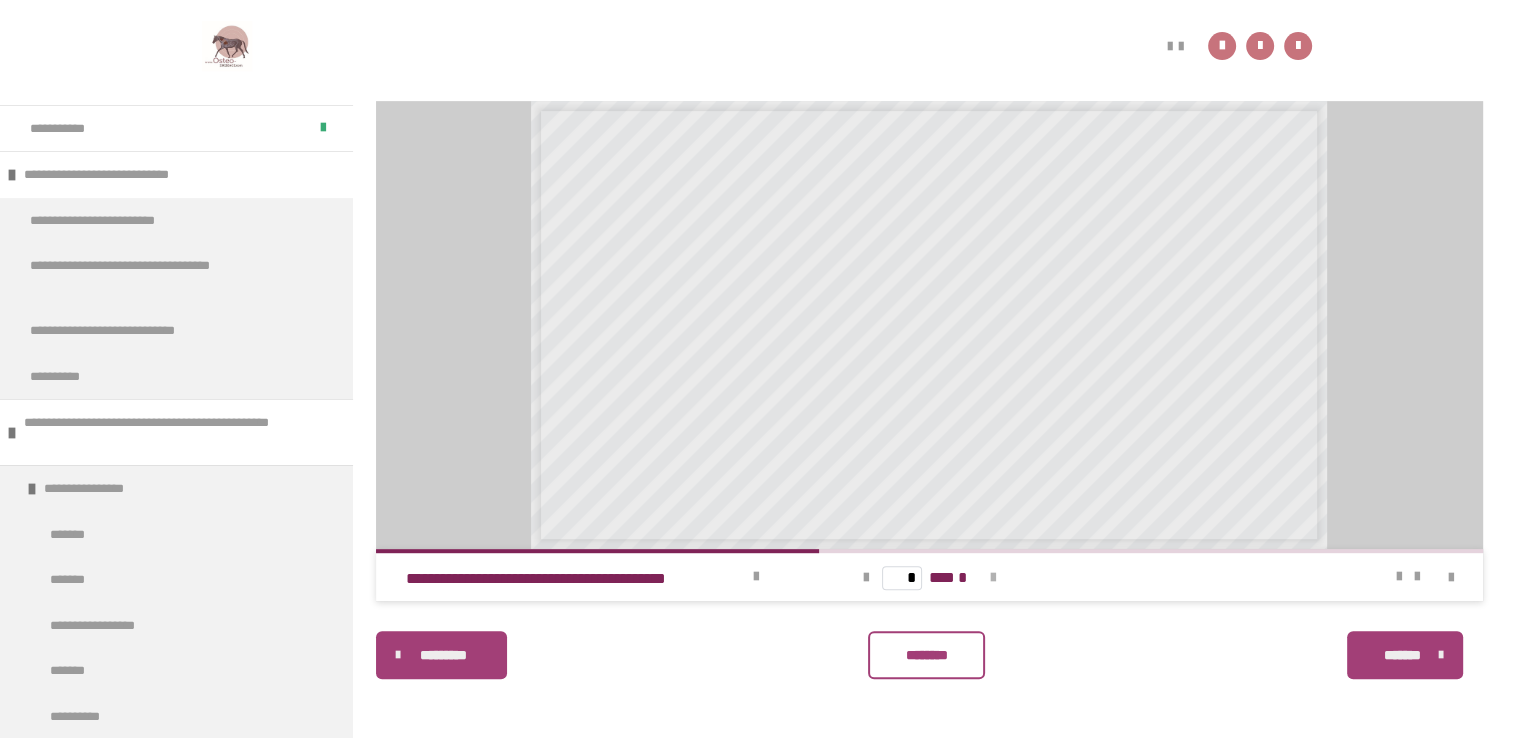 click at bounding box center (993, 578) 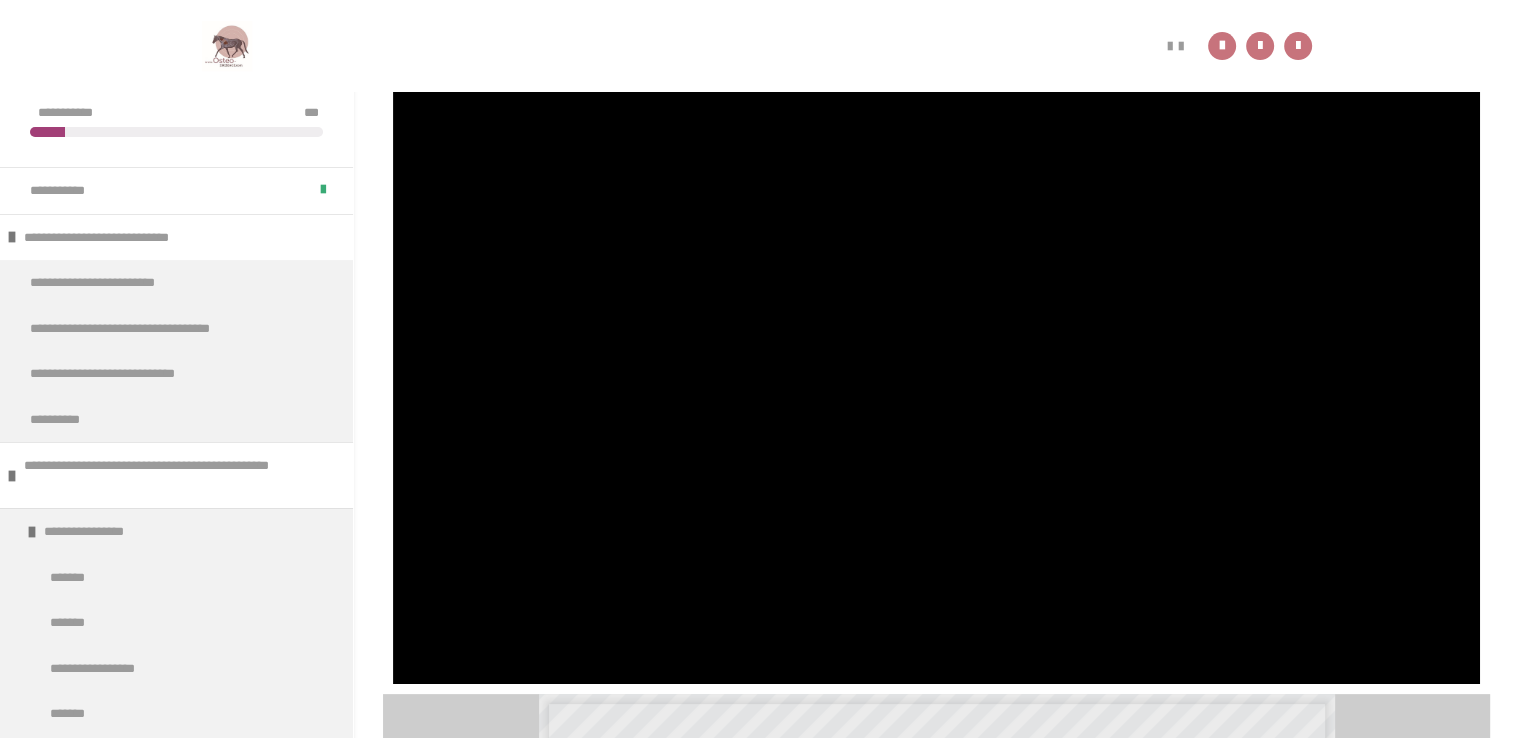 scroll, scrollTop: 228, scrollLeft: 0, axis: vertical 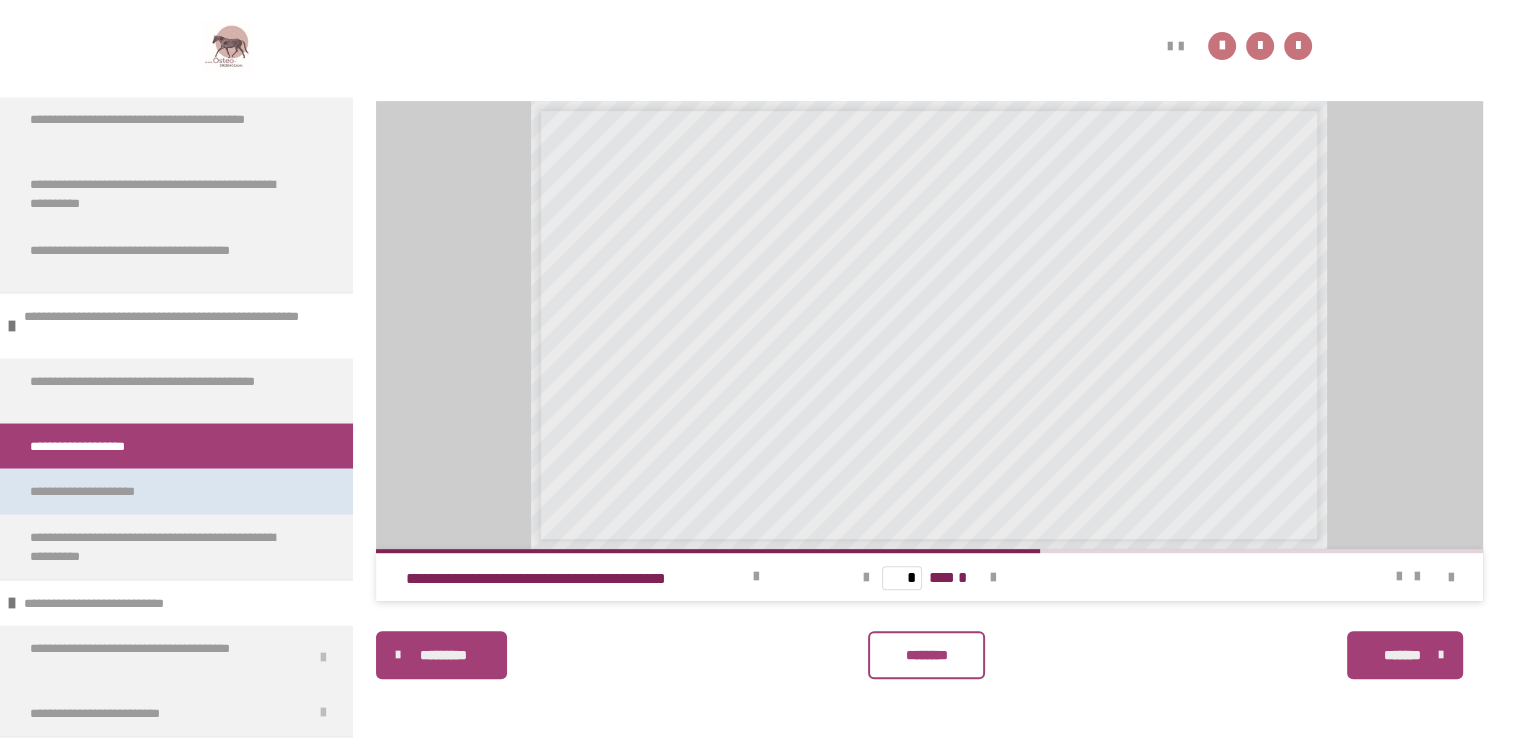 click on "**********" at bounding box center (107, 491) 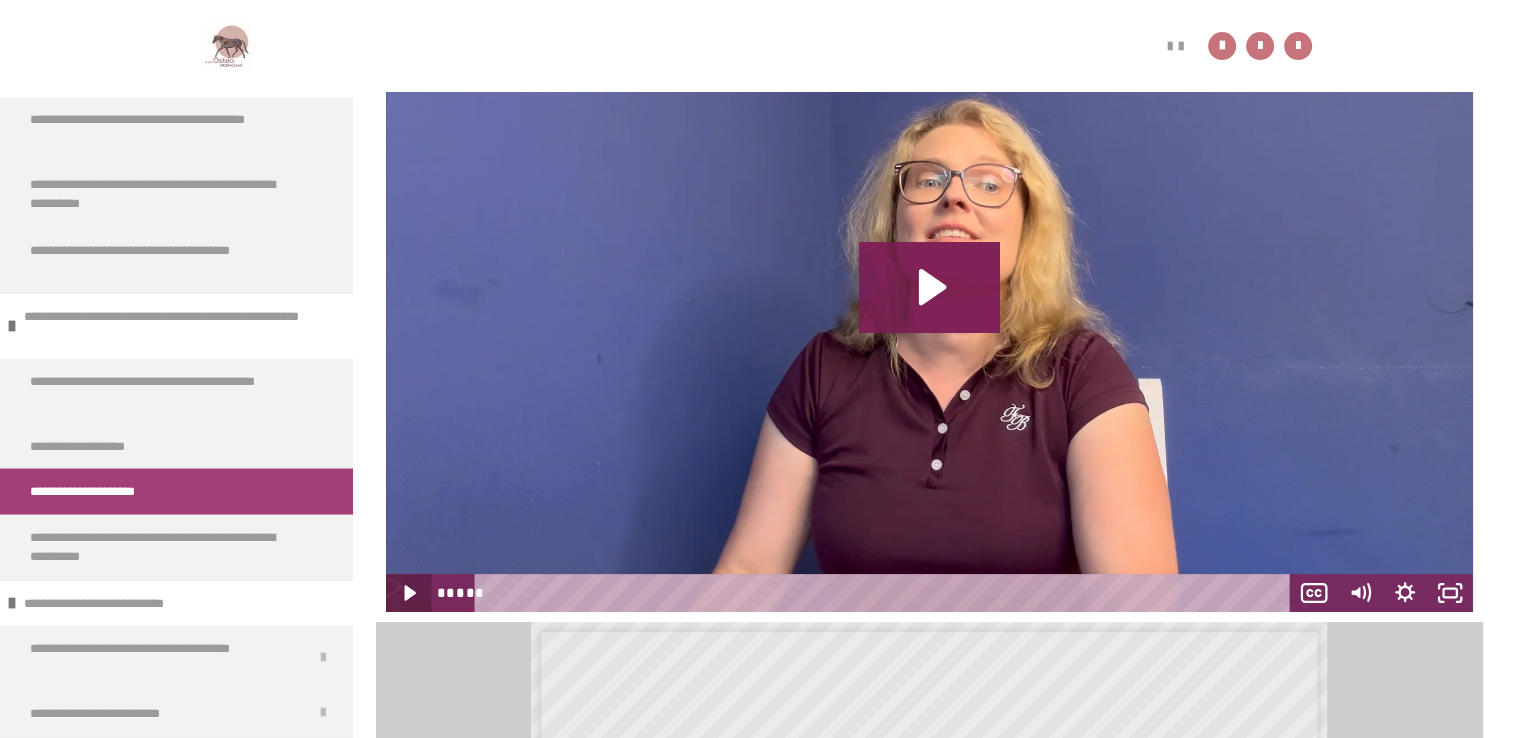 click 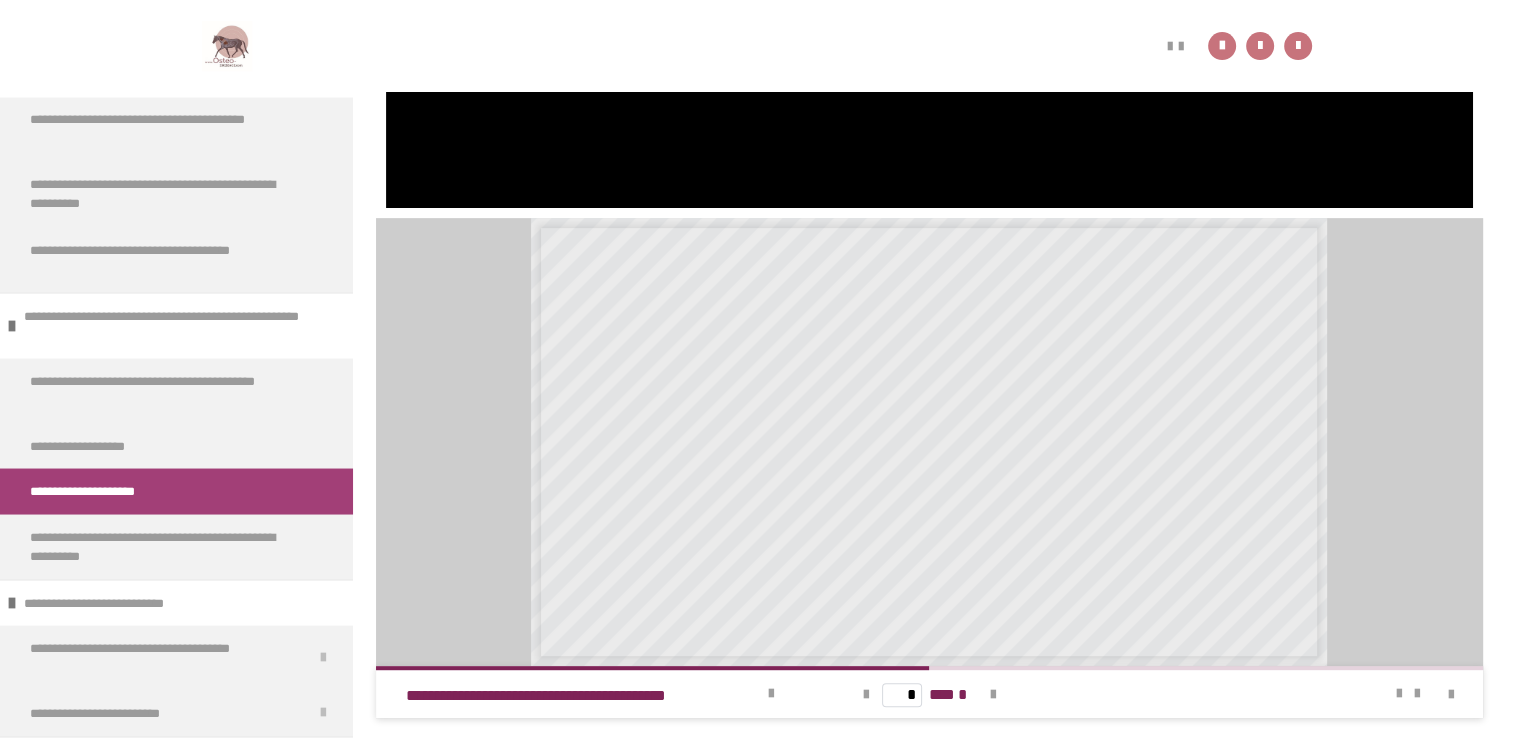scroll, scrollTop: 841, scrollLeft: 0, axis: vertical 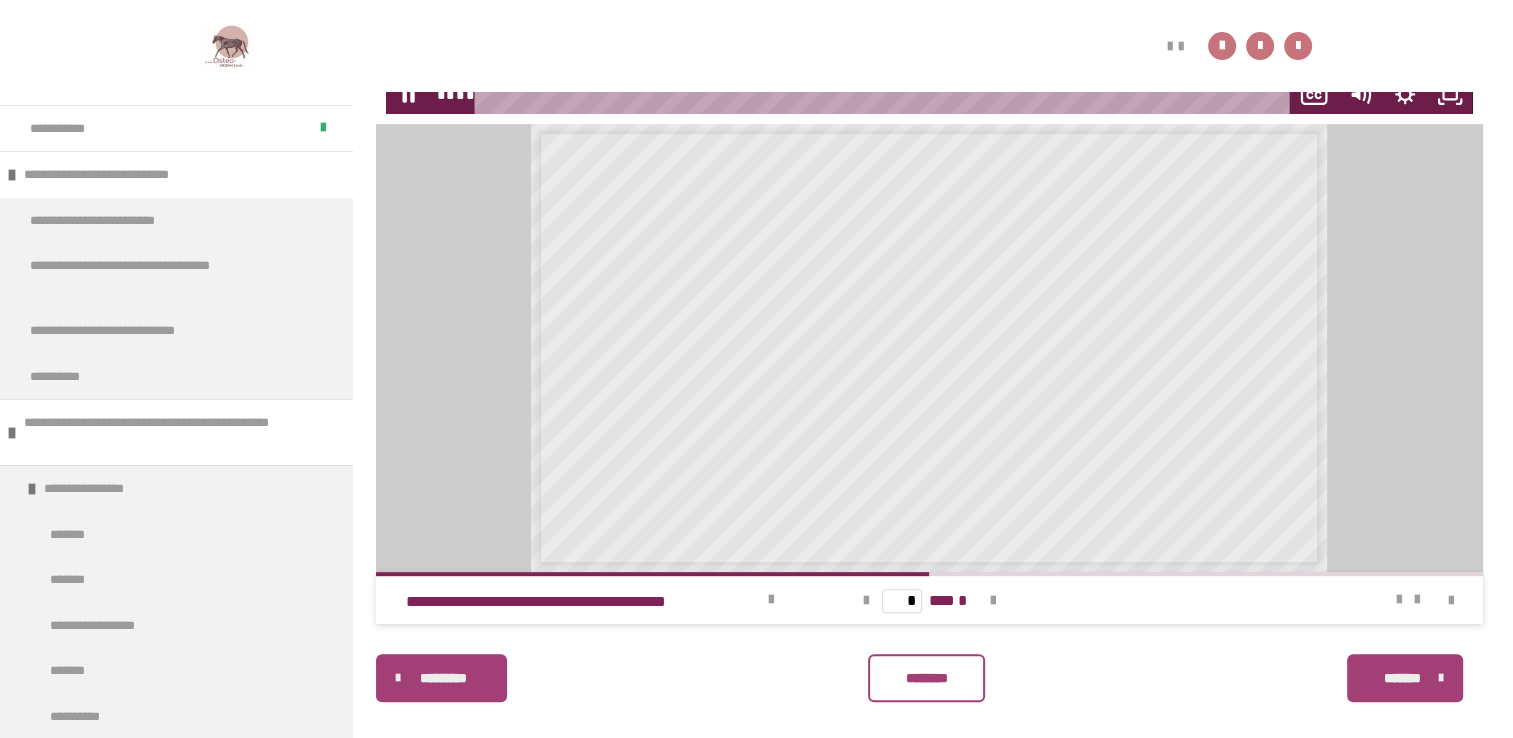 click on "* *** *" at bounding box center [929, 600] 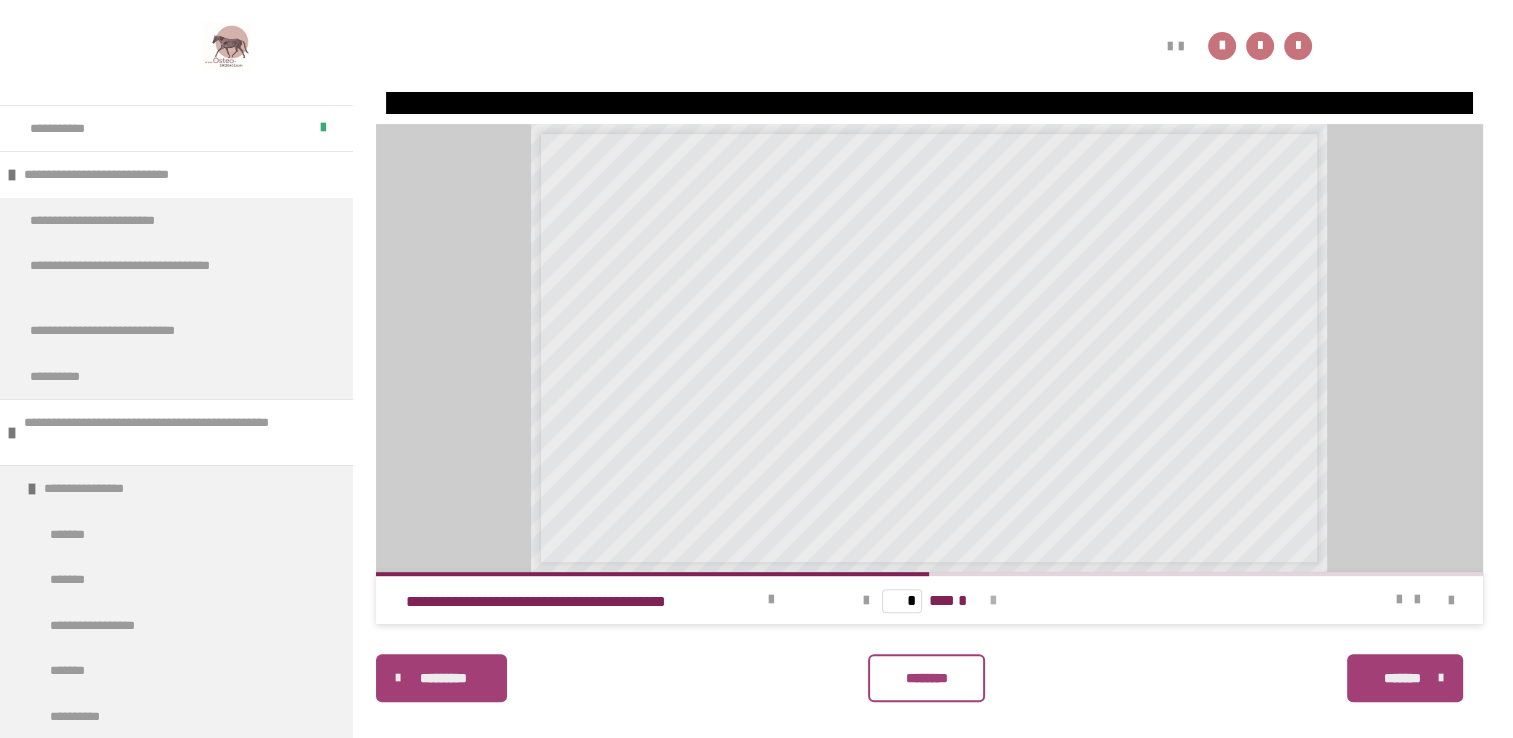 click at bounding box center [993, 601] 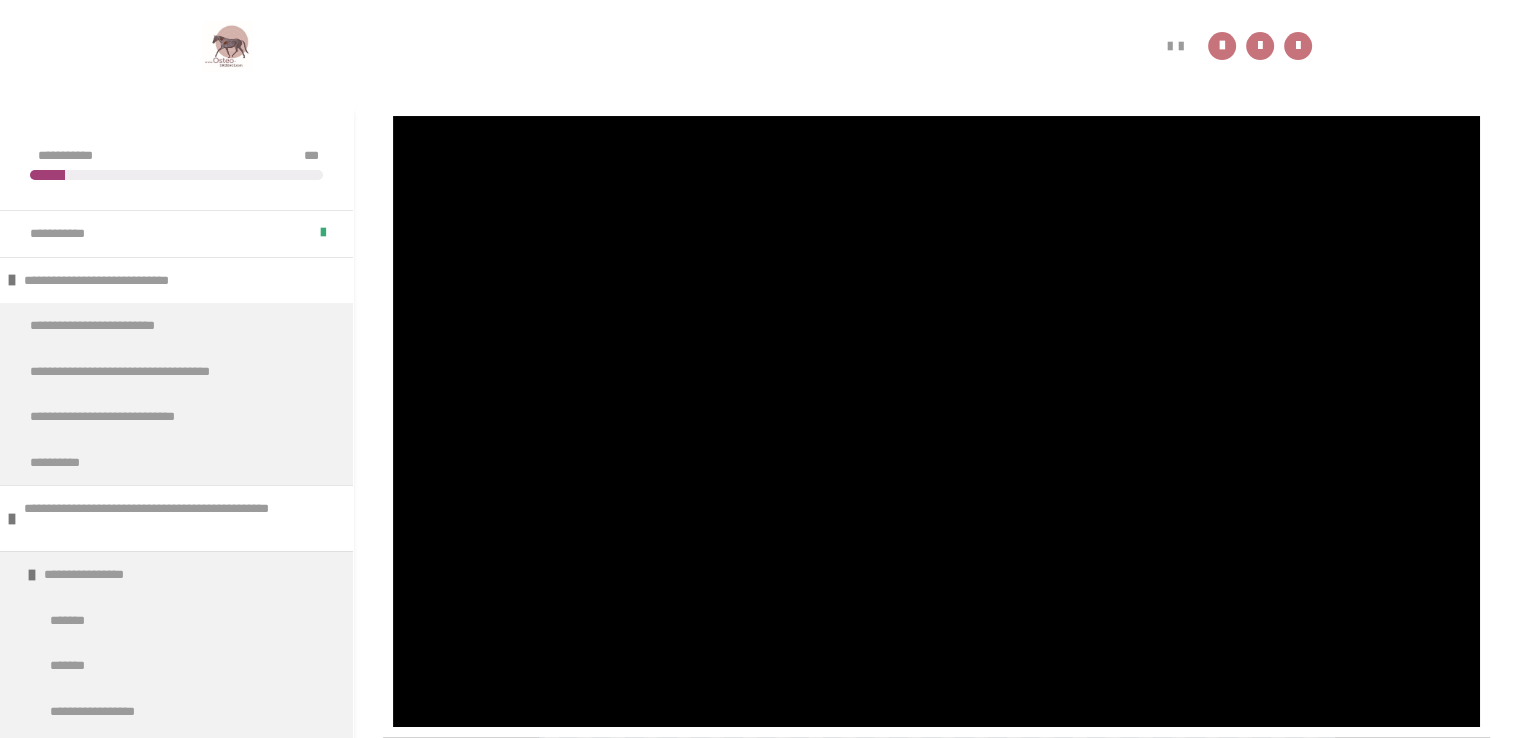 scroll, scrollTop: 226, scrollLeft: 0, axis: vertical 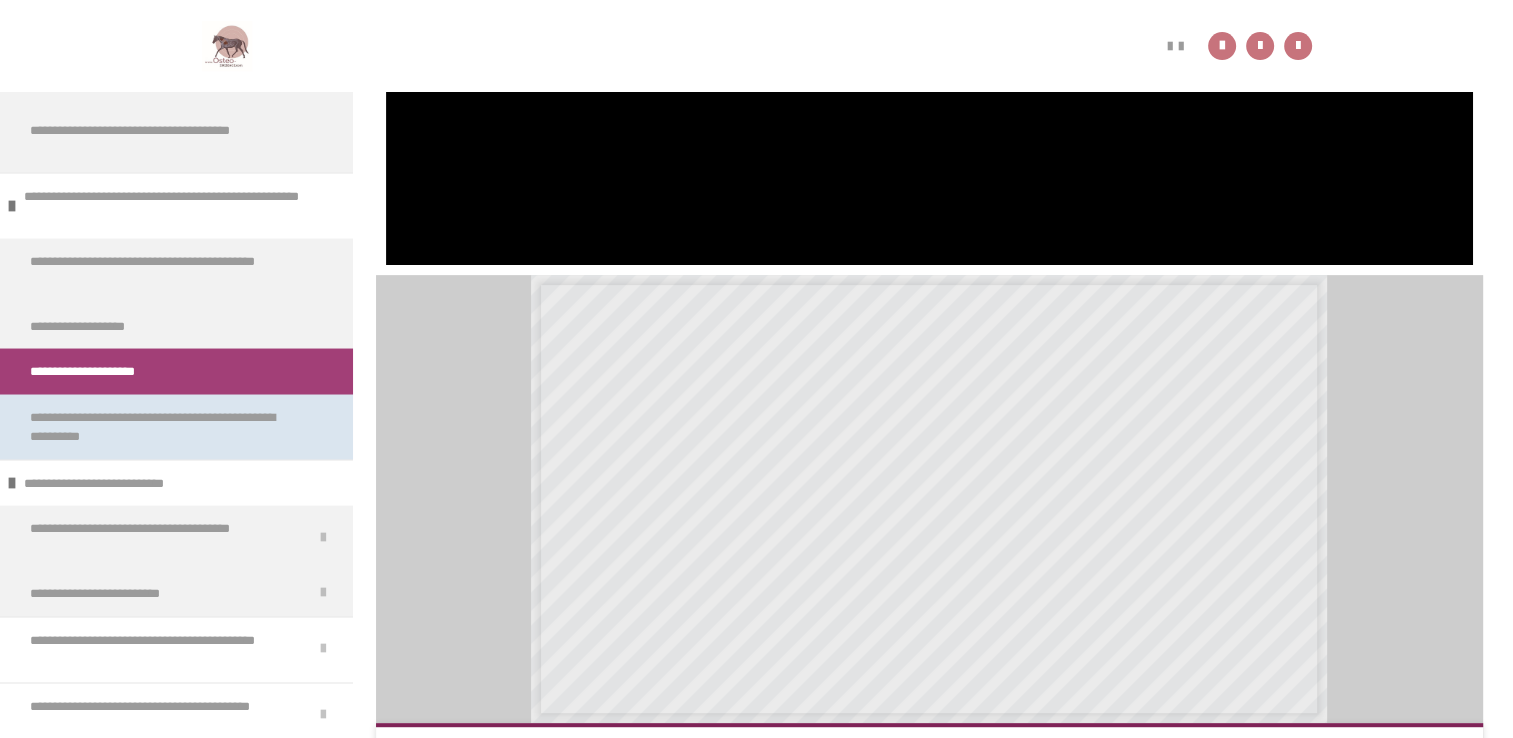 click on "**********" at bounding box center (161, 426) 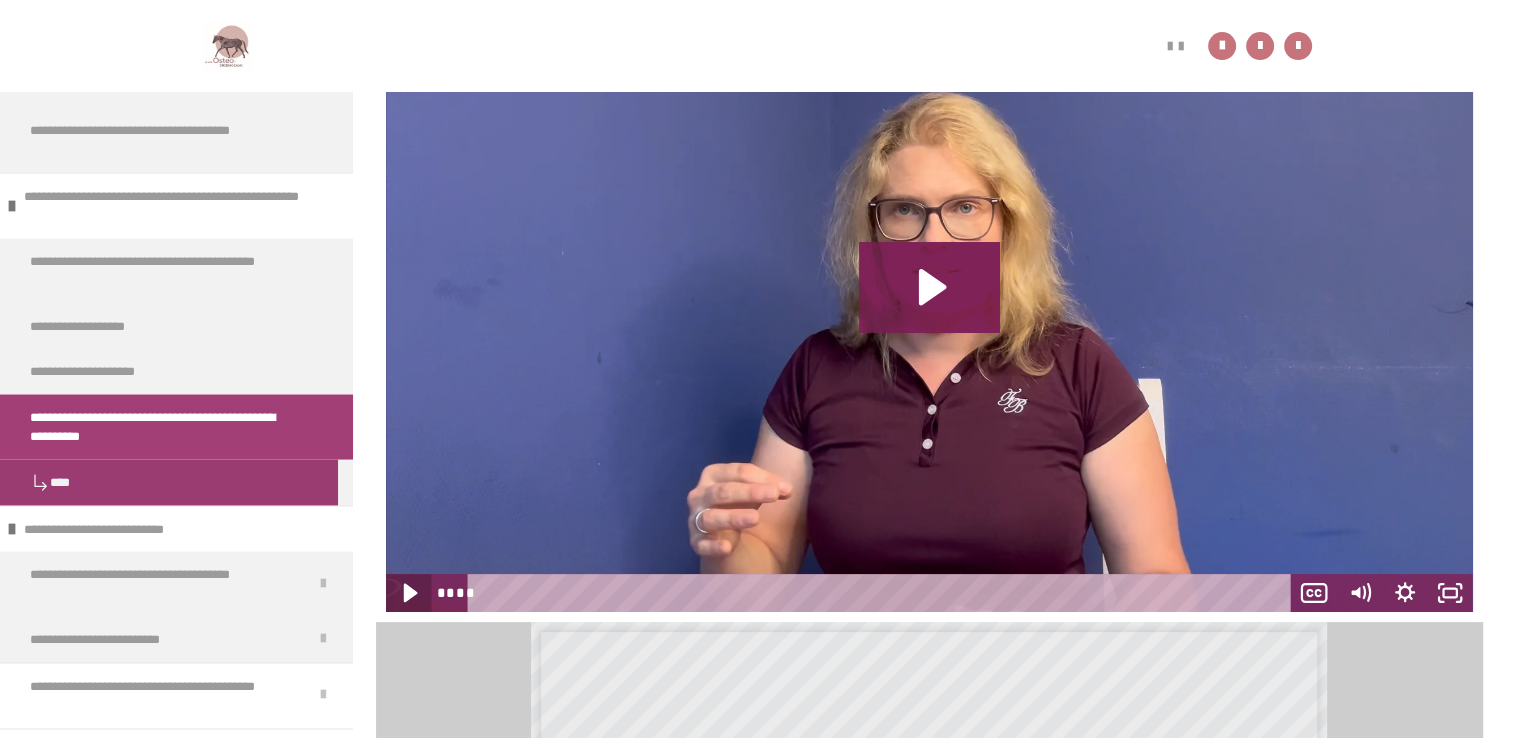 click 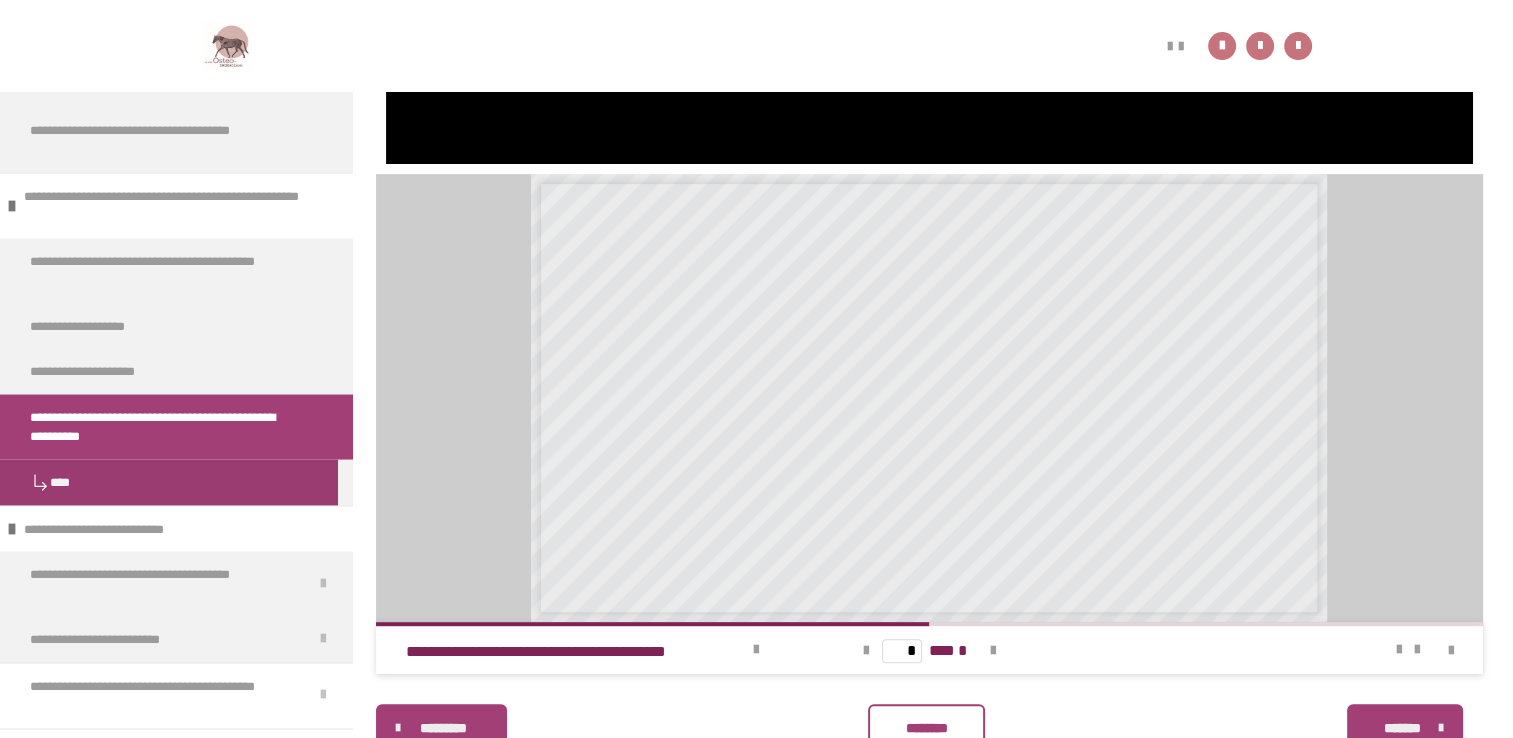 scroll, scrollTop: 772, scrollLeft: 0, axis: vertical 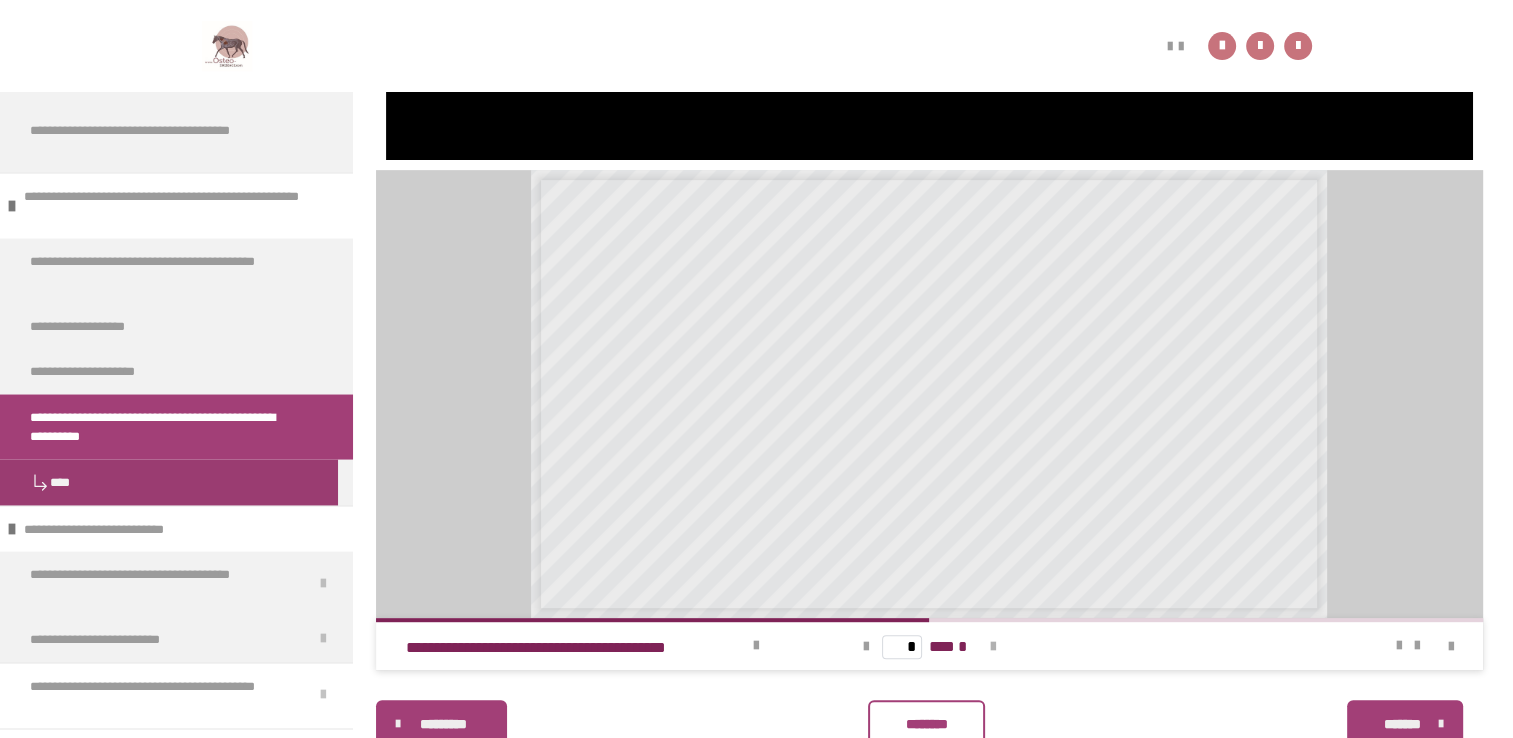 click at bounding box center (993, 647) 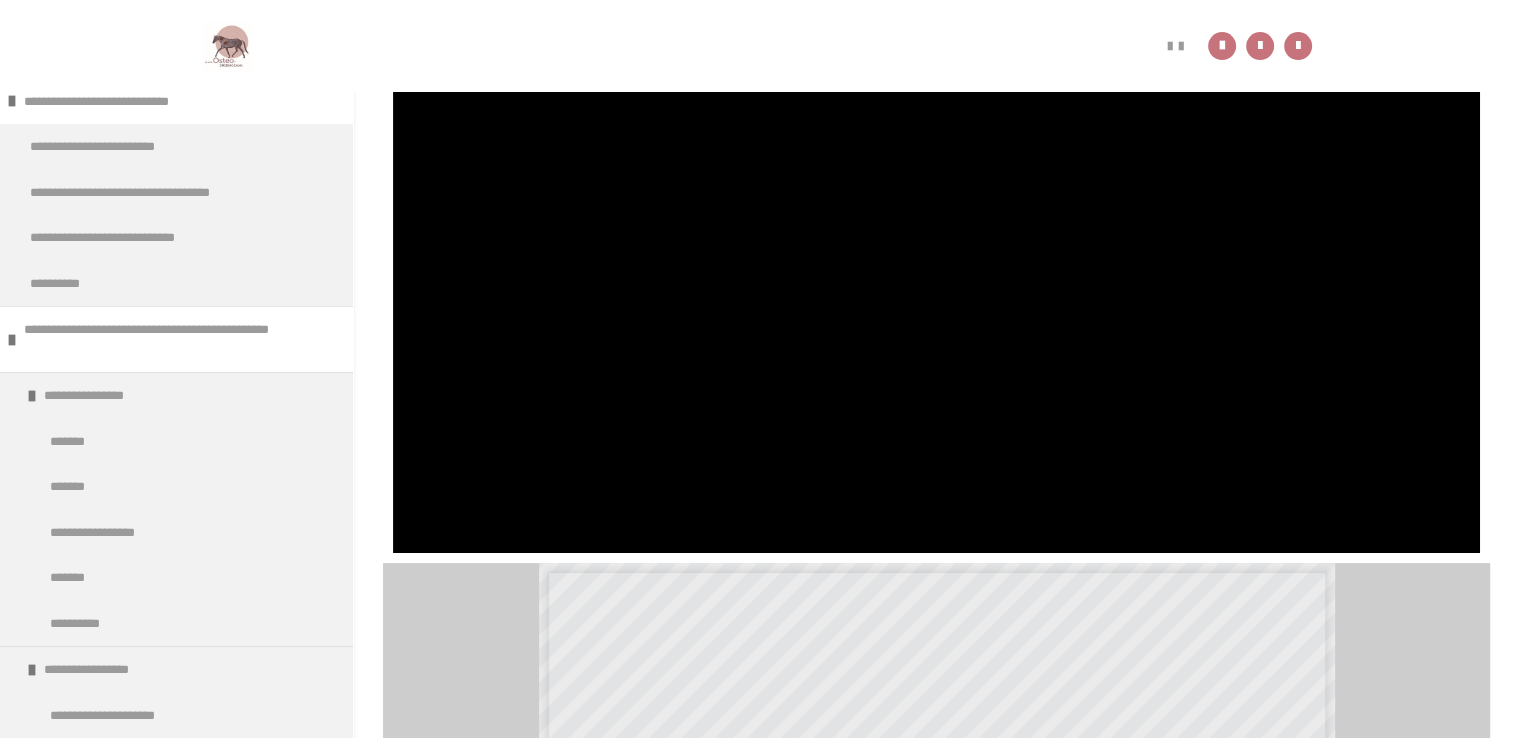 scroll, scrollTop: 31, scrollLeft: 0, axis: vertical 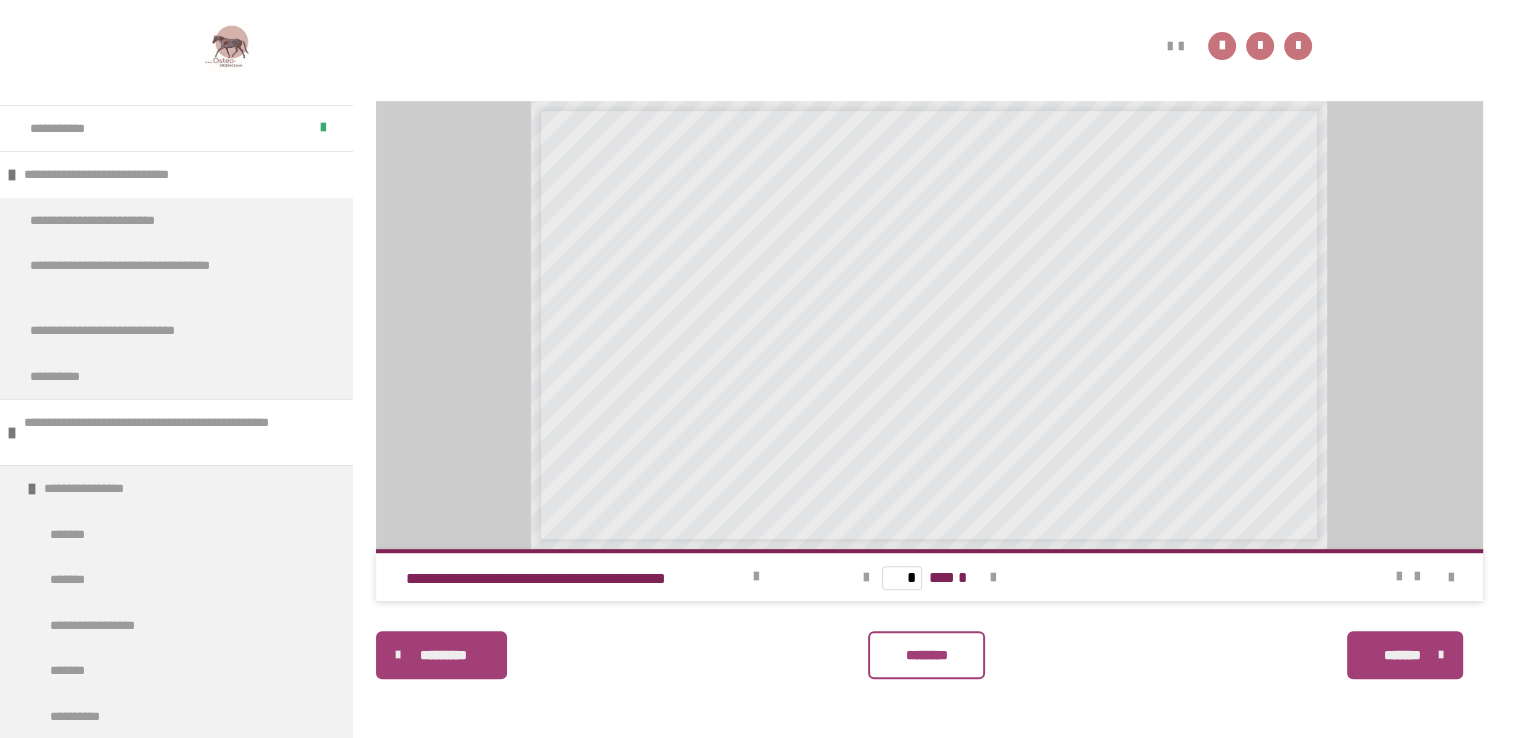 click on "********" at bounding box center (926, 655) 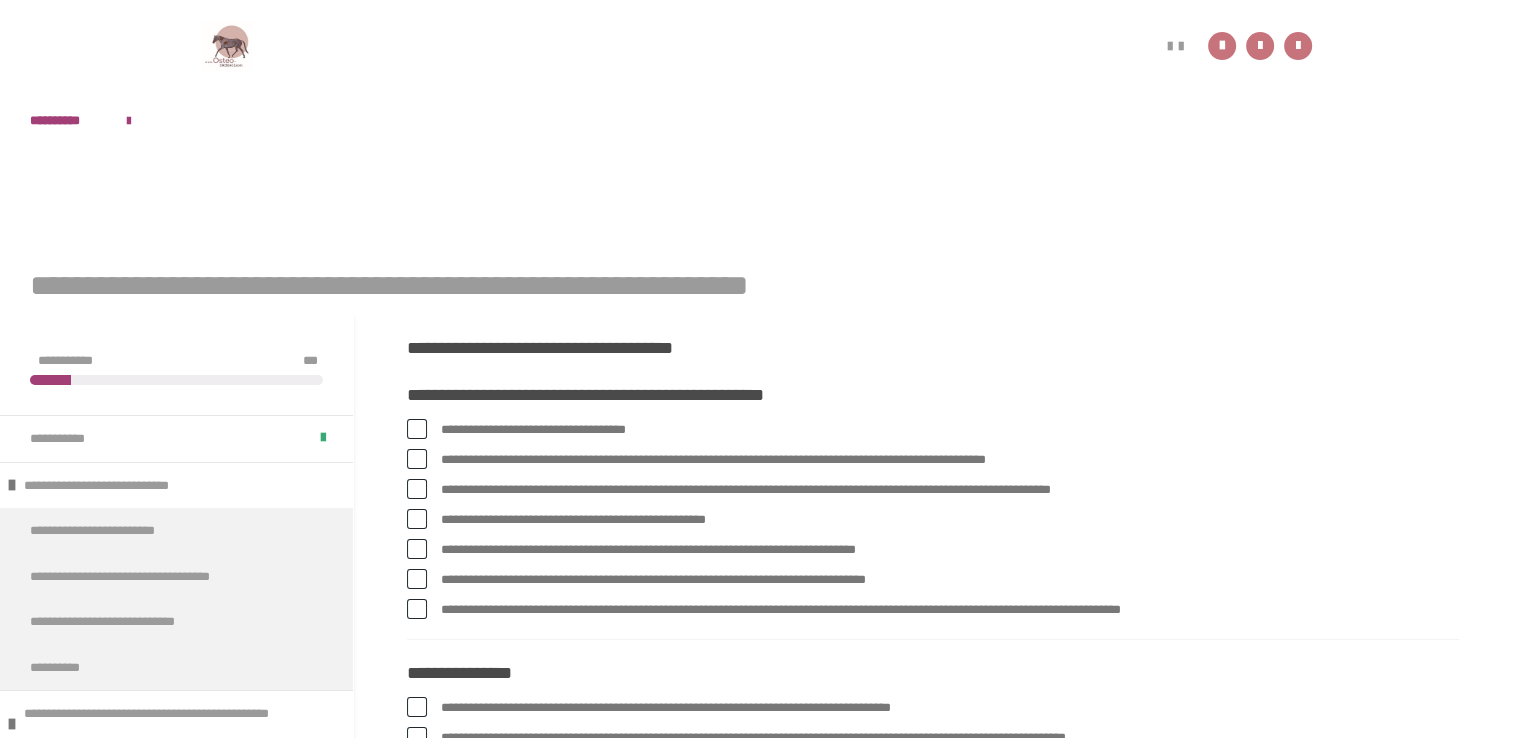 click on "**********" at bounding box center [933, 490] 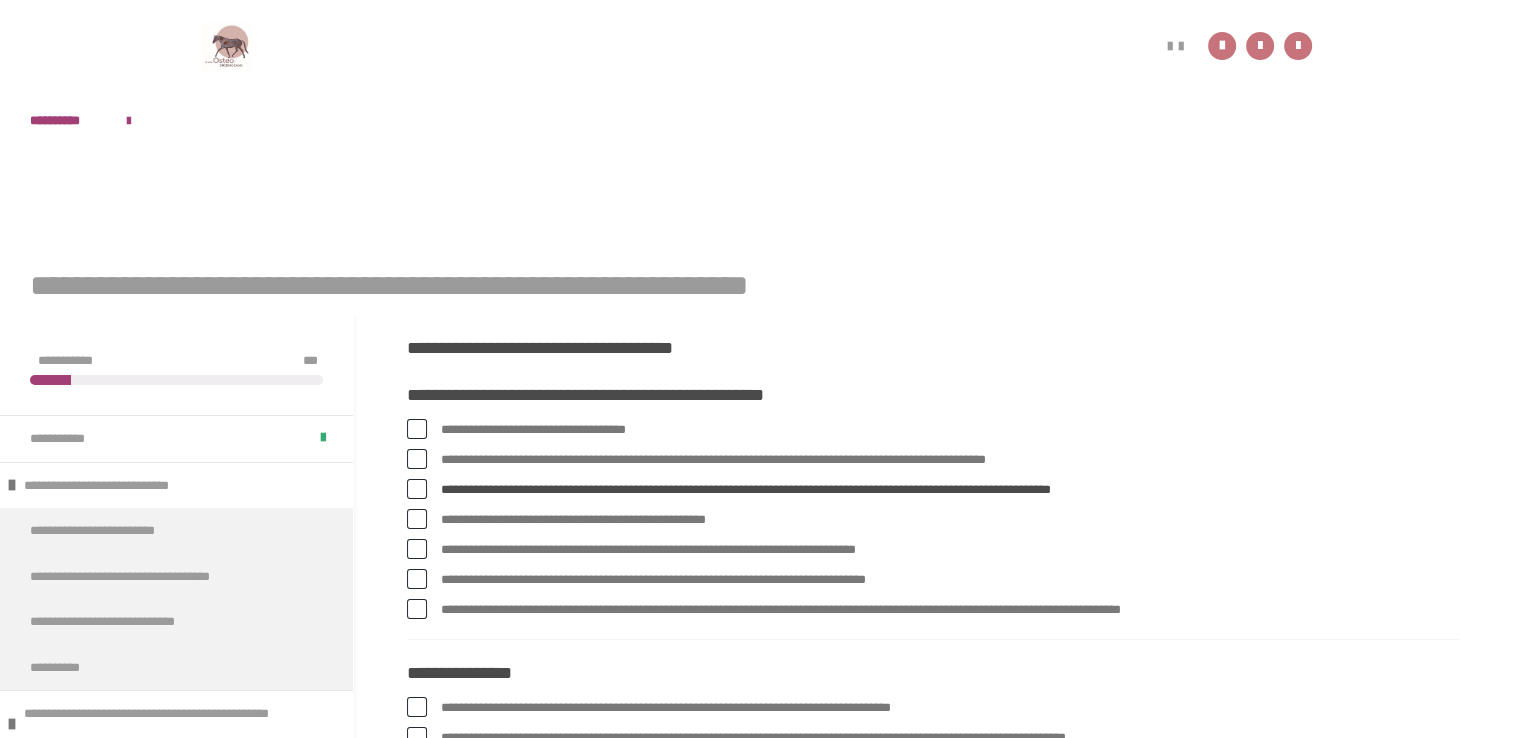 click at bounding box center [417, 519] 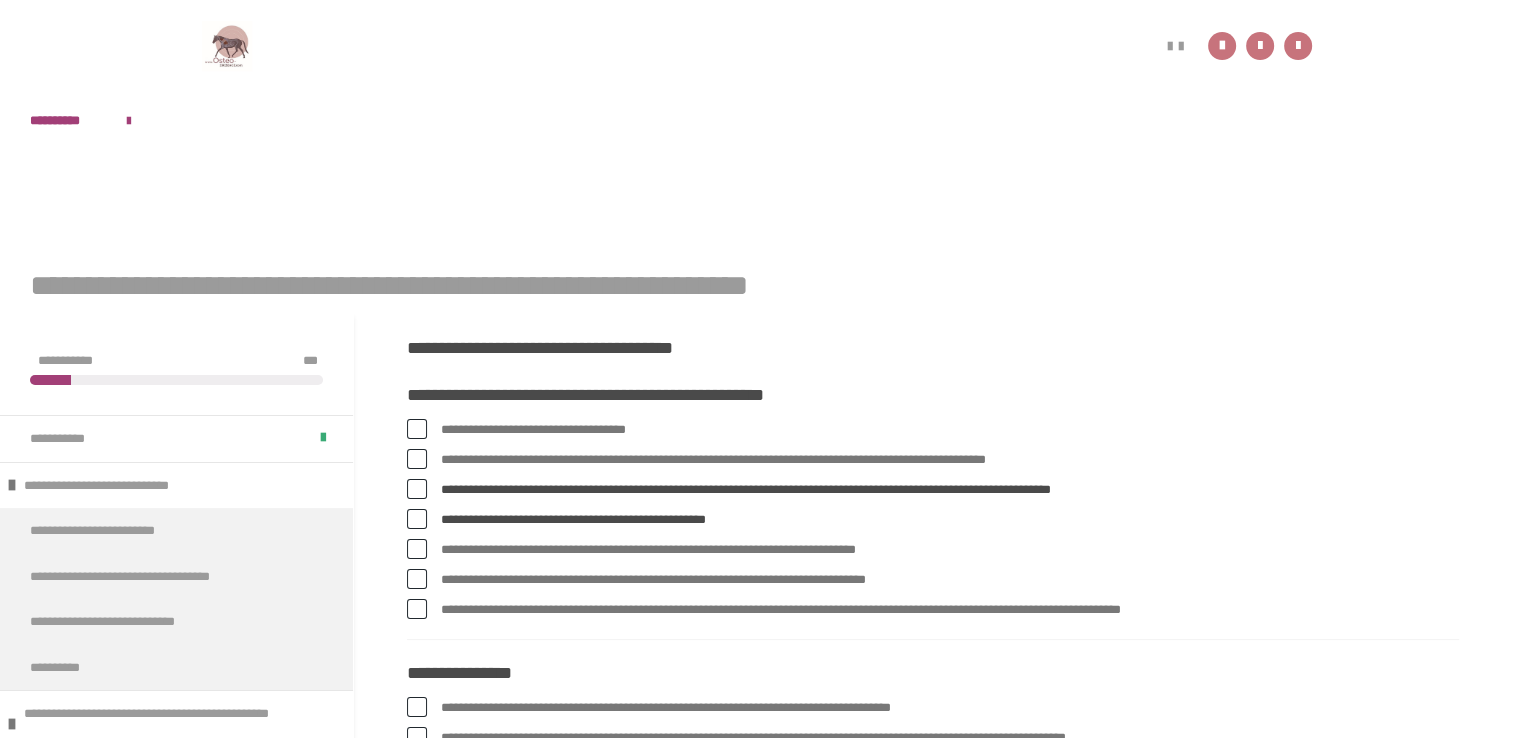 click at bounding box center [417, 549] 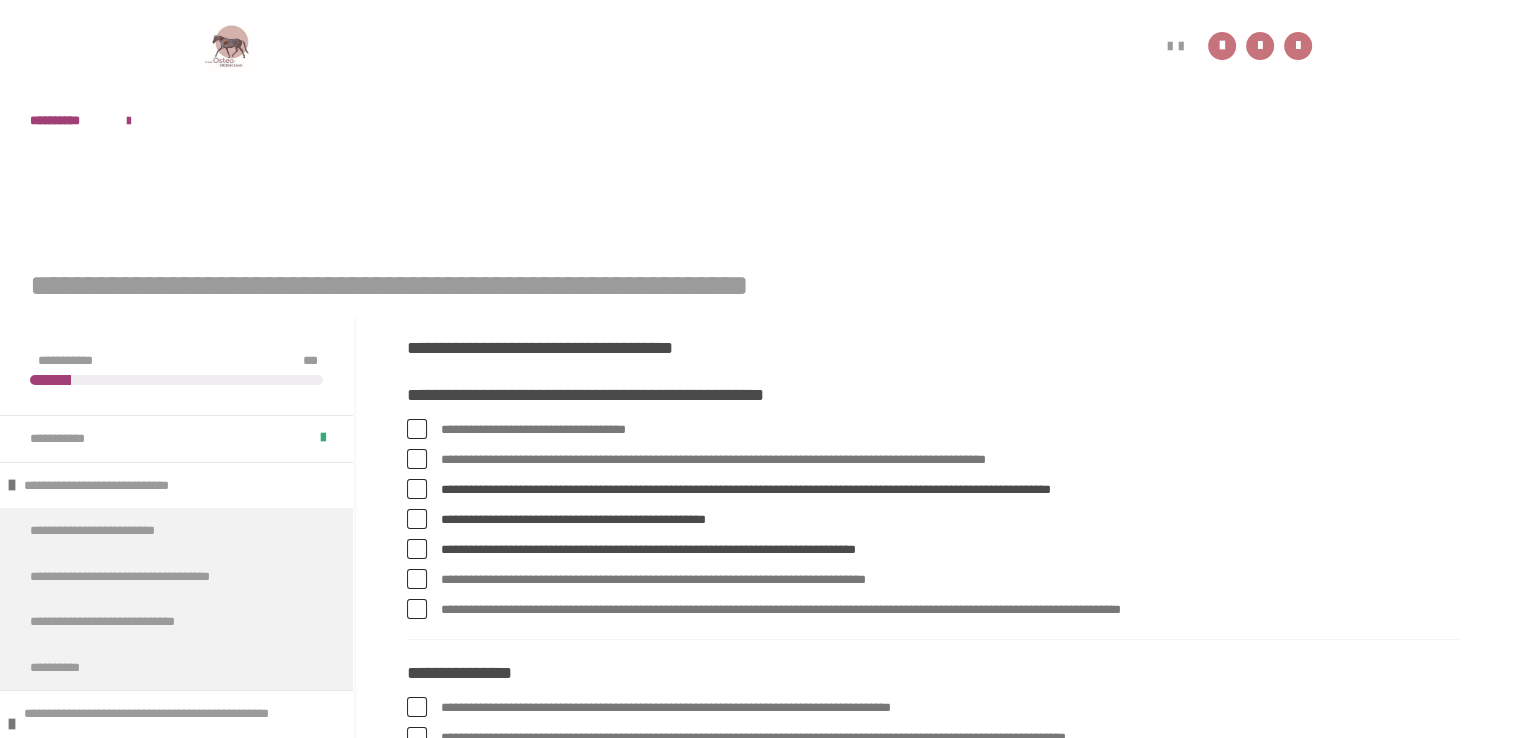 click at bounding box center [417, 609] 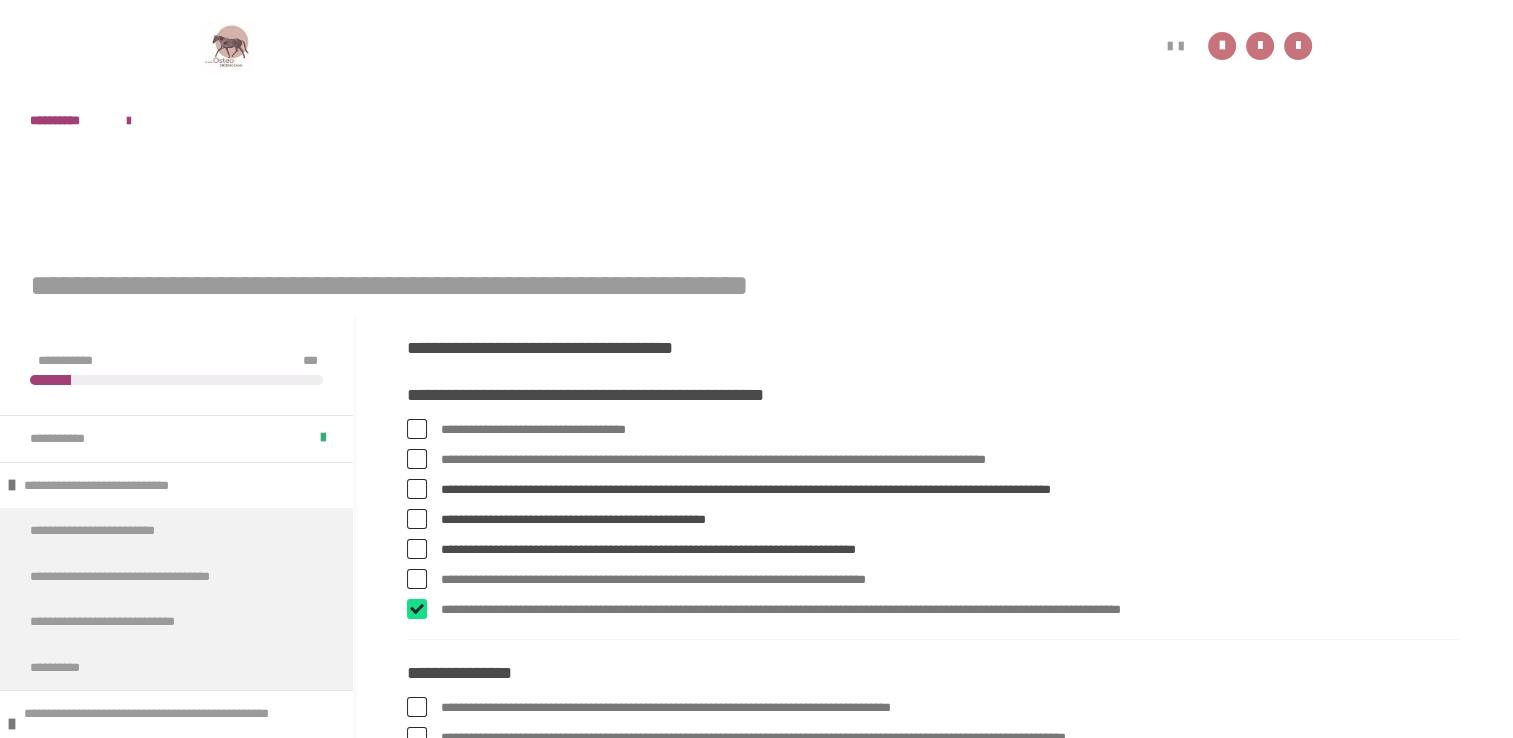 checkbox on "****" 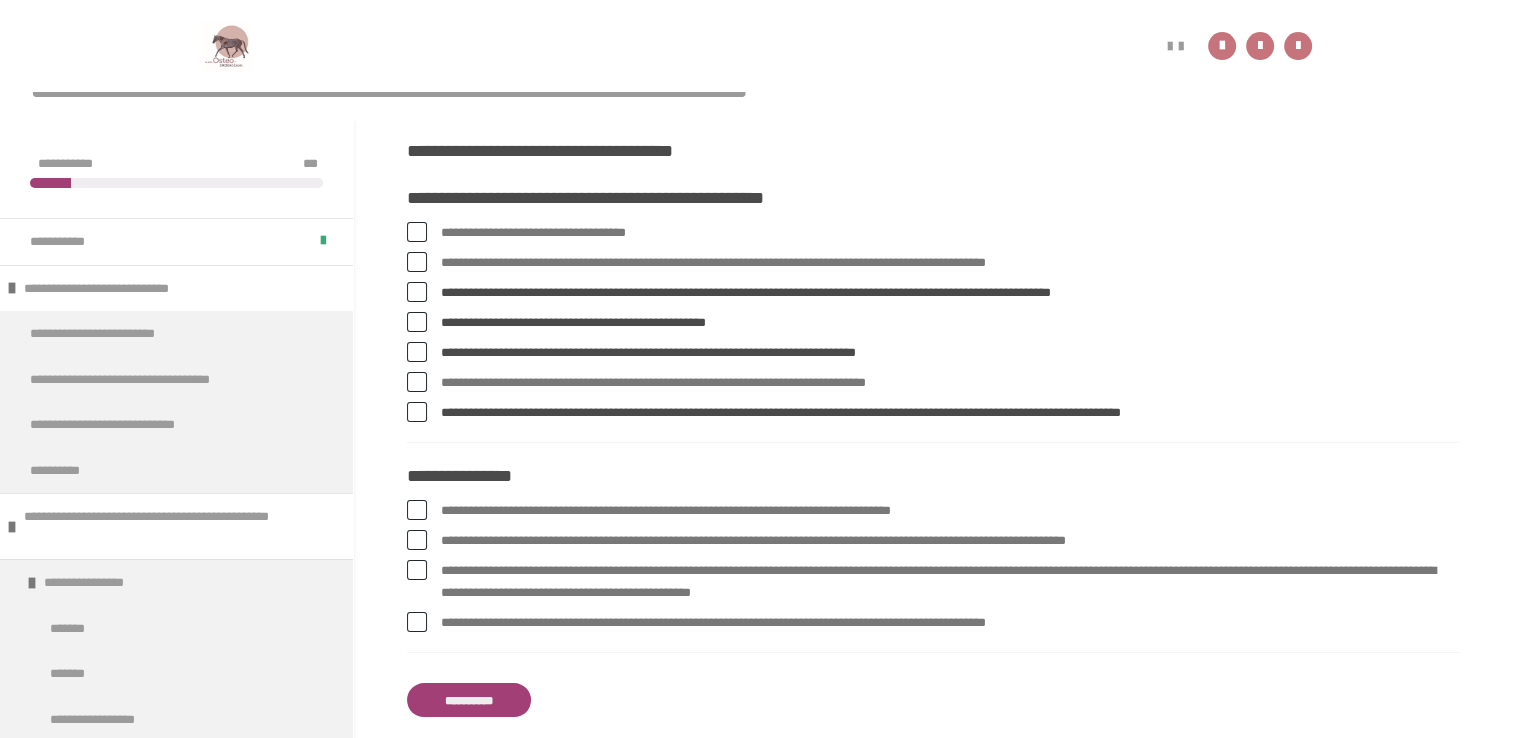 scroll, scrollTop: 229, scrollLeft: 0, axis: vertical 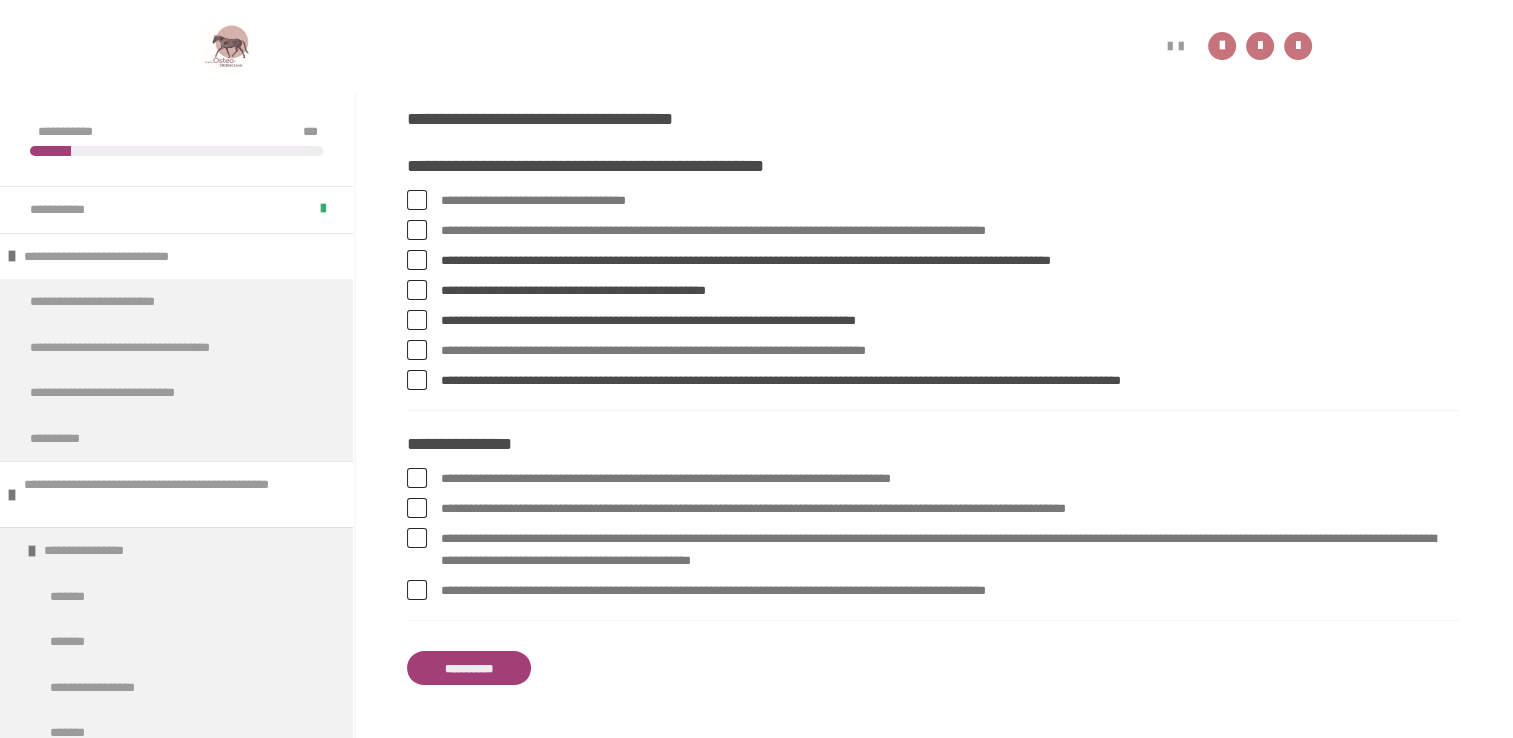 click at bounding box center (417, 508) 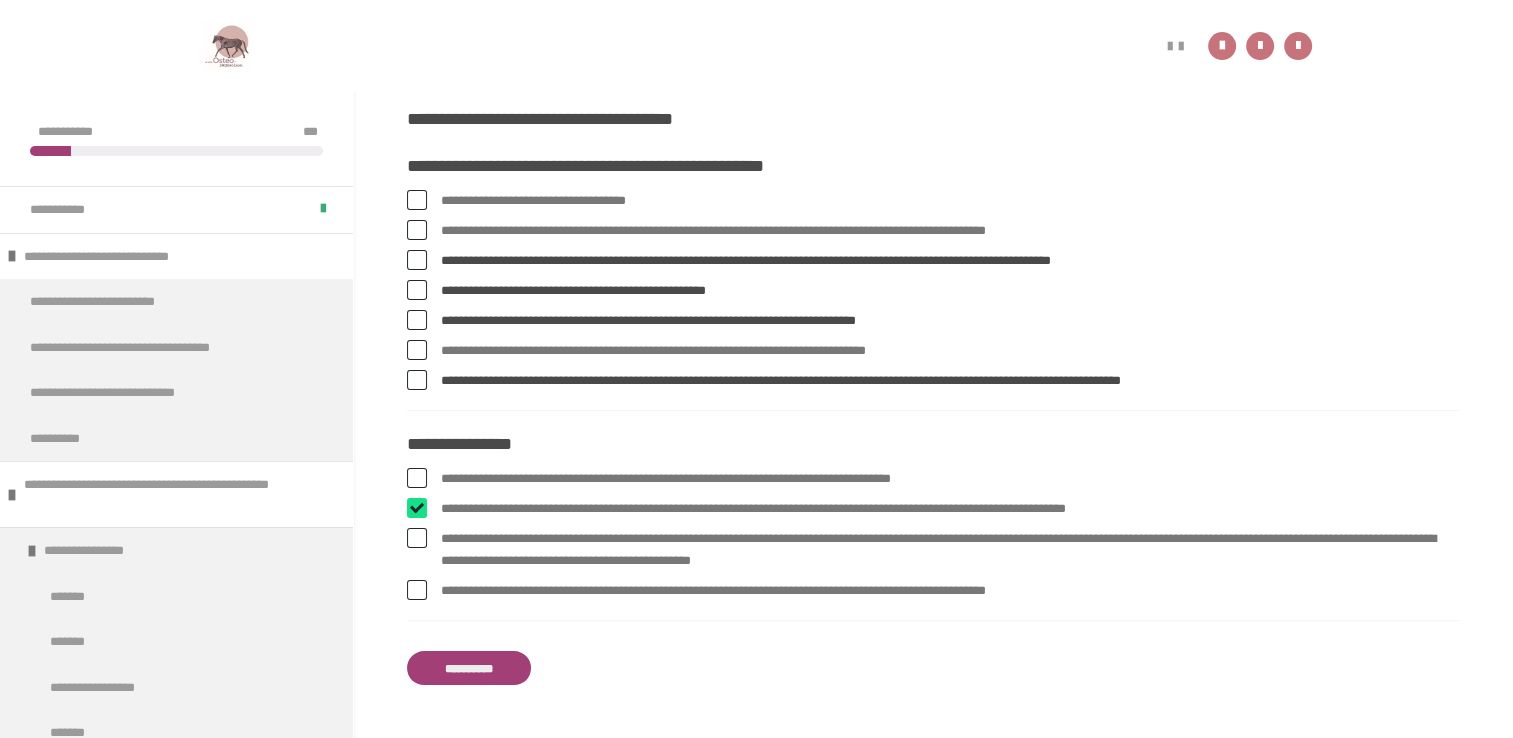 checkbox on "****" 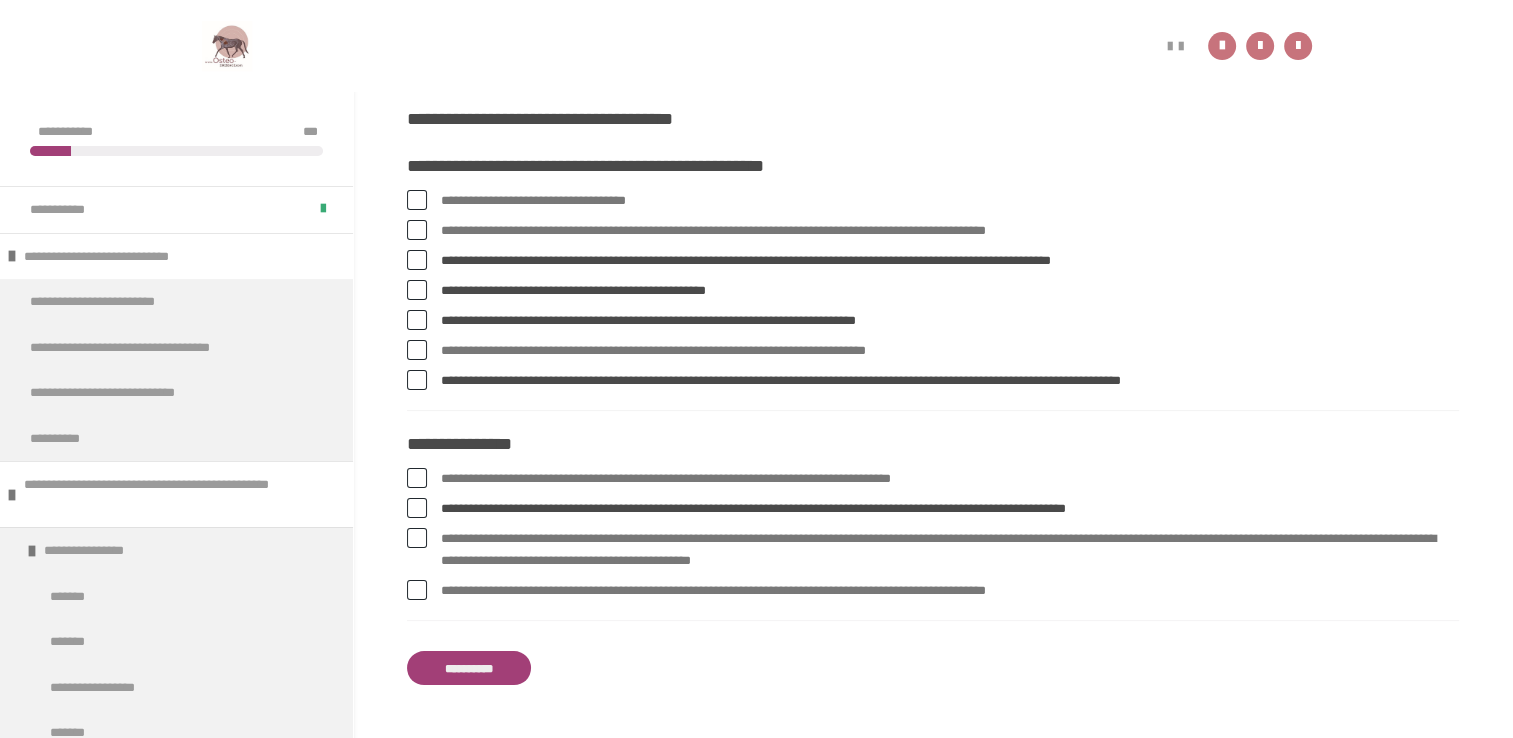 click at bounding box center (417, 538) 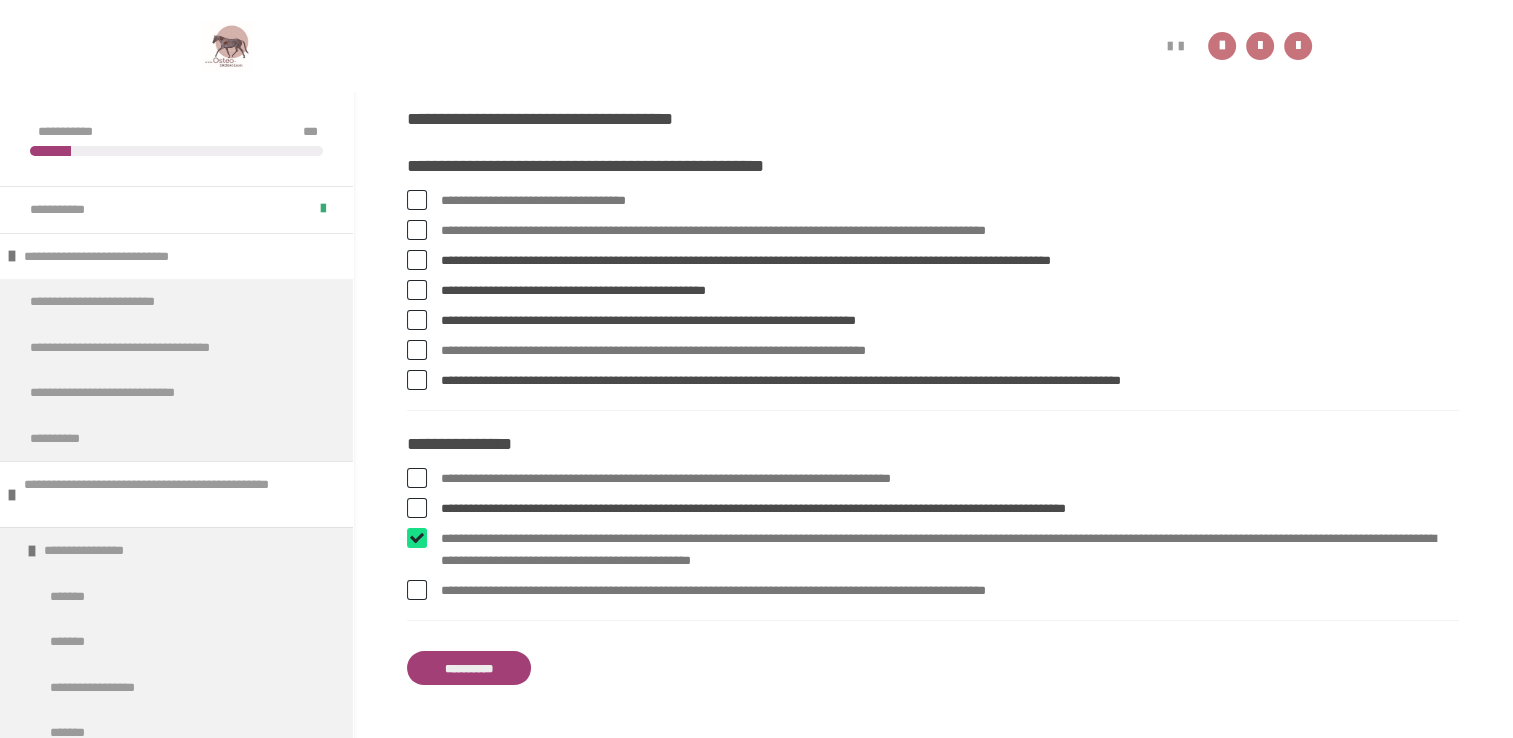 checkbox on "****" 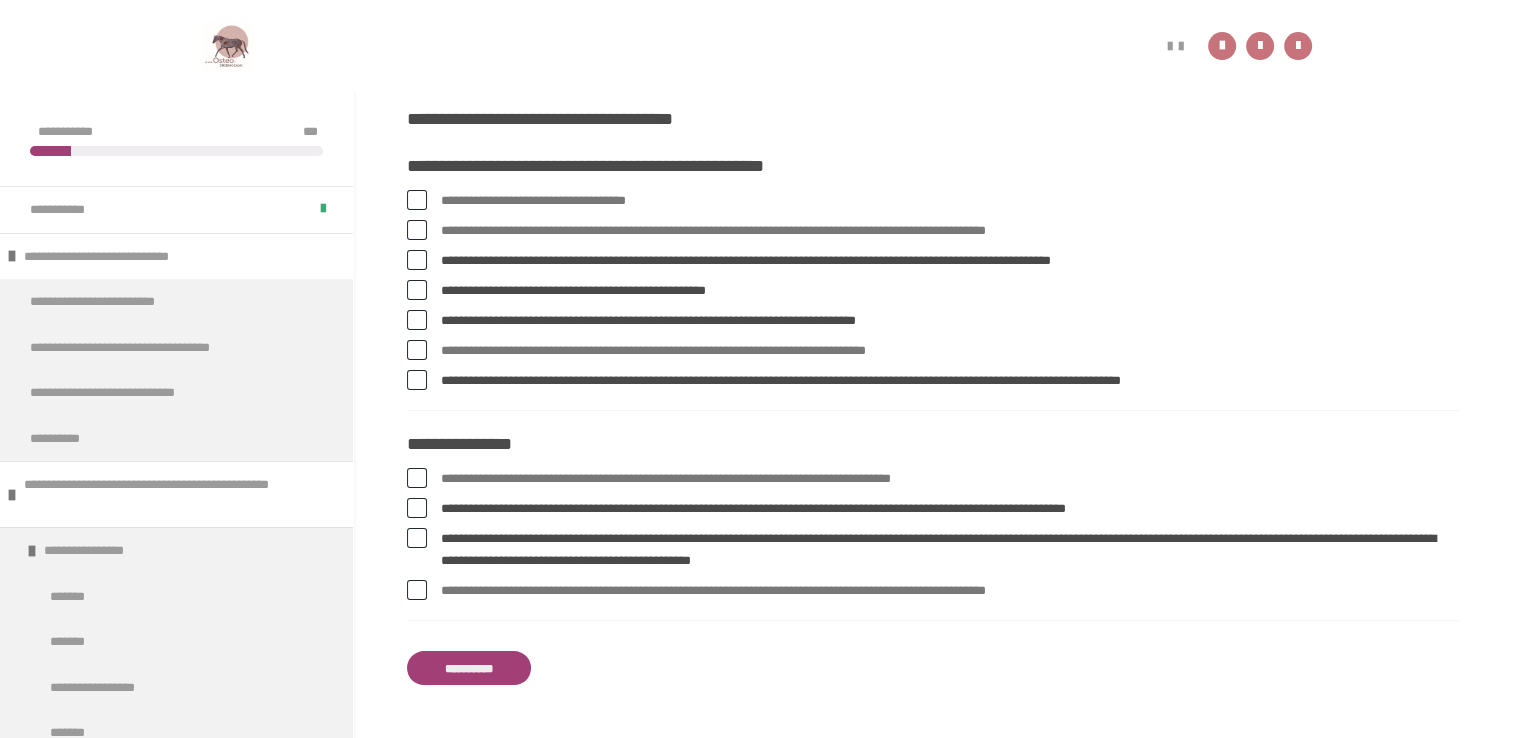 click on "**********" at bounding box center (469, 668) 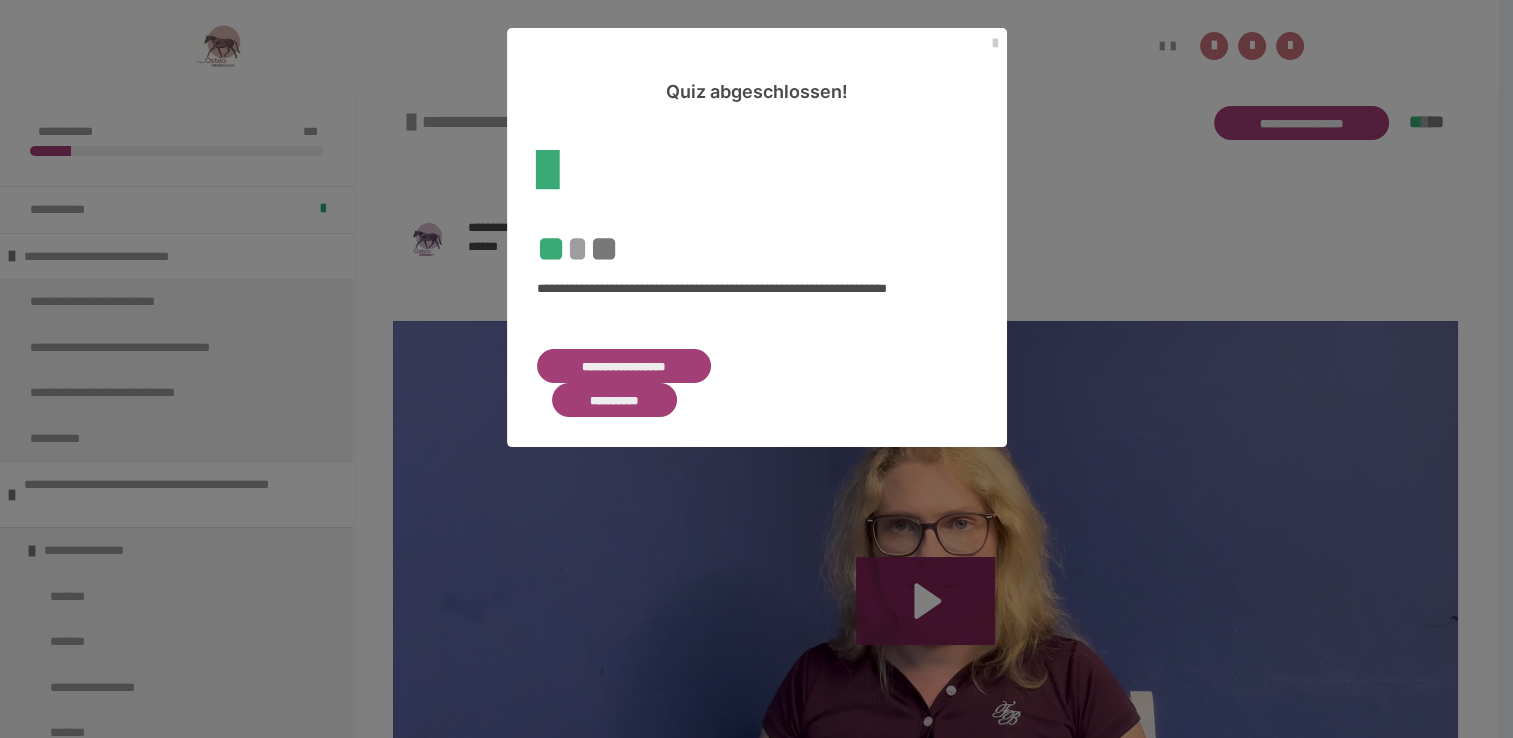 click on "**********" at bounding box center (615, 400) 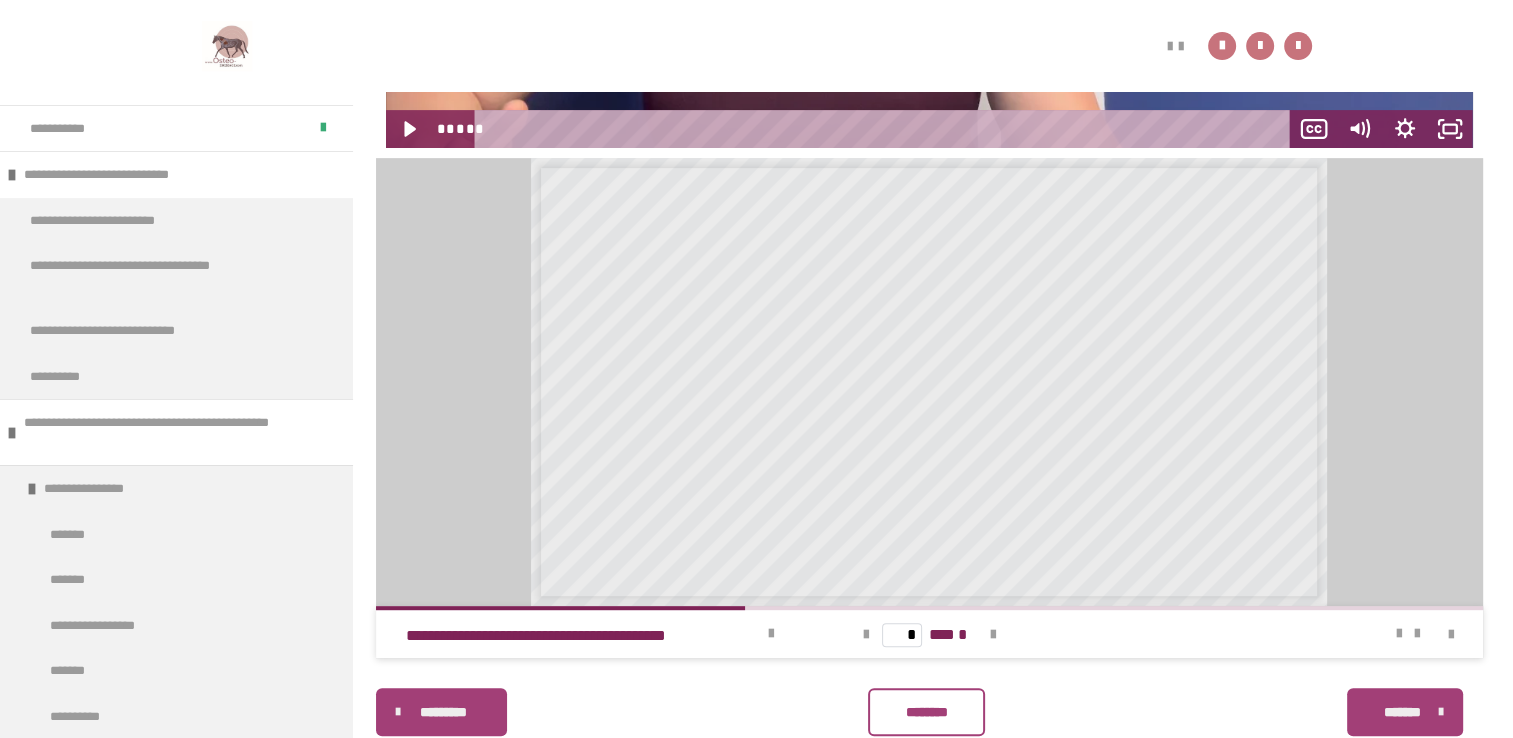 scroll, scrollTop: 841, scrollLeft: 0, axis: vertical 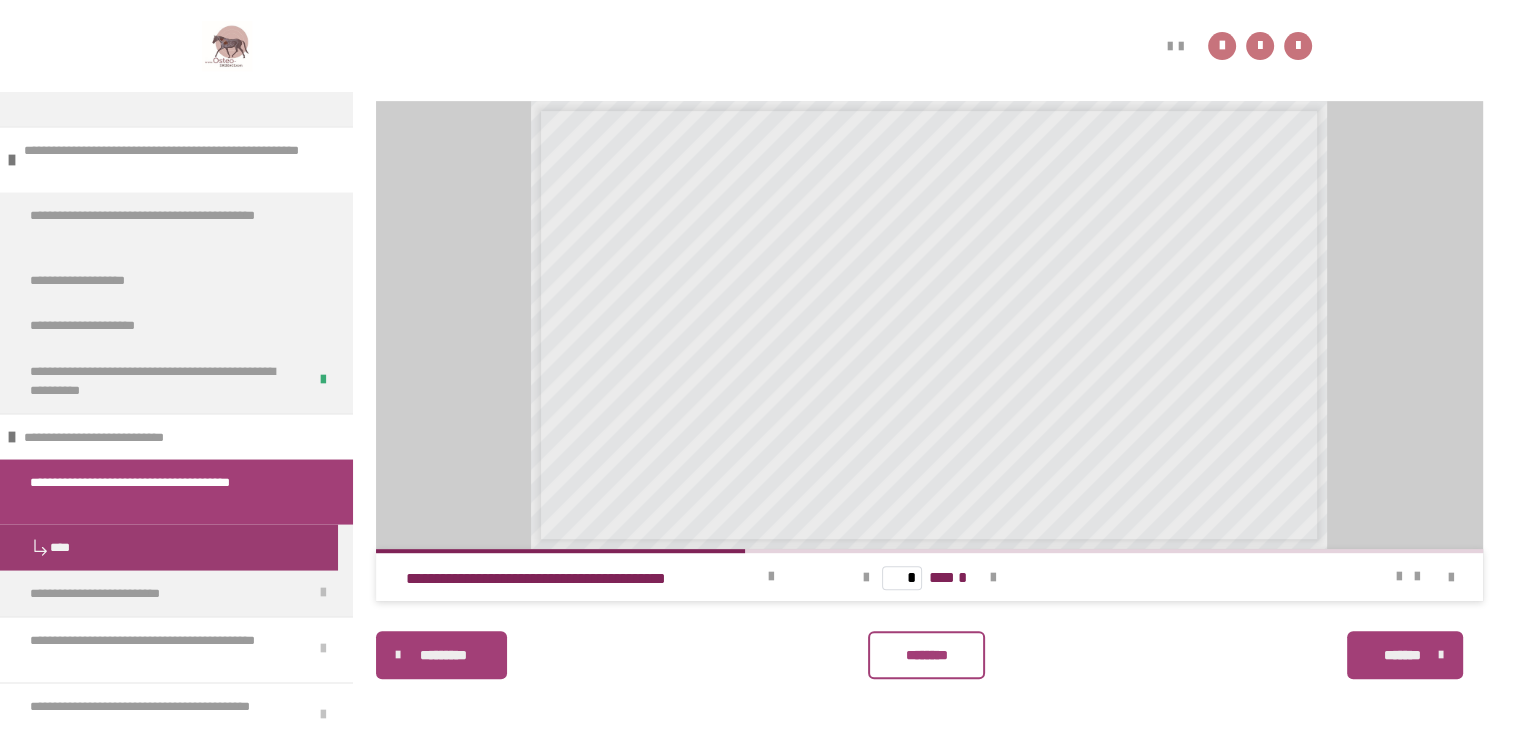 click on "**********" at bounding box center (161, 491) 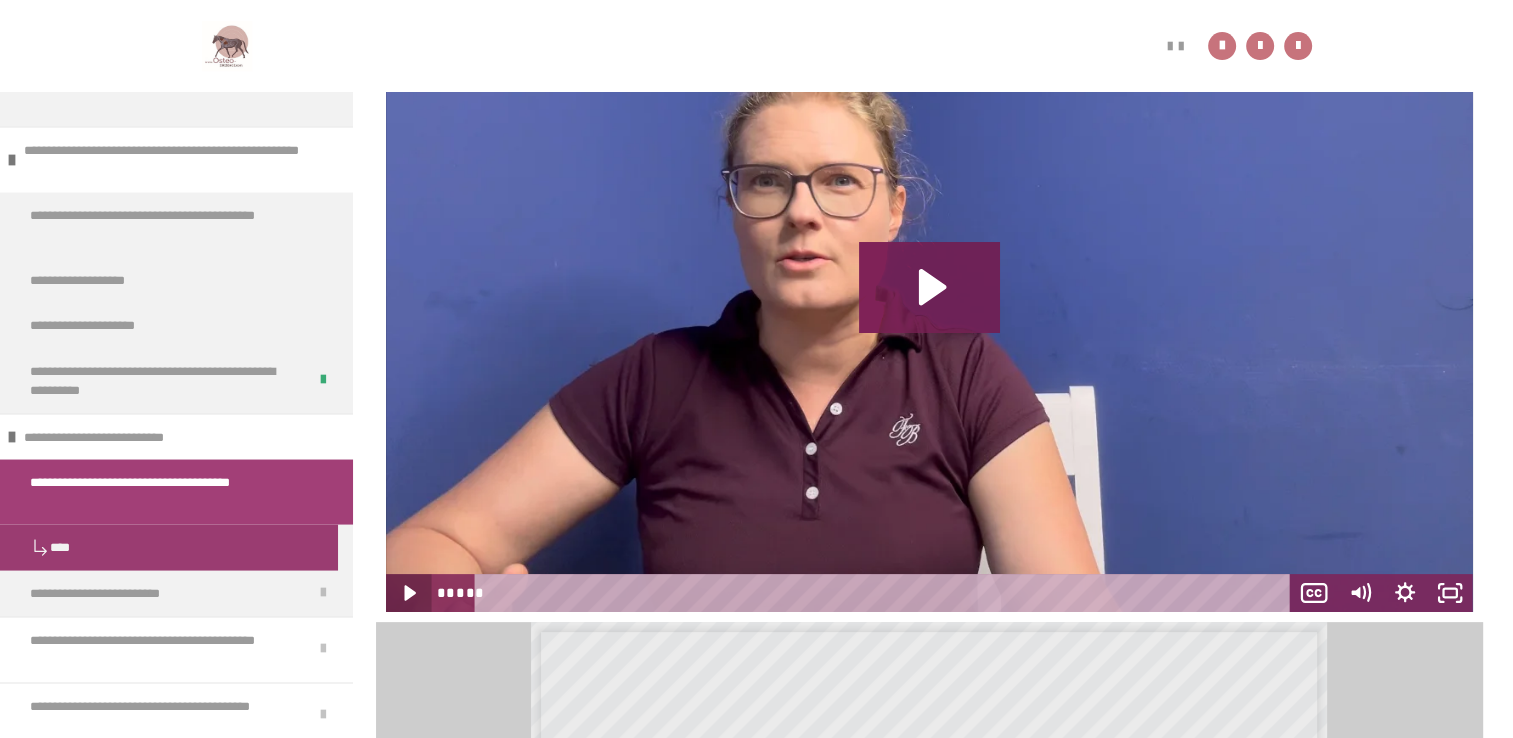 click 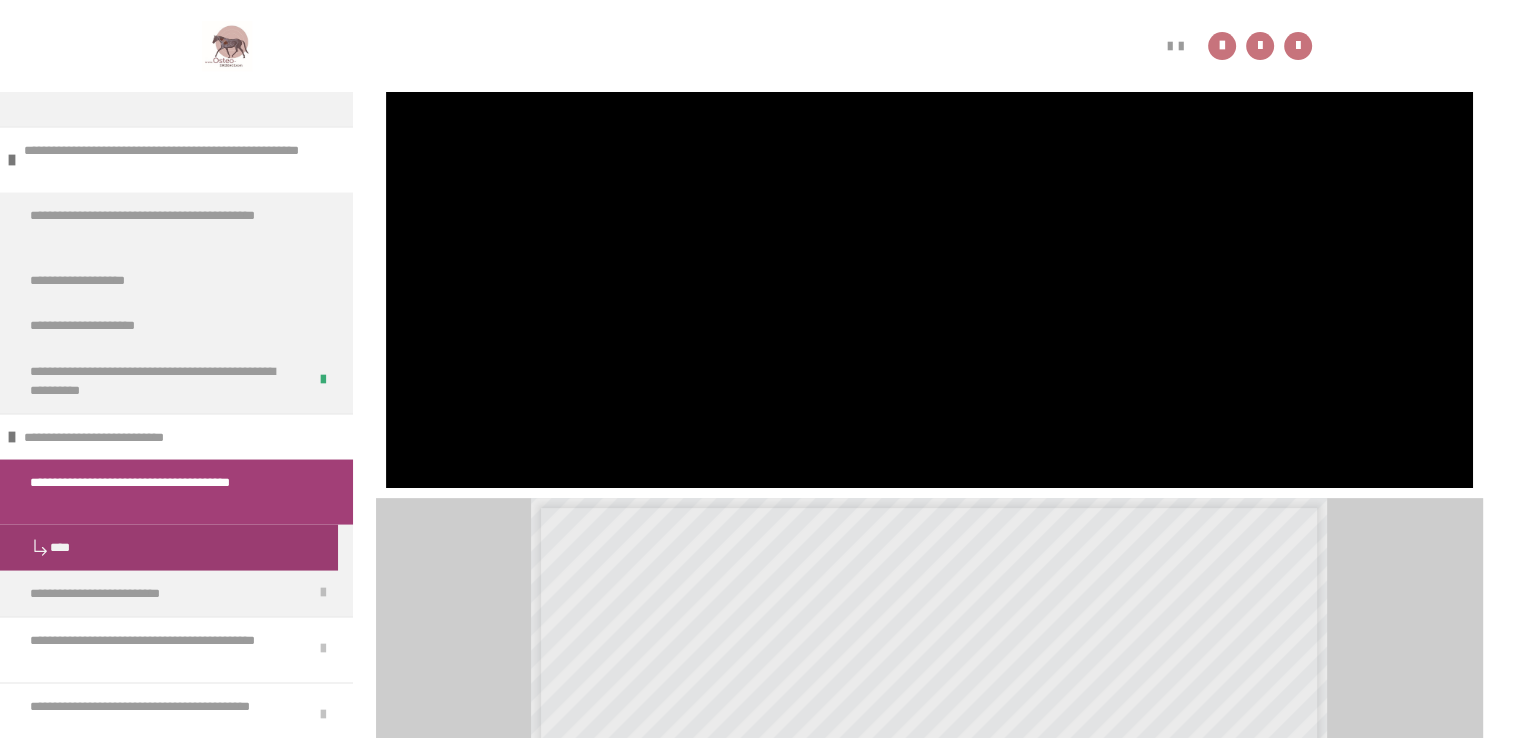 scroll, scrollTop: 449, scrollLeft: 0, axis: vertical 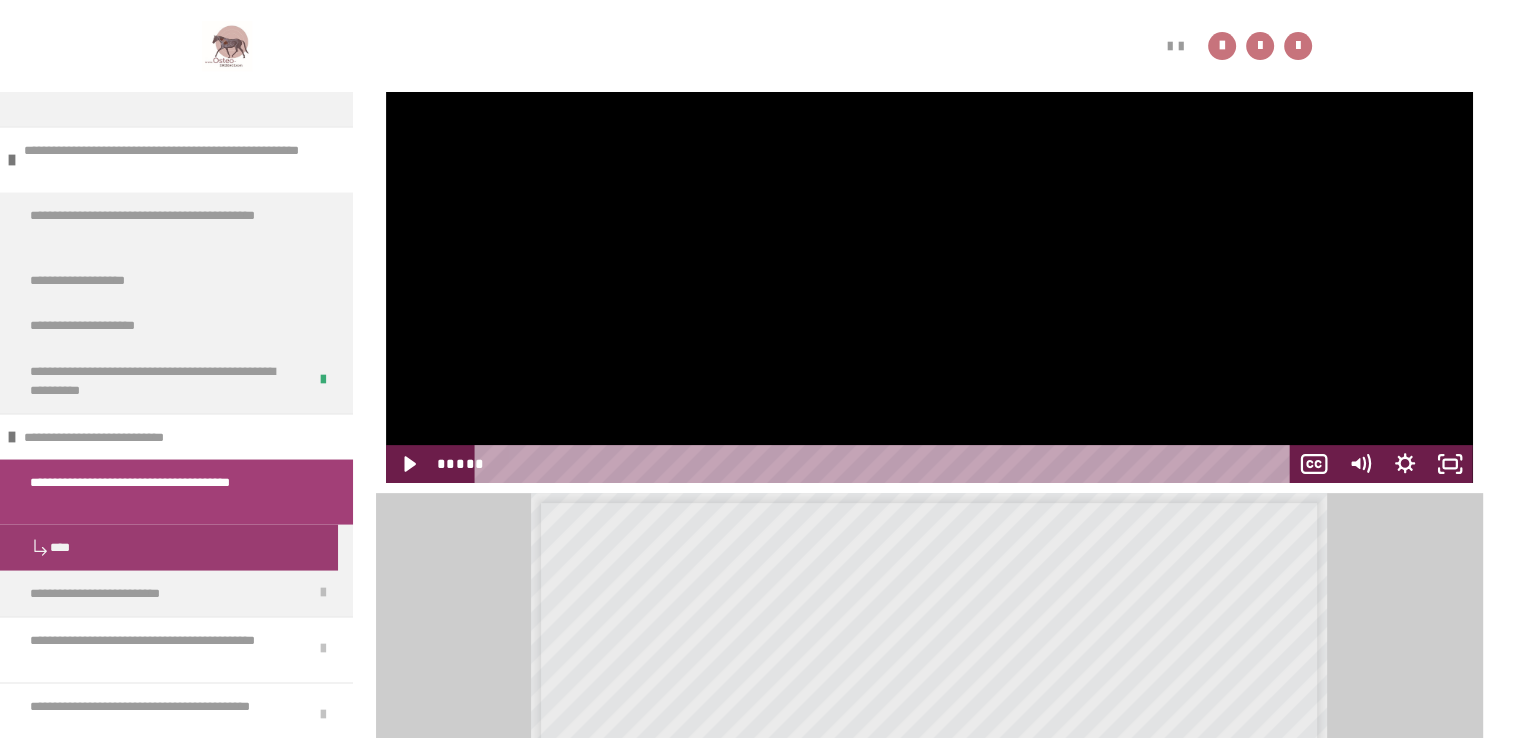 click on "**********" at bounding box center [756, 497] 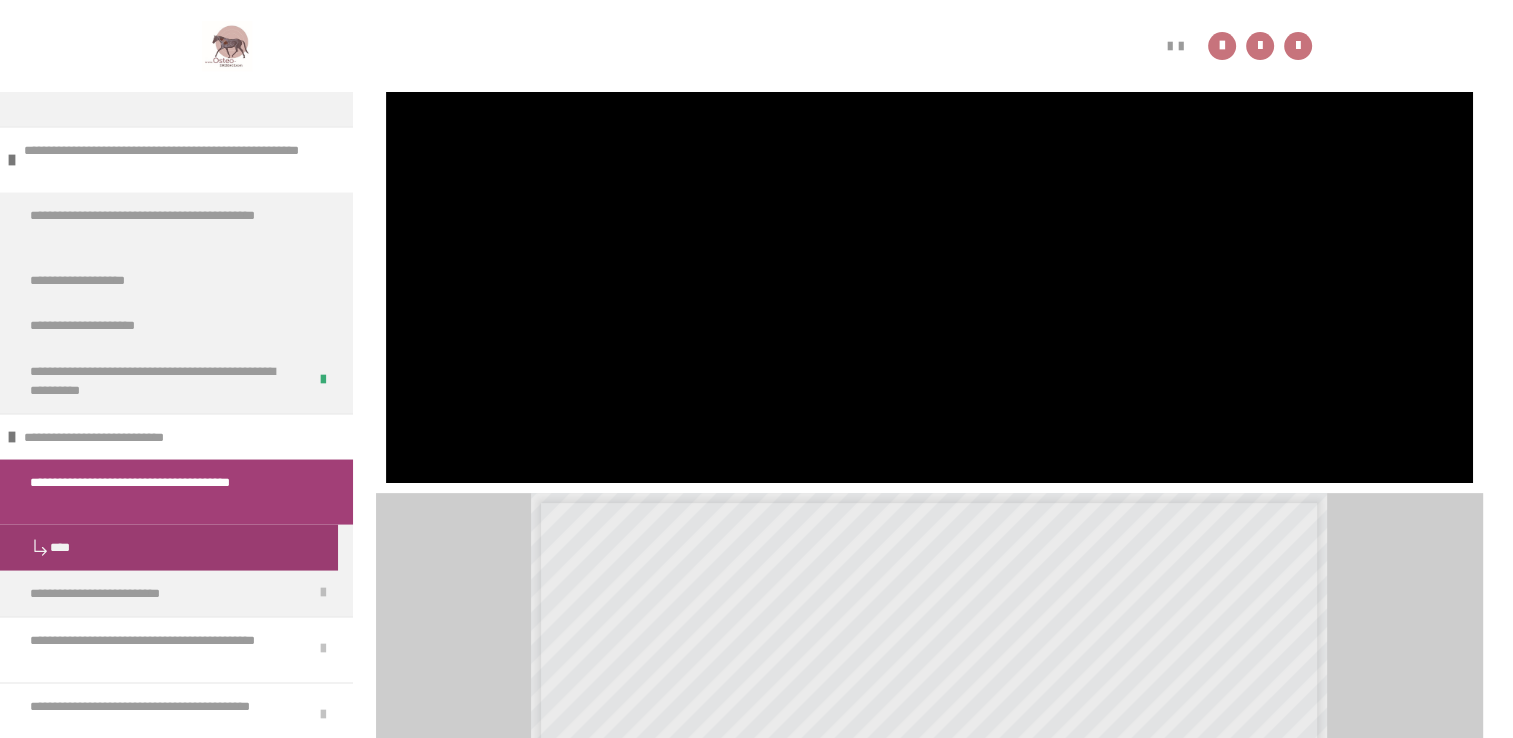 click at bounding box center (176, 537) 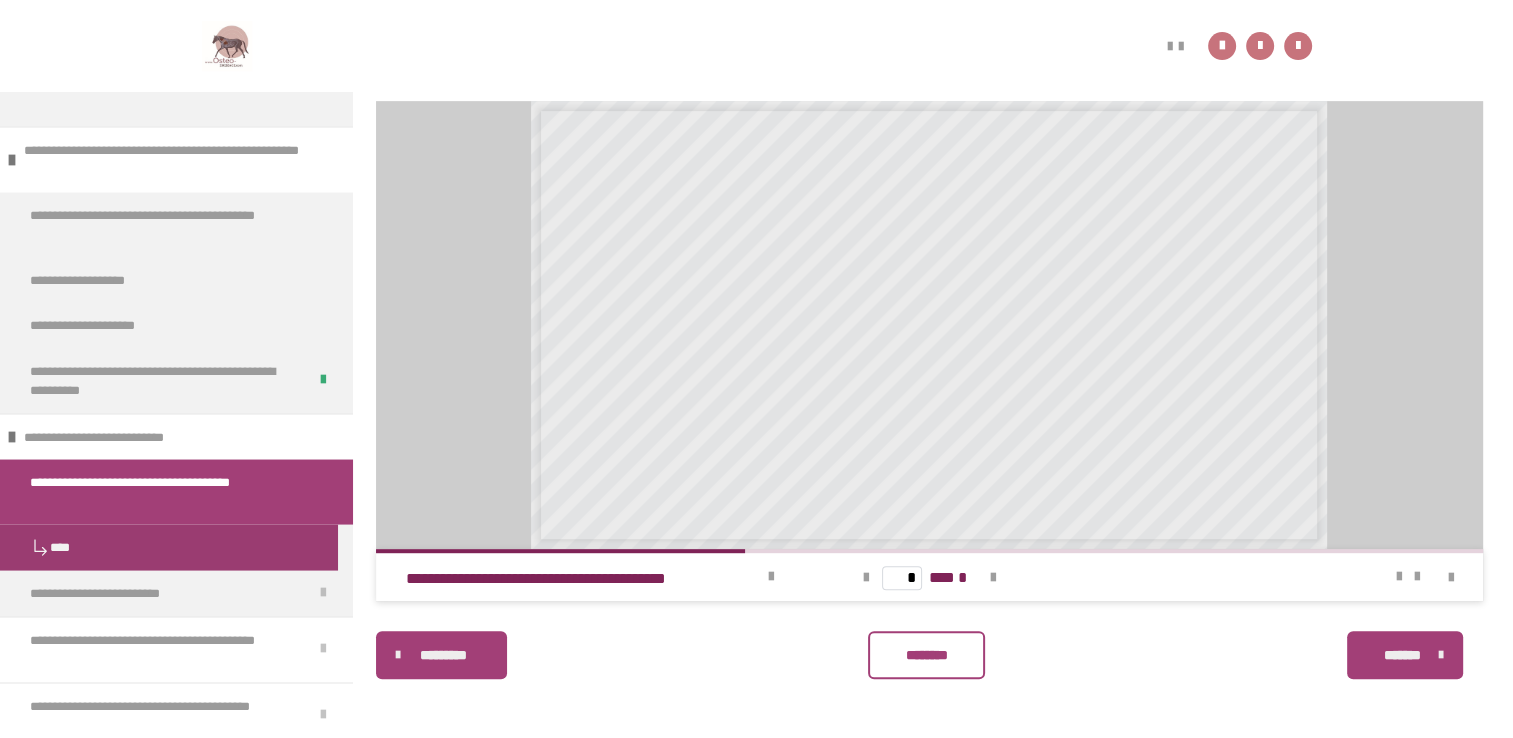 click on "********" at bounding box center [926, 655] 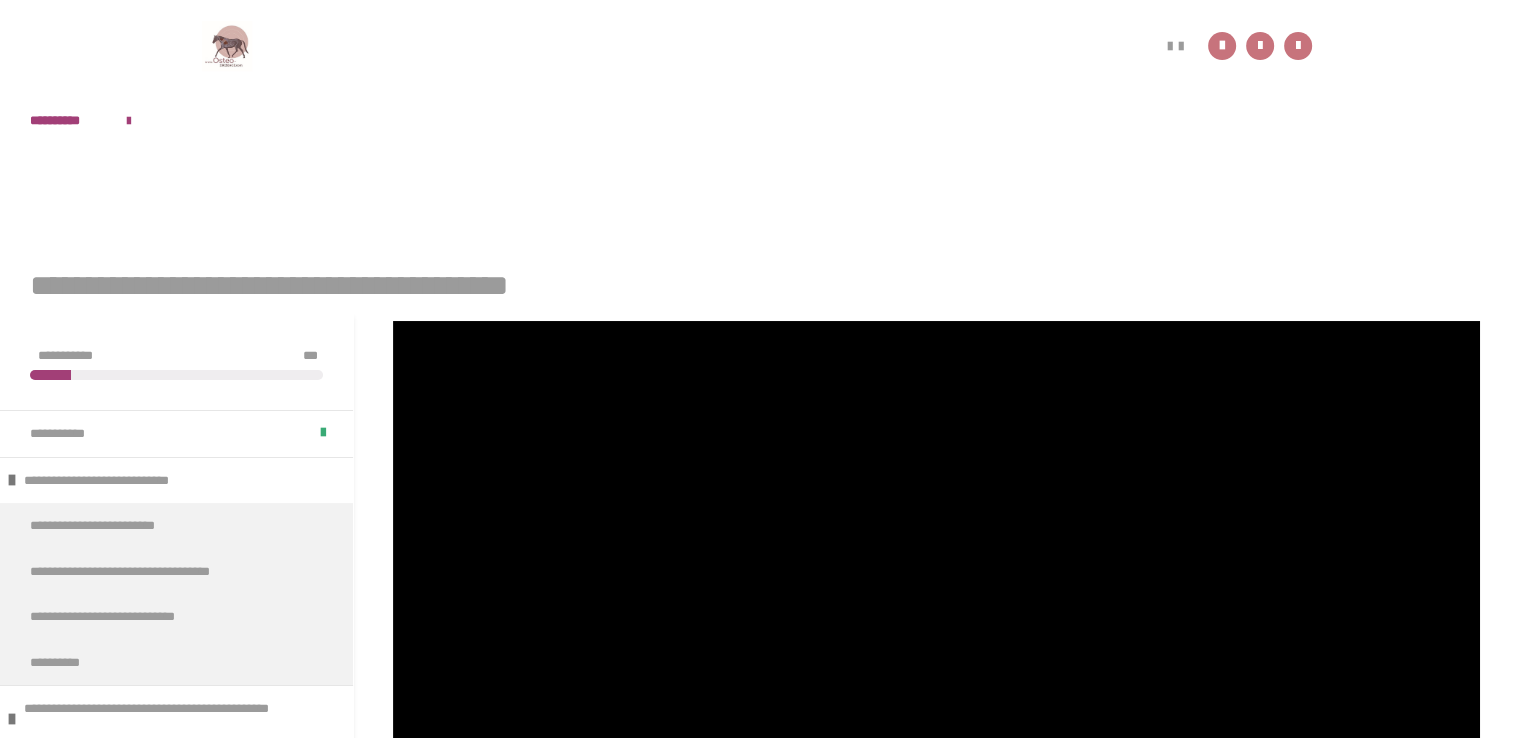 scroll, scrollTop: 0, scrollLeft: 0, axis: both 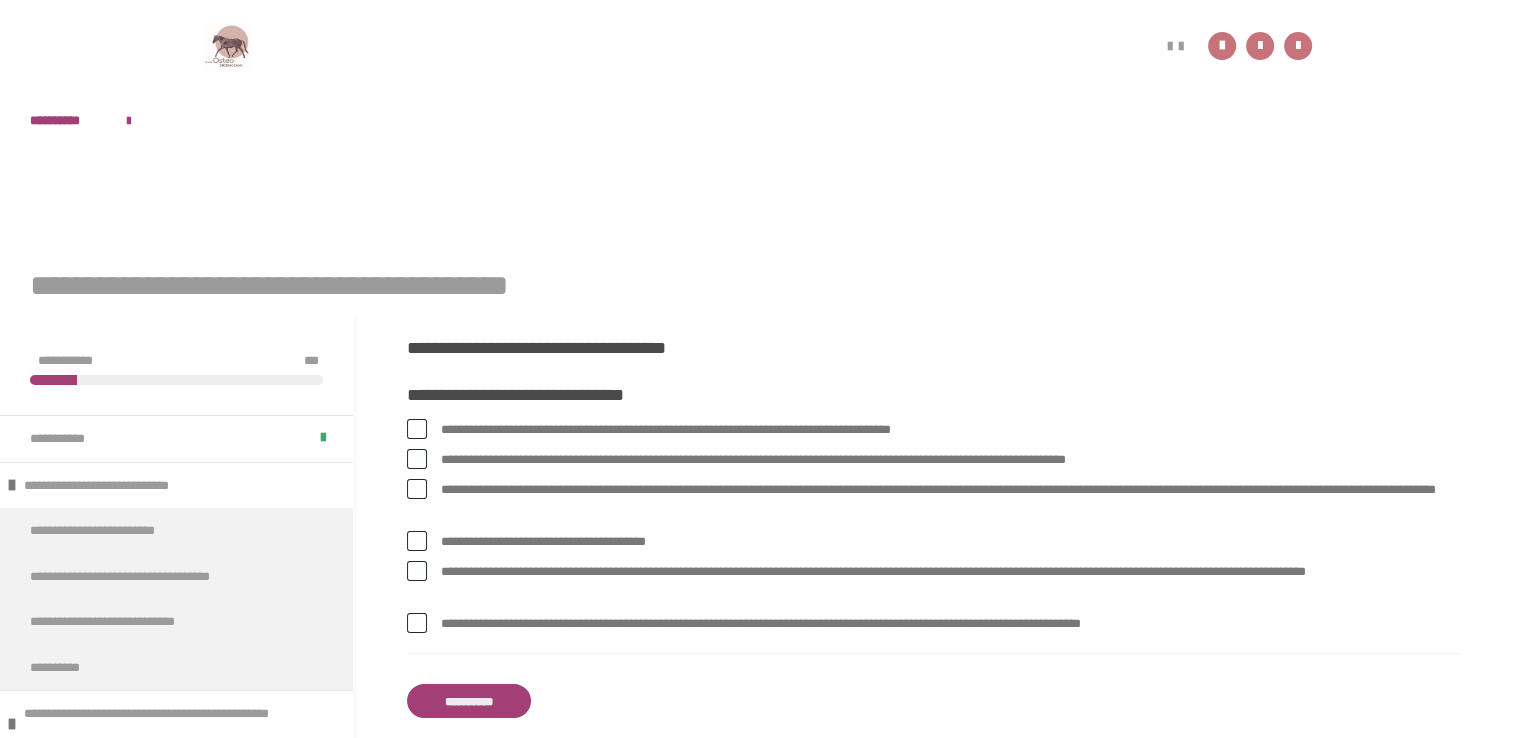 click at bounding box center [417, 489] 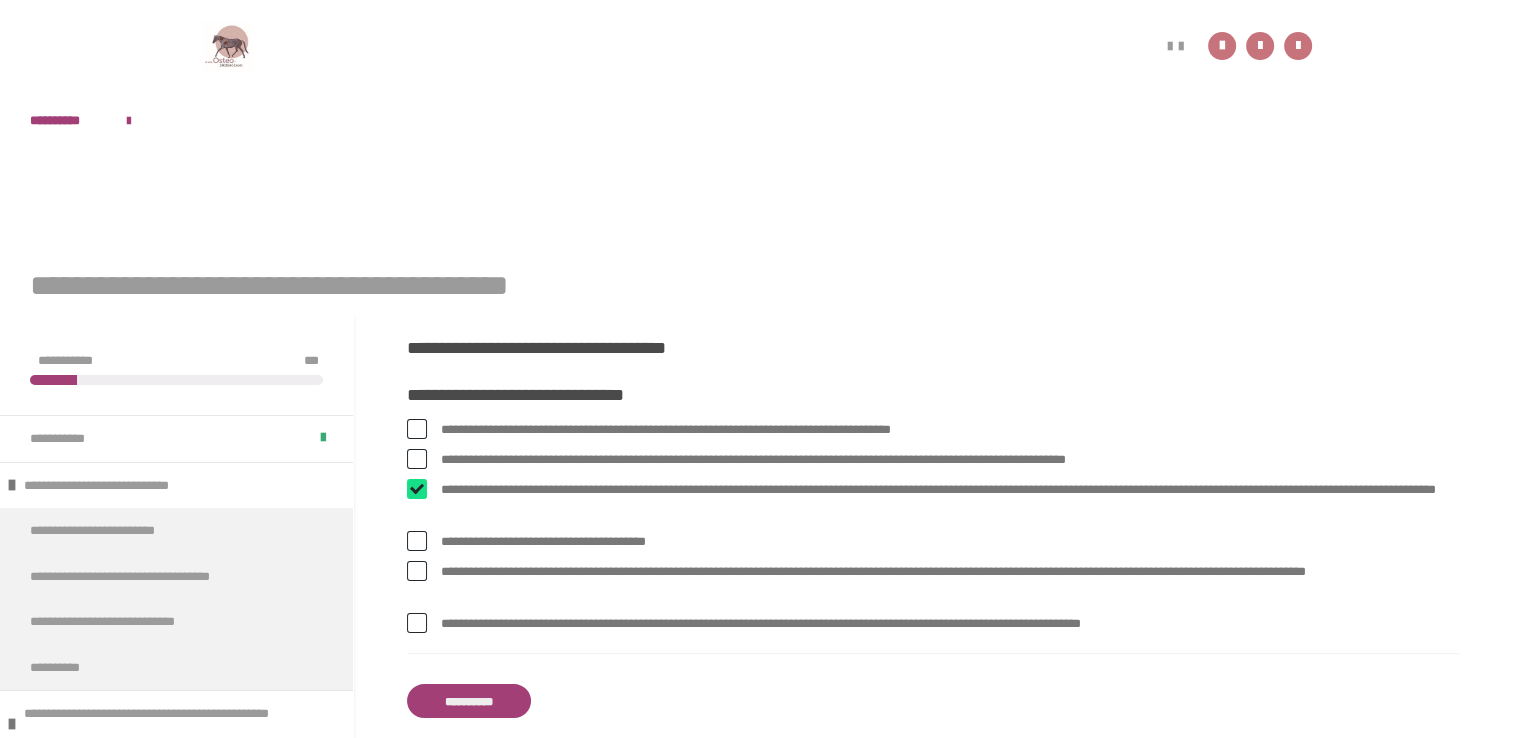 checkbox on "****" 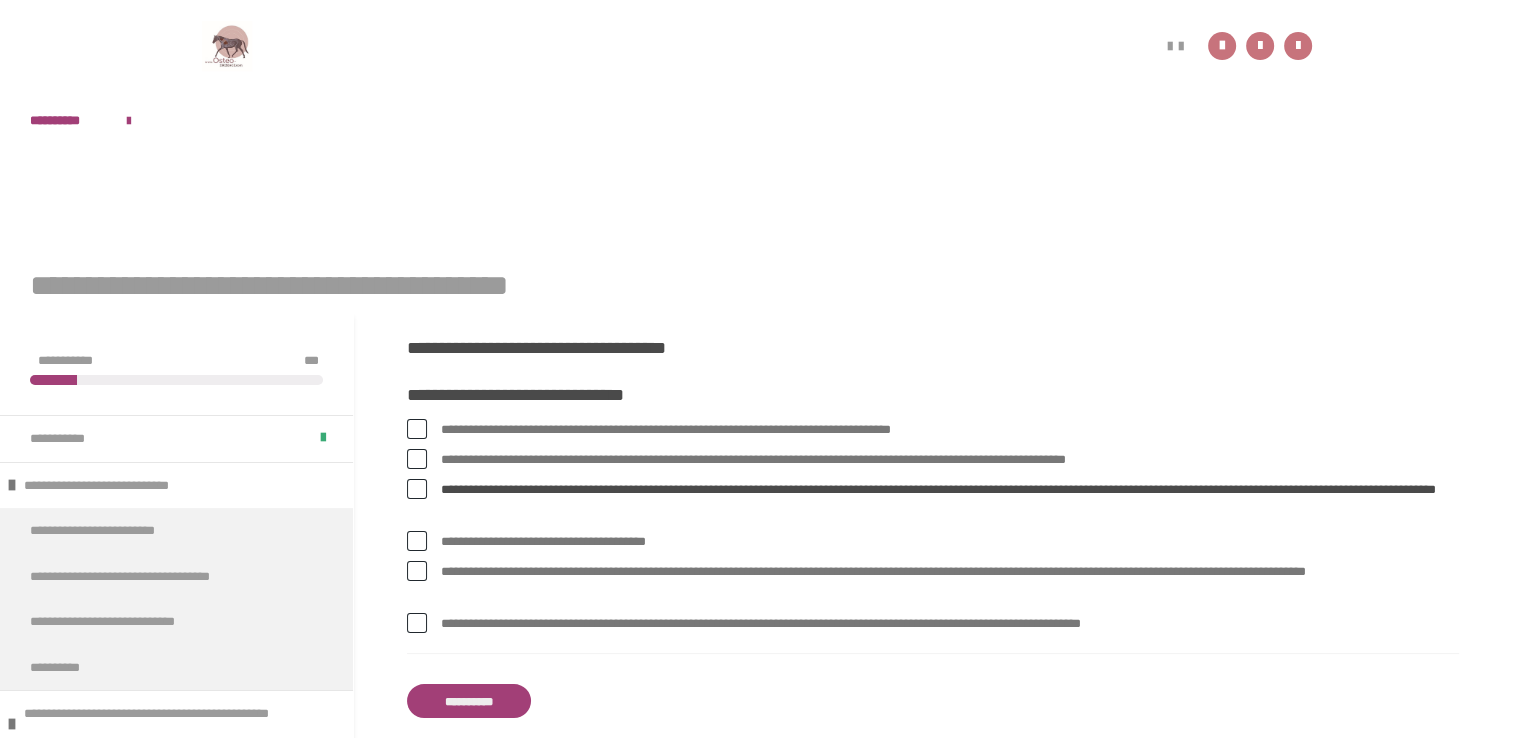 click at bounding box center [417, 571] 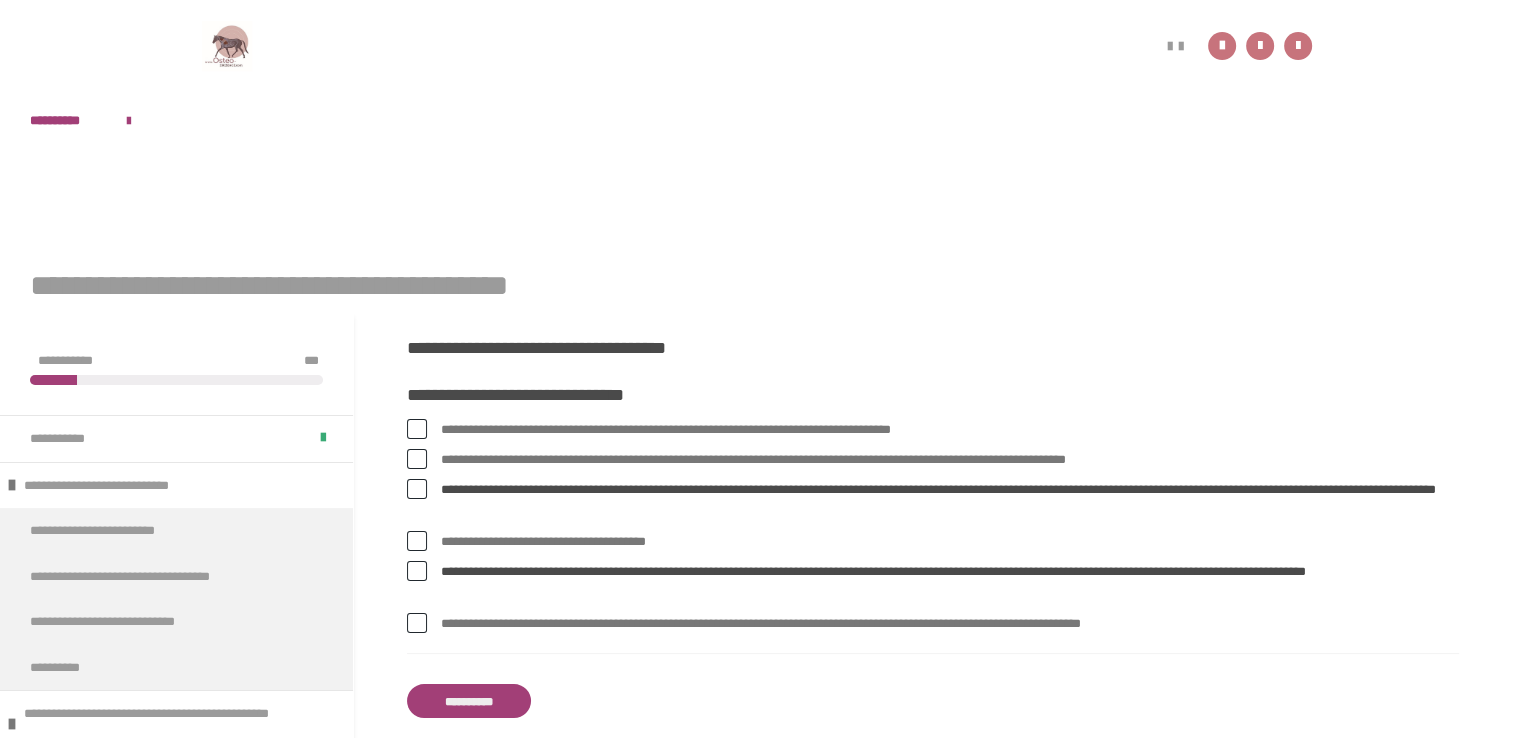 click at bounding box center [417, 623] 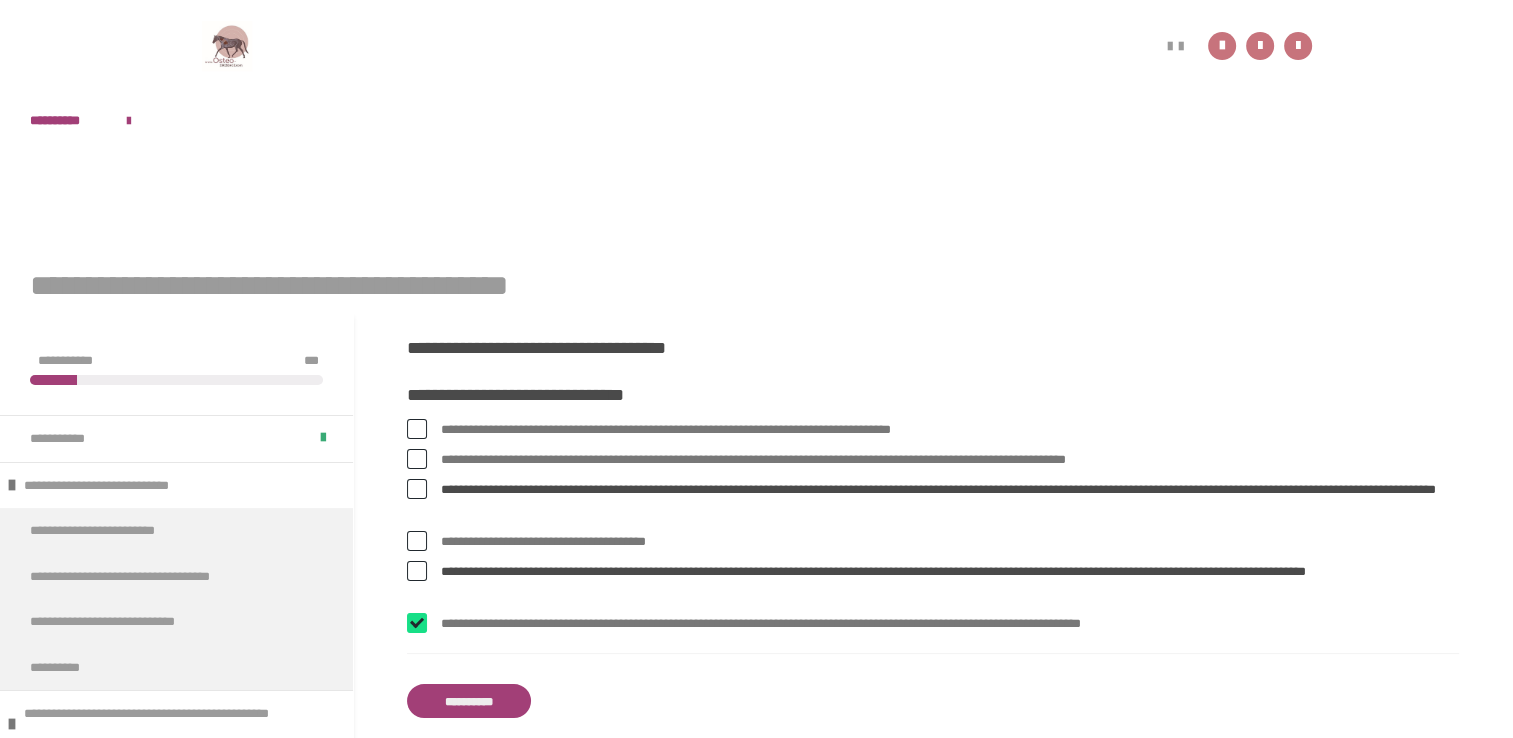 checkbox on "****" 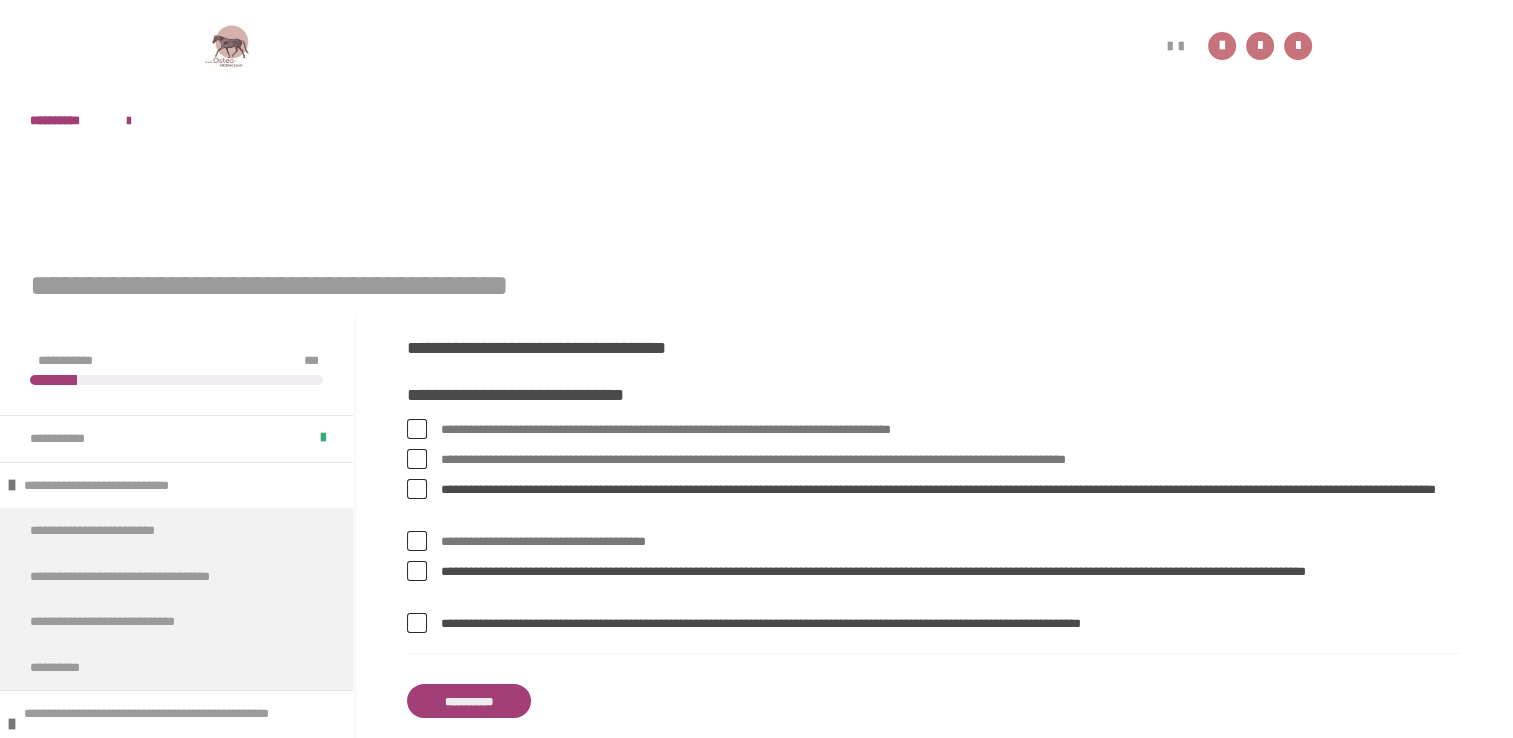 click on "**********" at bounding box center [469, 701] 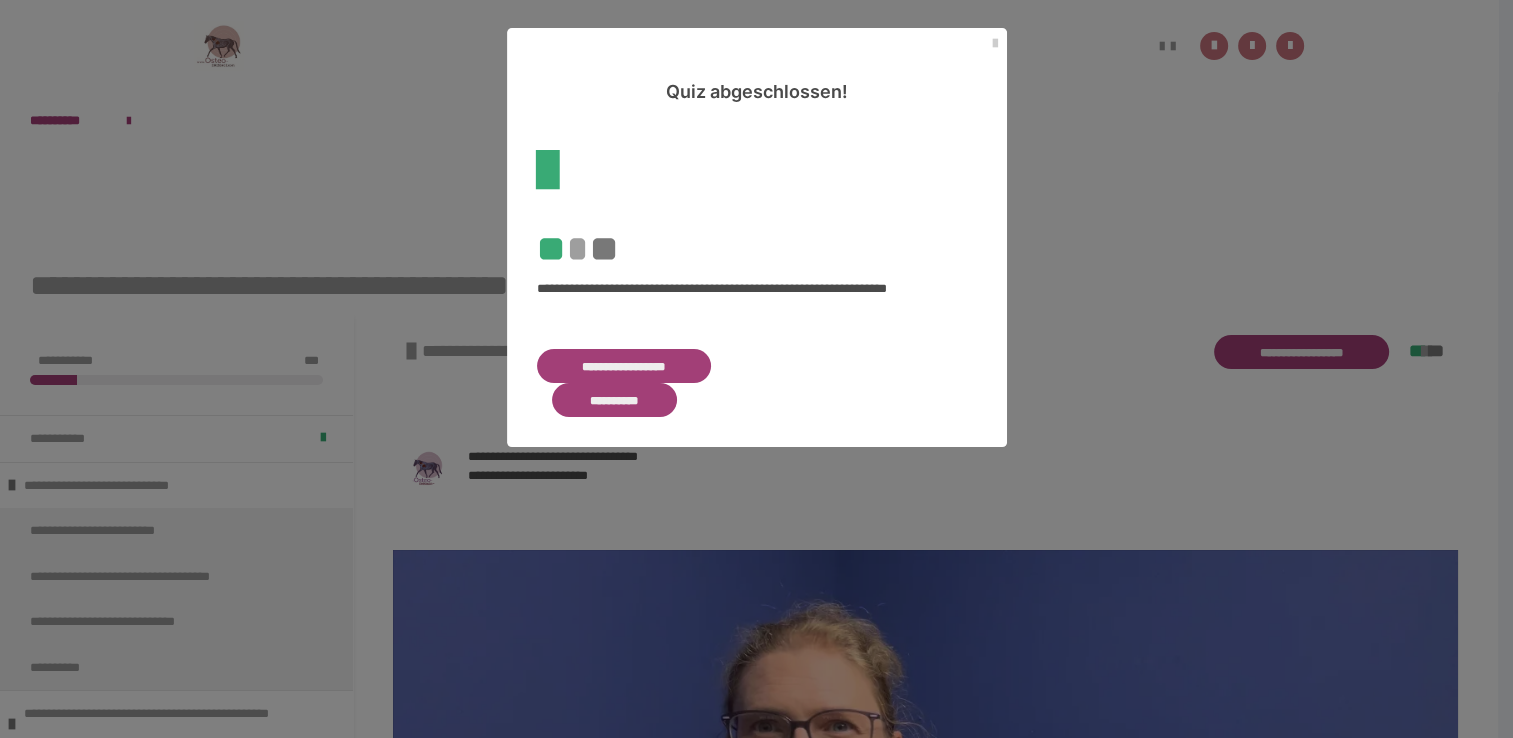 click on "**********" at bounding box center (615, 400) 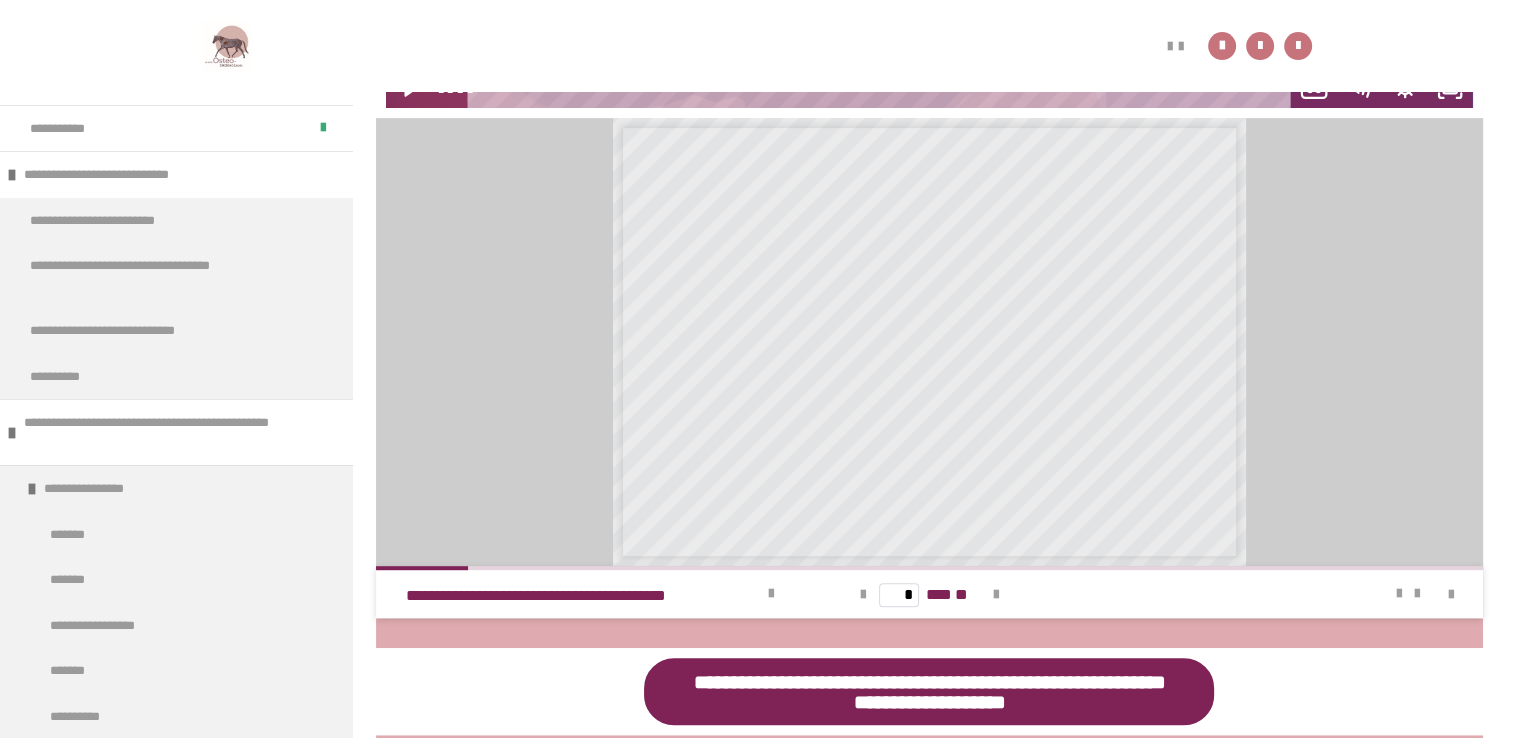 scroll, scrollTop: 830, scrollLeft: 0, axis: vertical 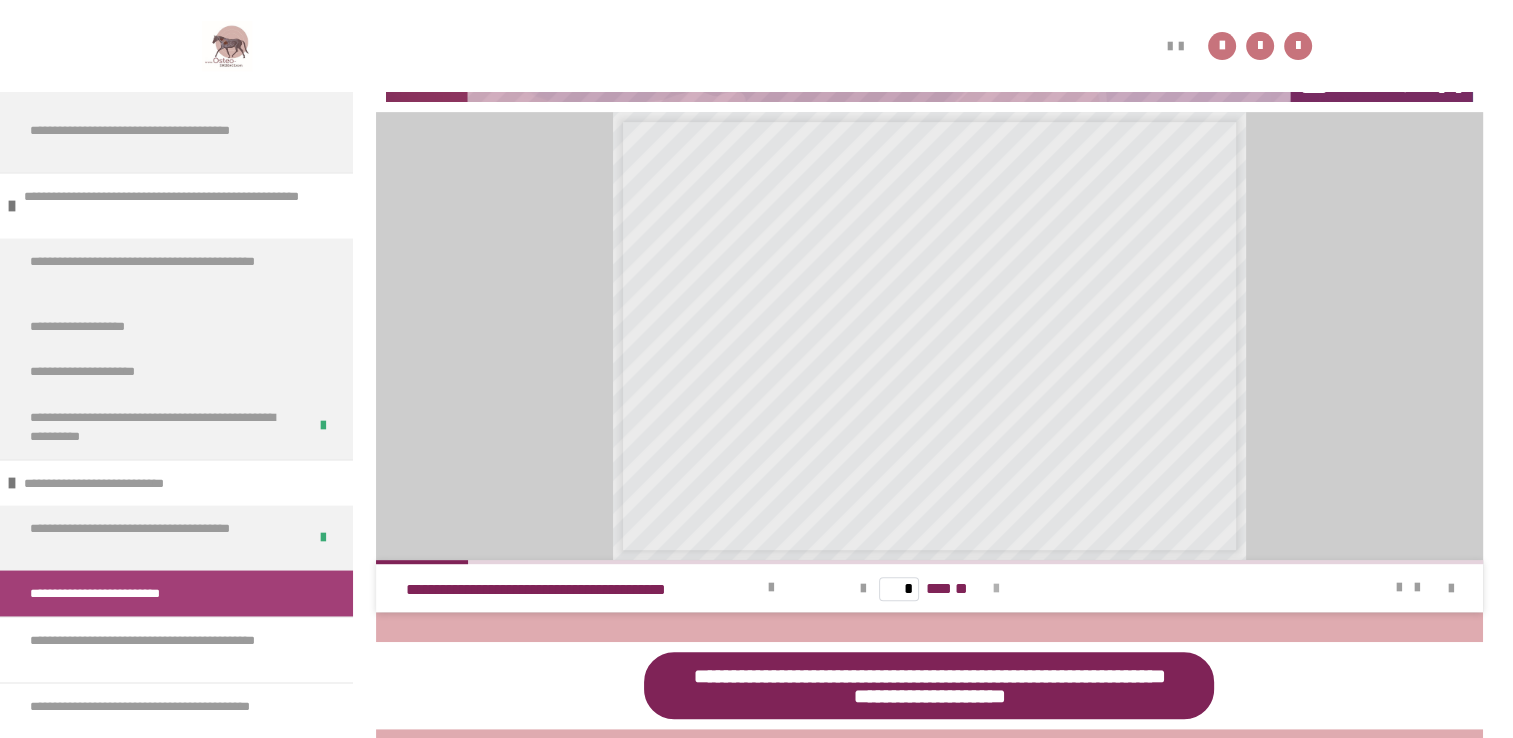 click at bounding box center (996, 589) 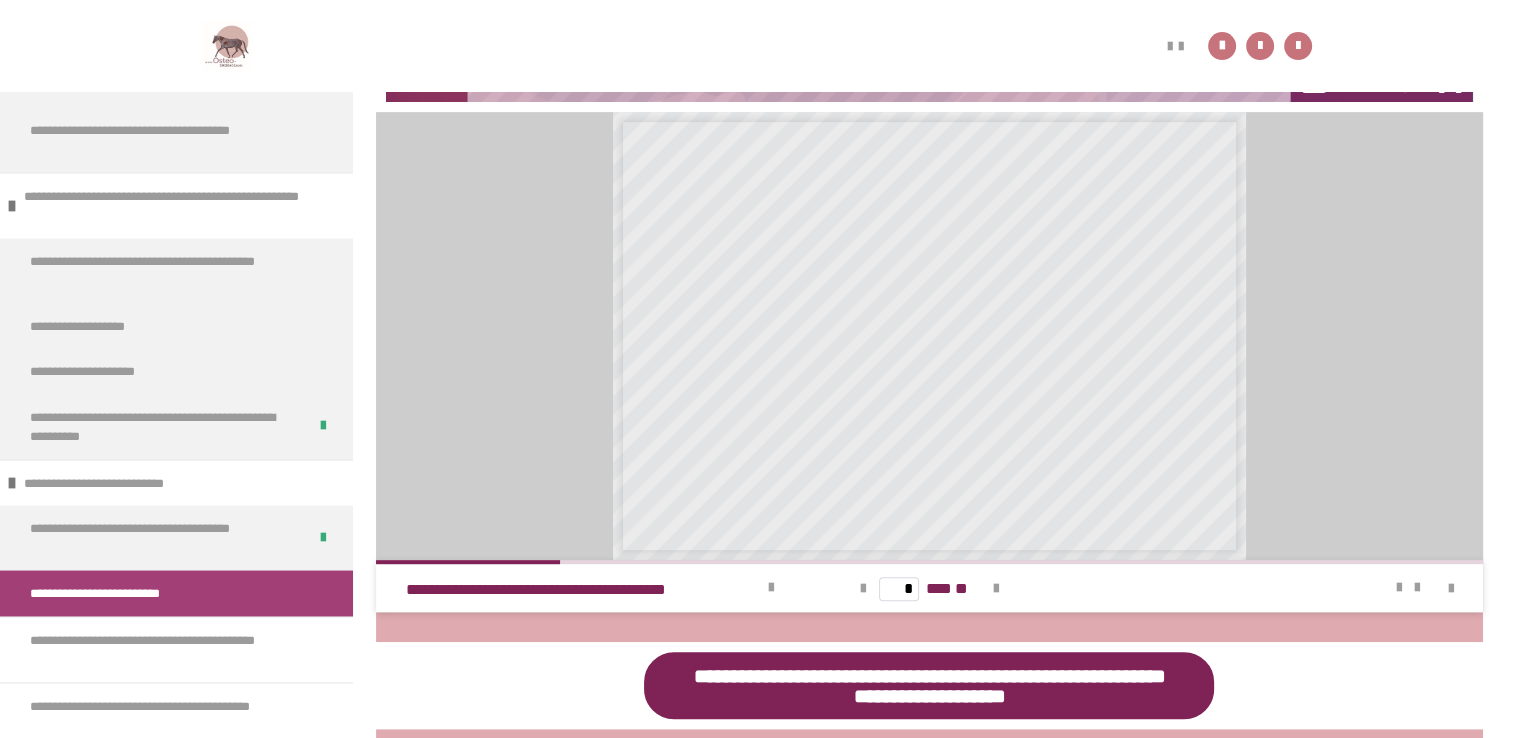 click on "* *** **" at bounding box center (929, 588) 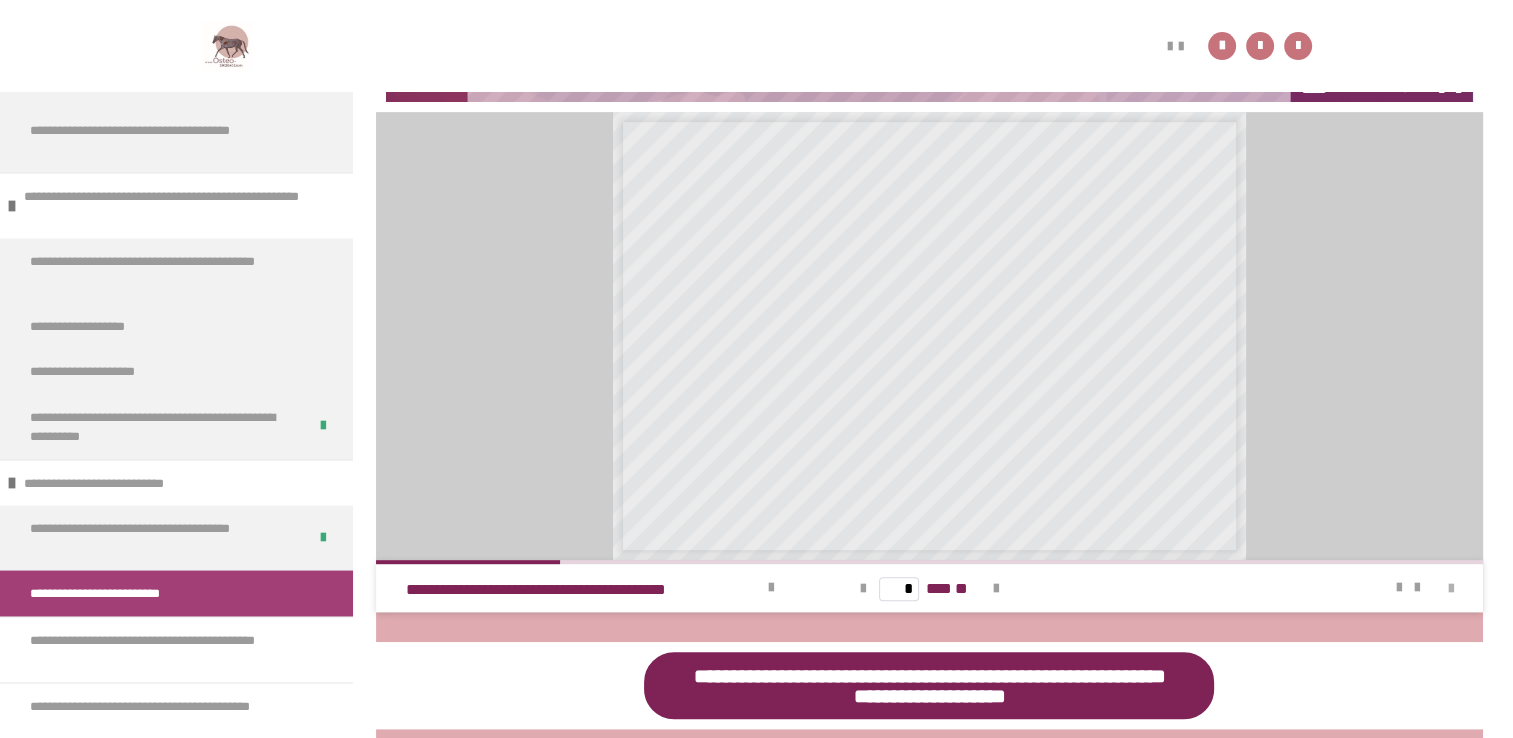 click at bounding box center [1451, 589] 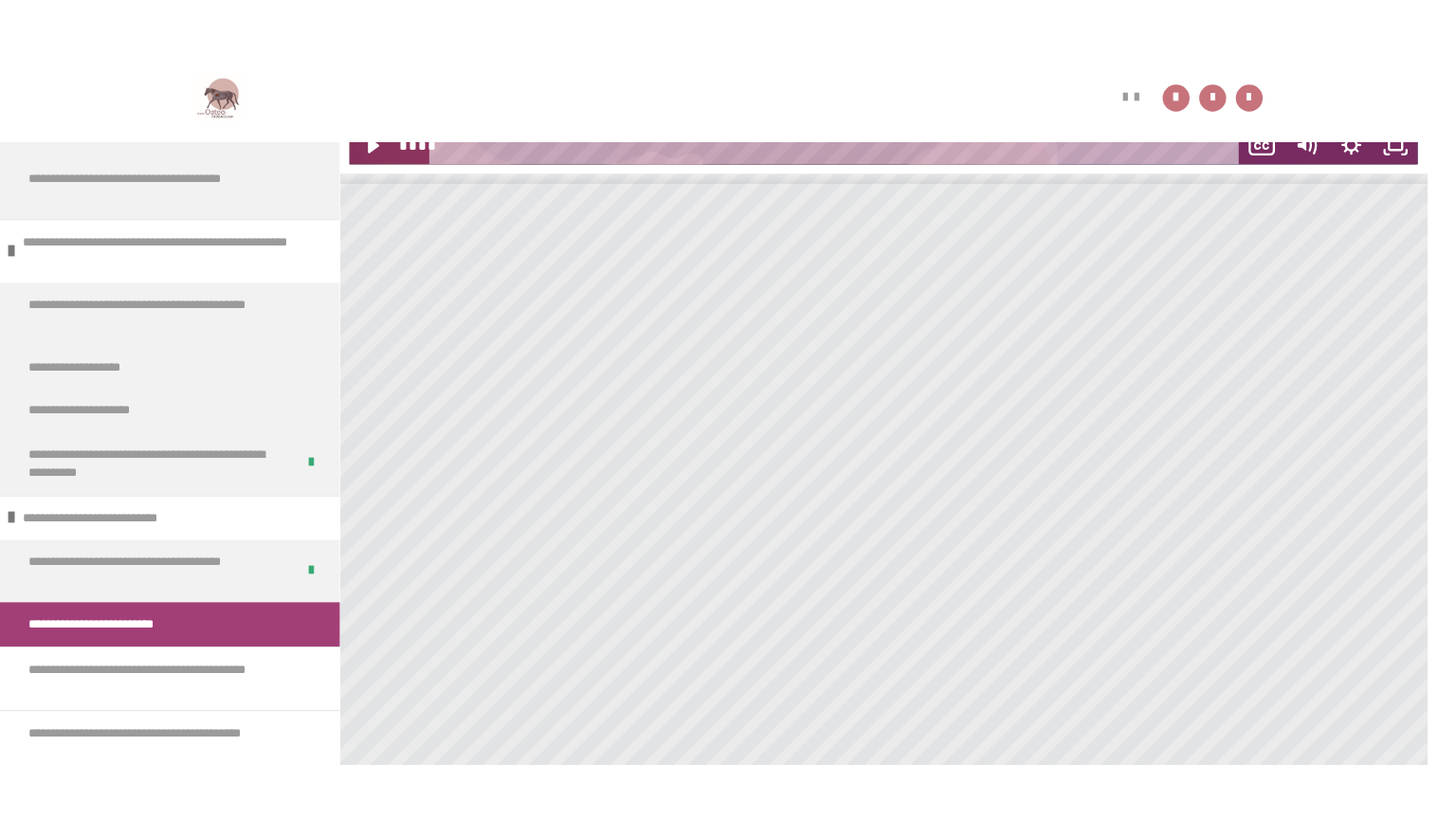 scroll, scrollTop: 3382, scrollLeft: 0, axis: vertical 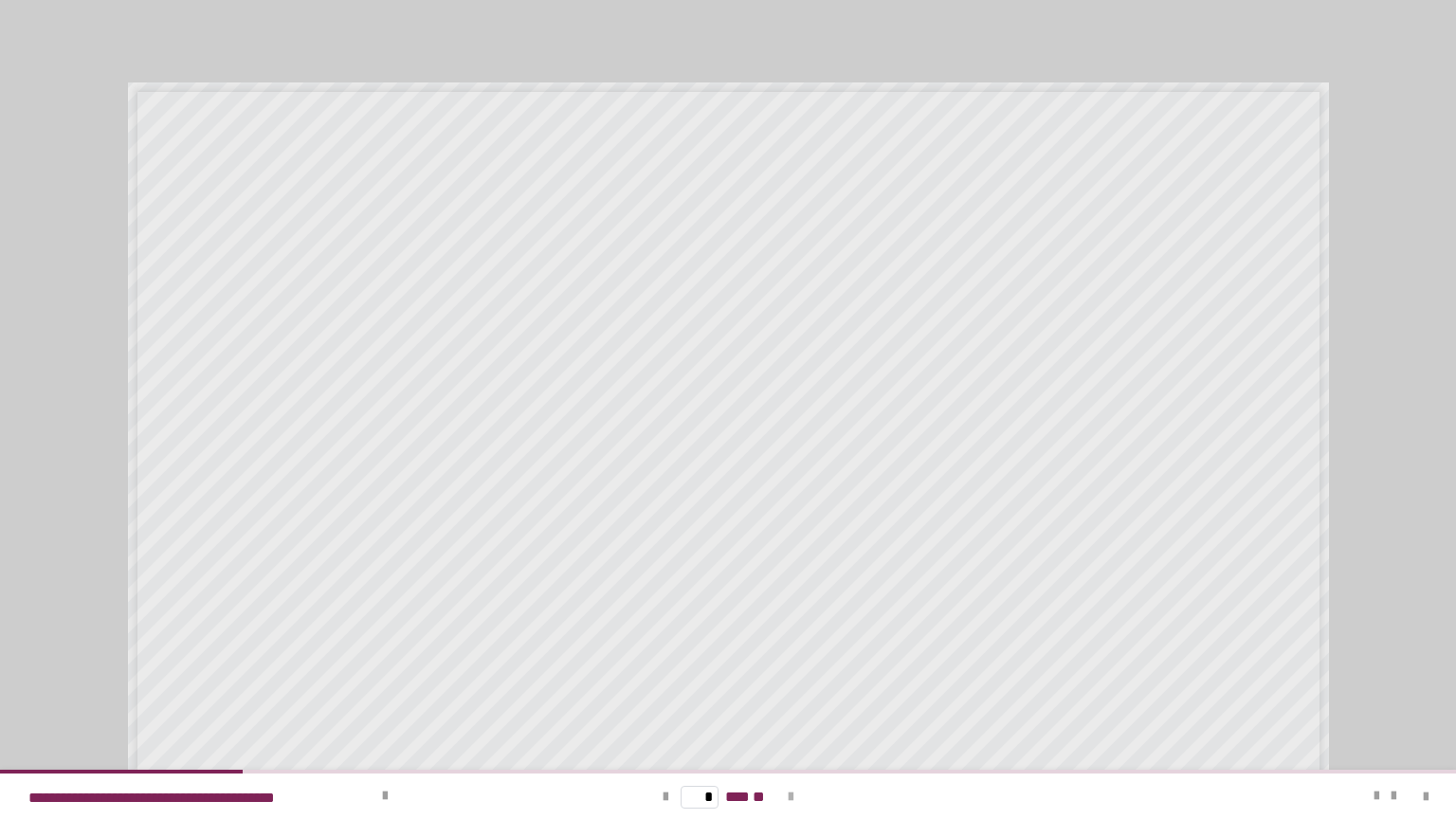 click at bounding box center [791, 797] 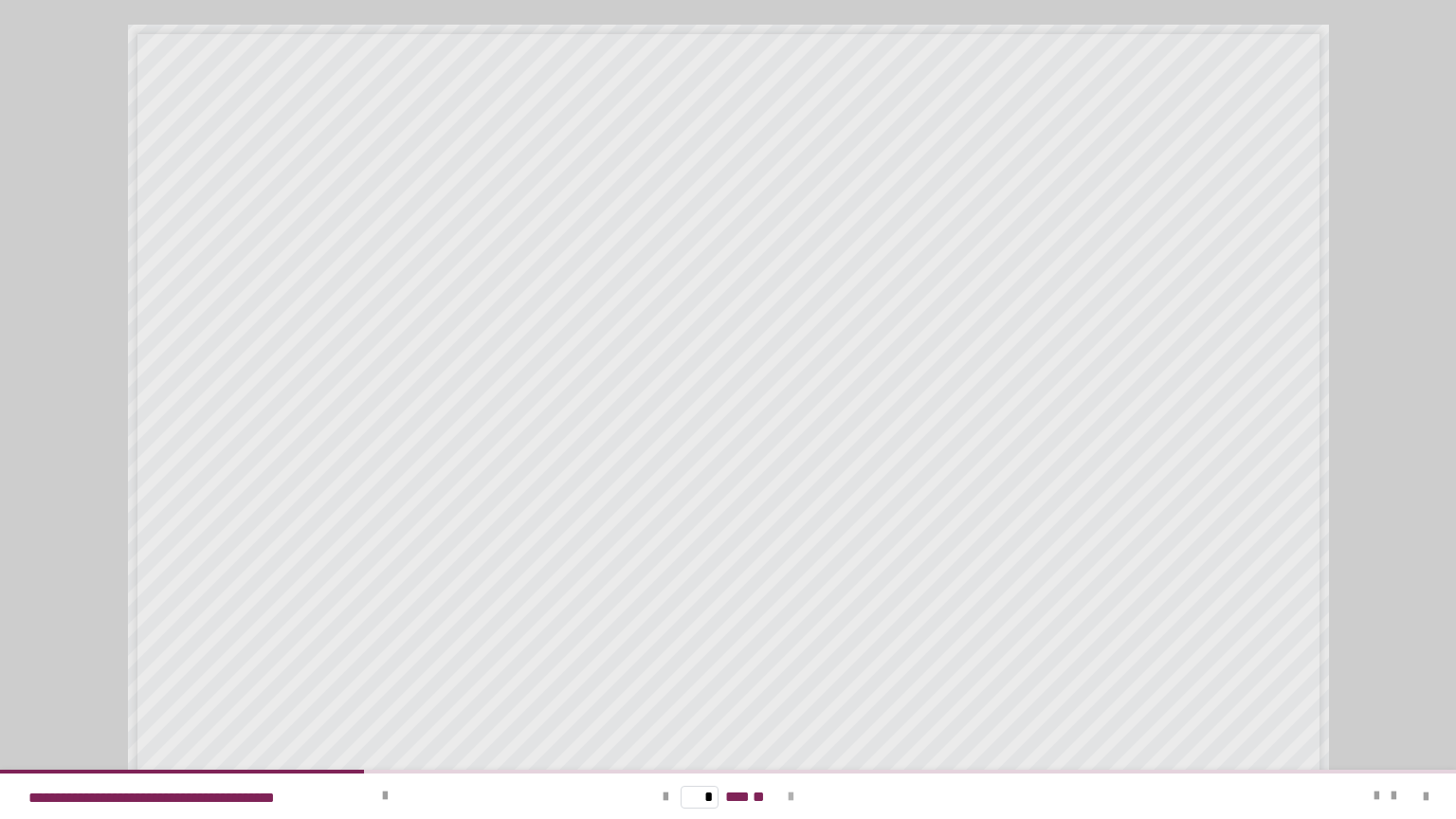 click at bounding box center [791, 797] 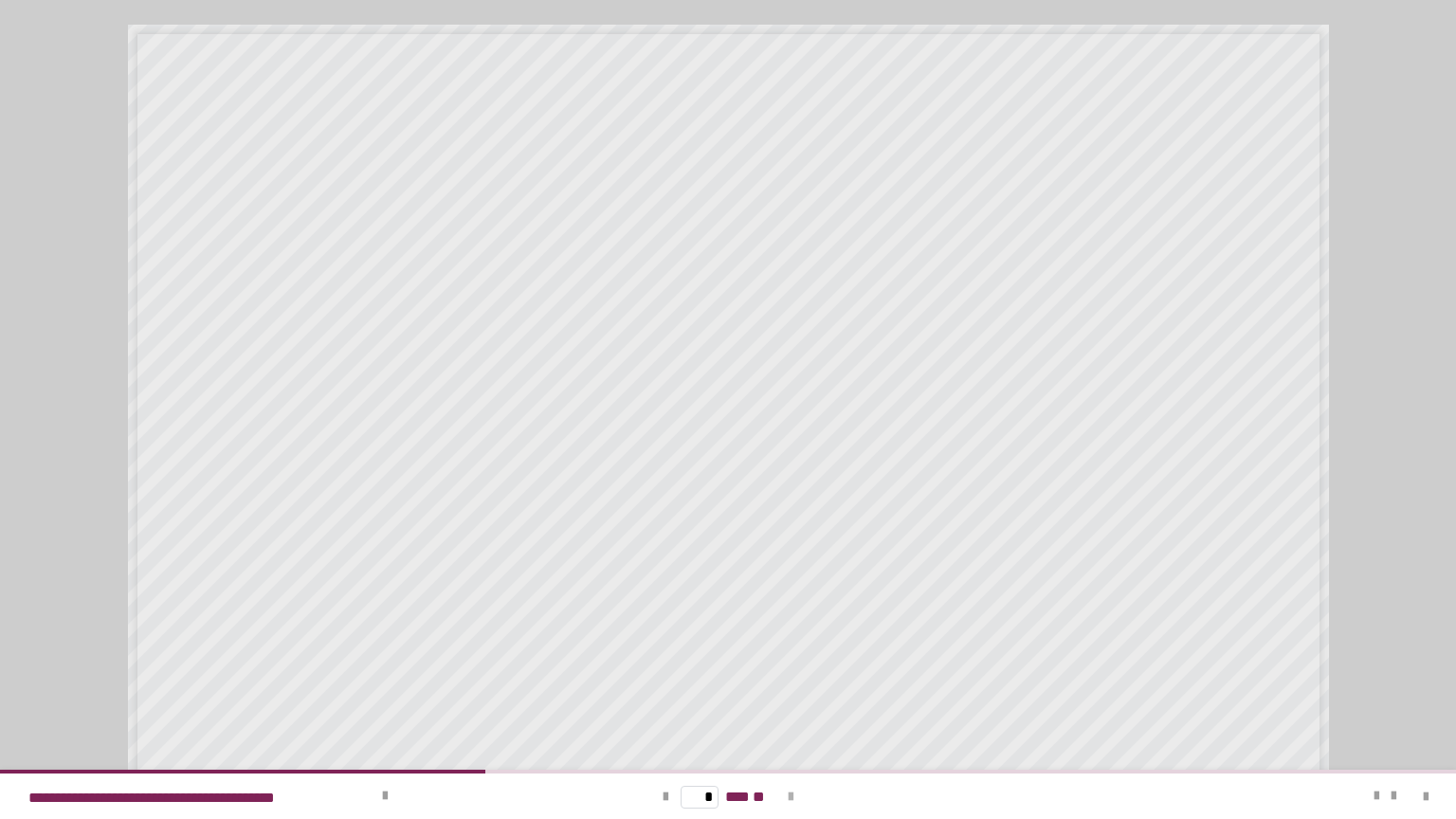 click at bounding box center (791, 797) 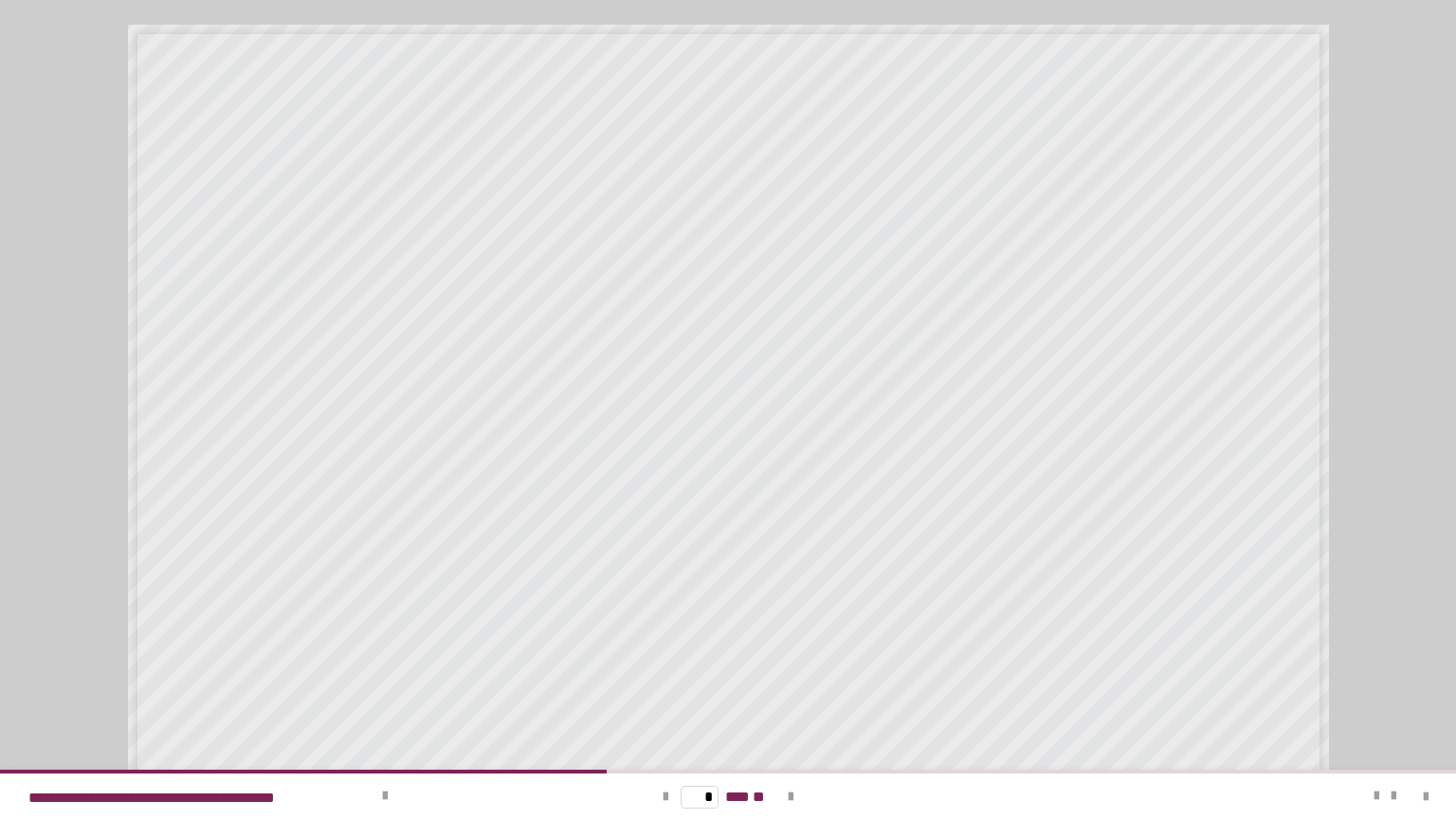 click at bounding box center [1287, 796] 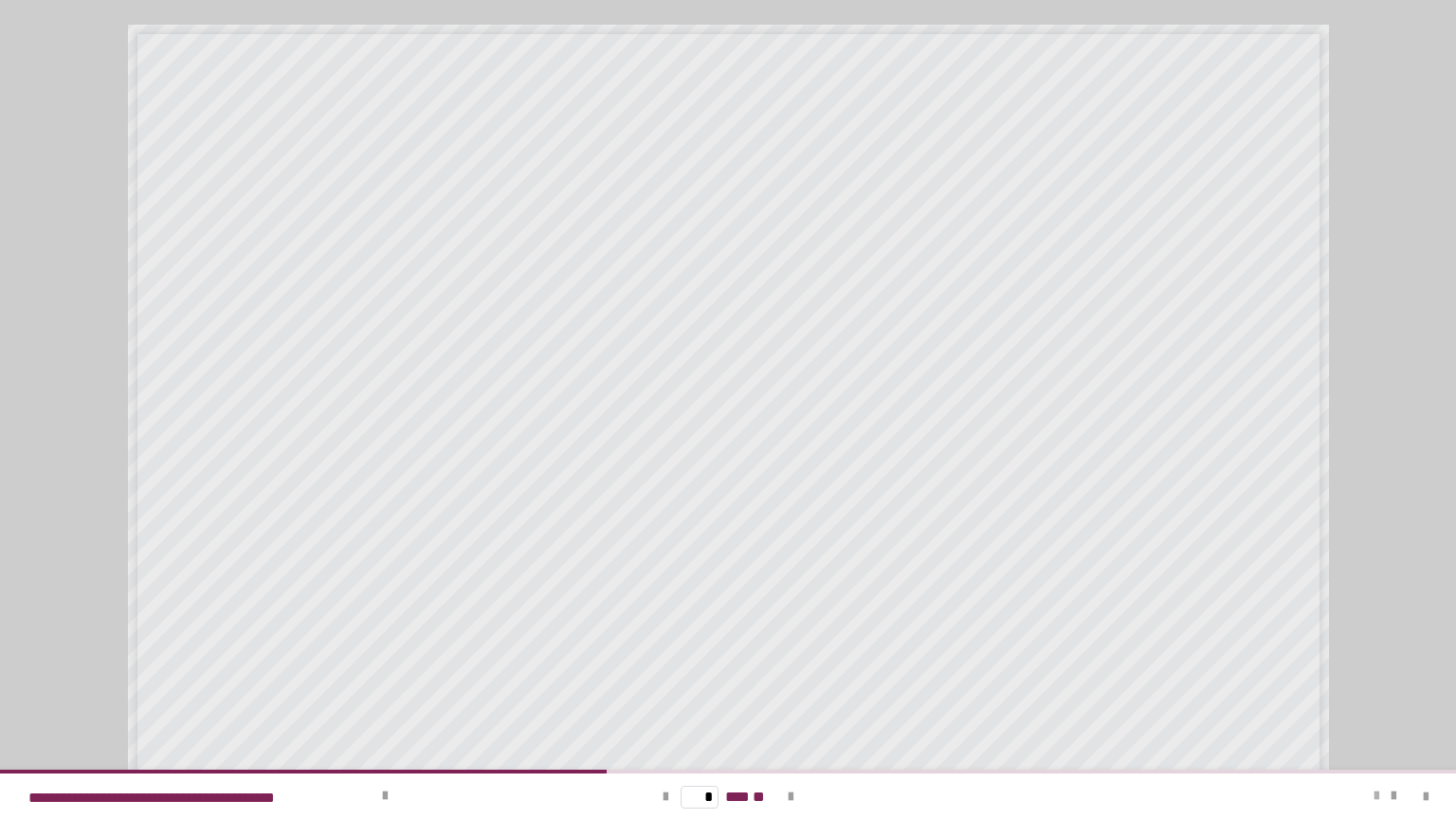click at bounding box center [1376, 796] 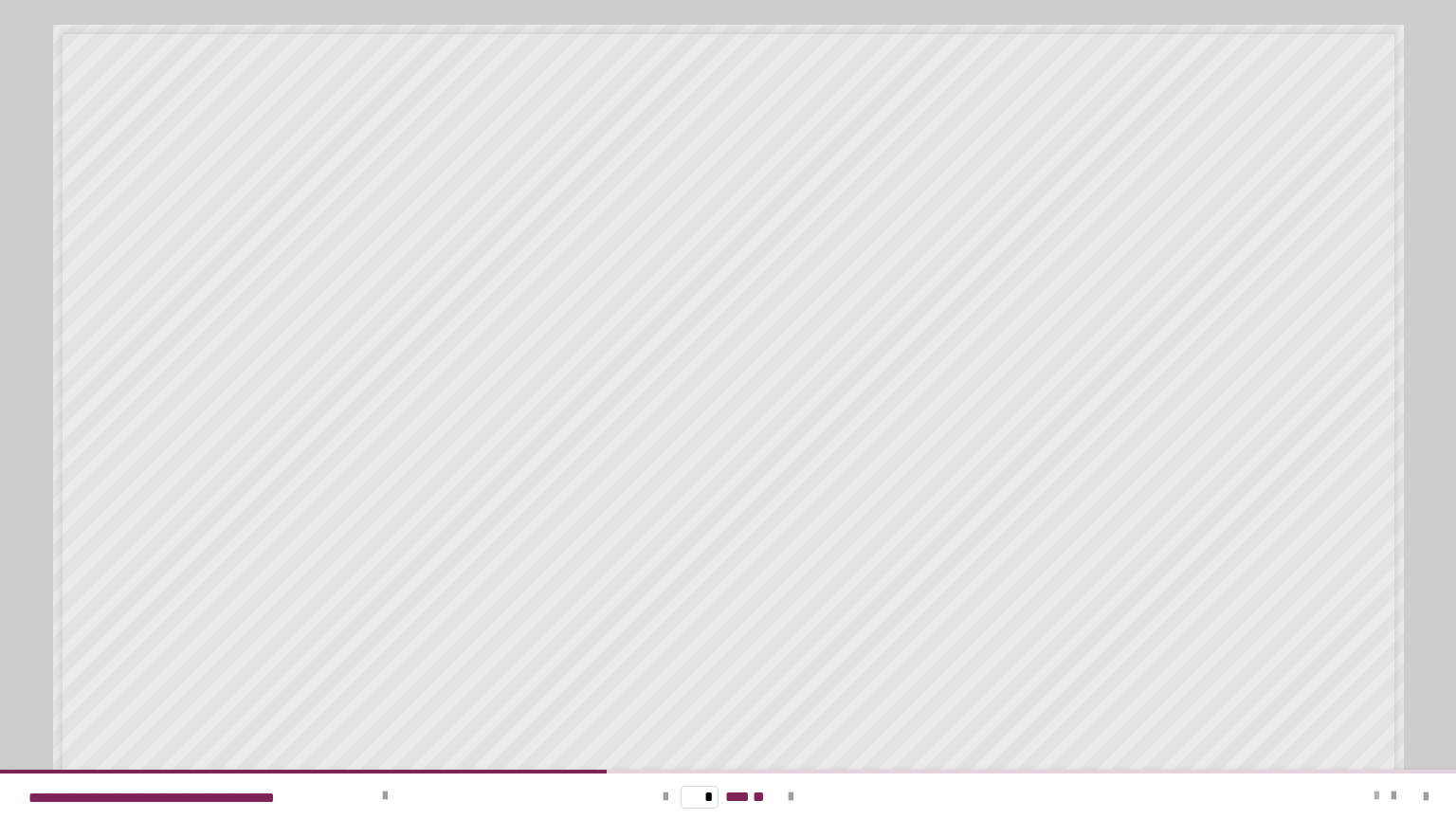click at bounding box center [1376, 796] 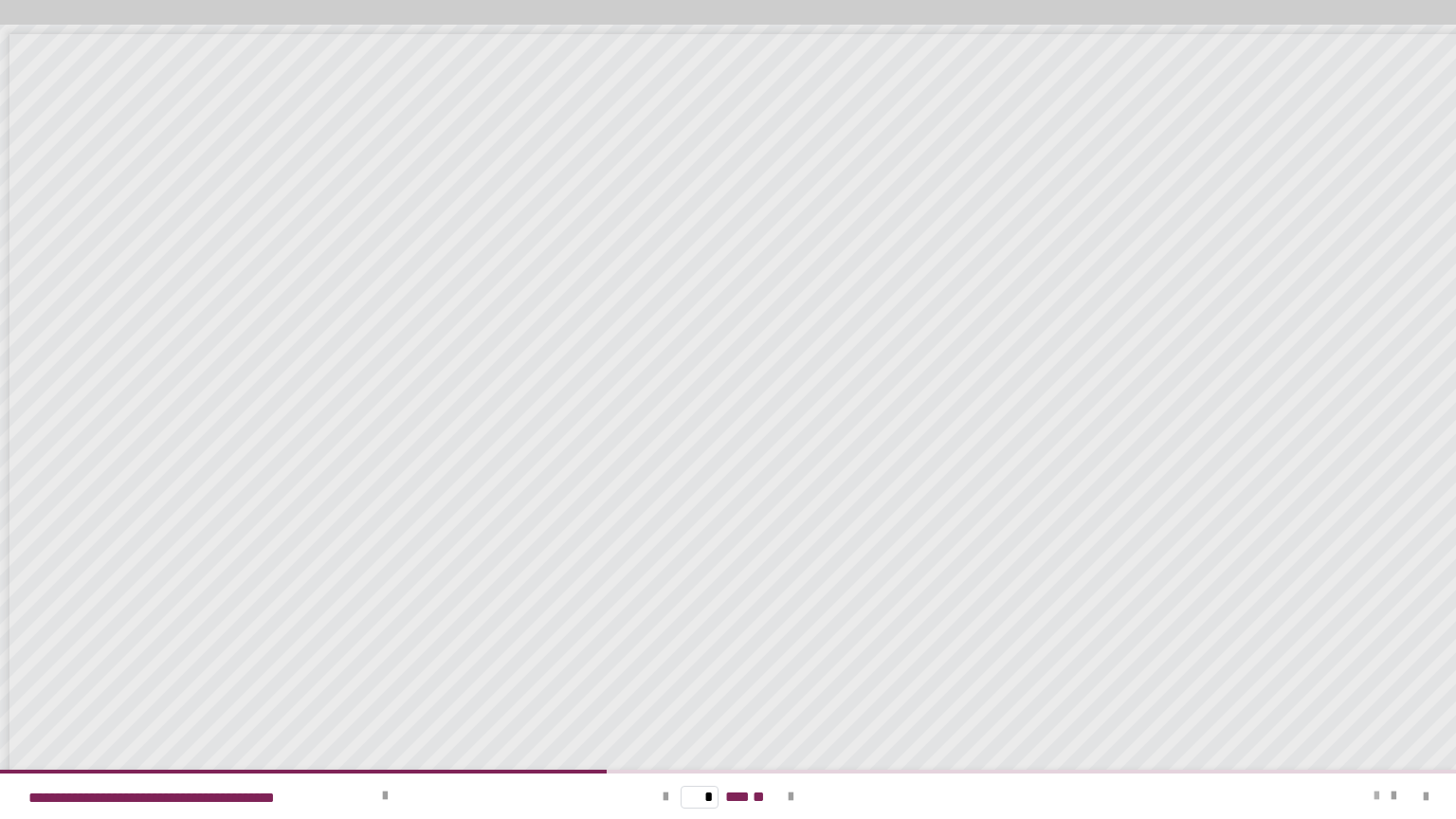 click at bounding box center [1376, 796] 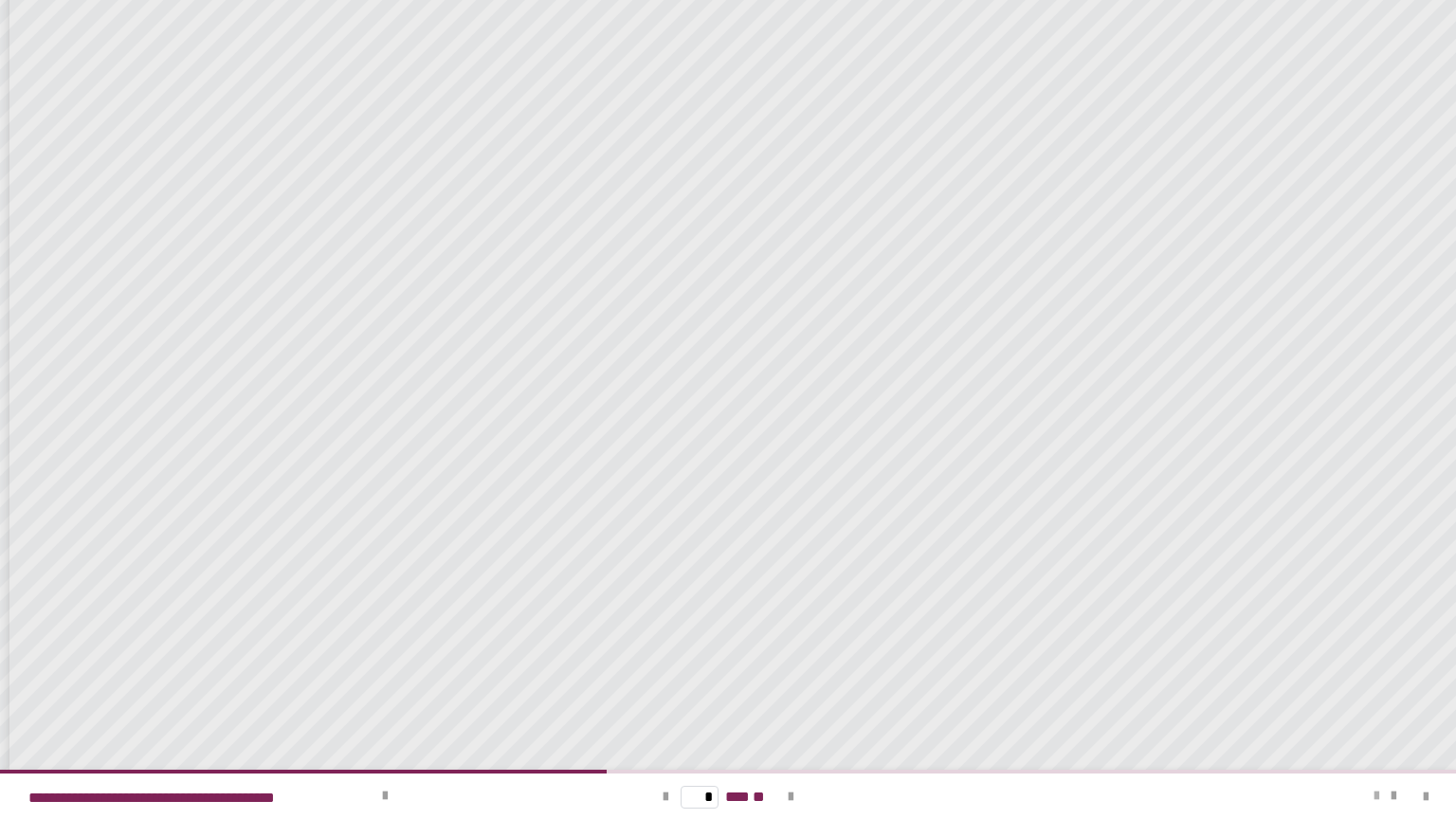 scroll, scrollTop: 278, scrollLeft: 0, axis: vertical 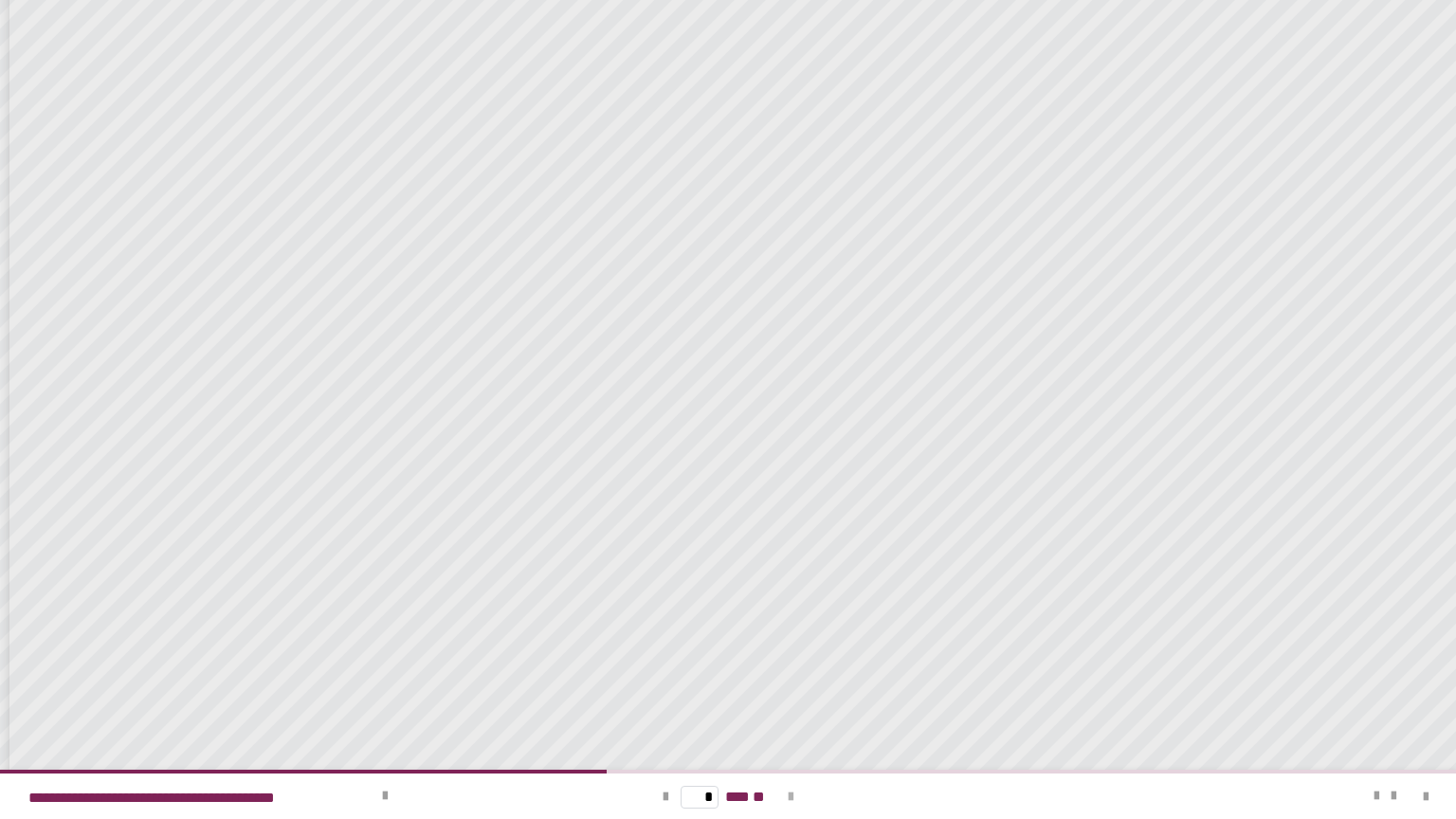 click at bounding box center [791, 797] 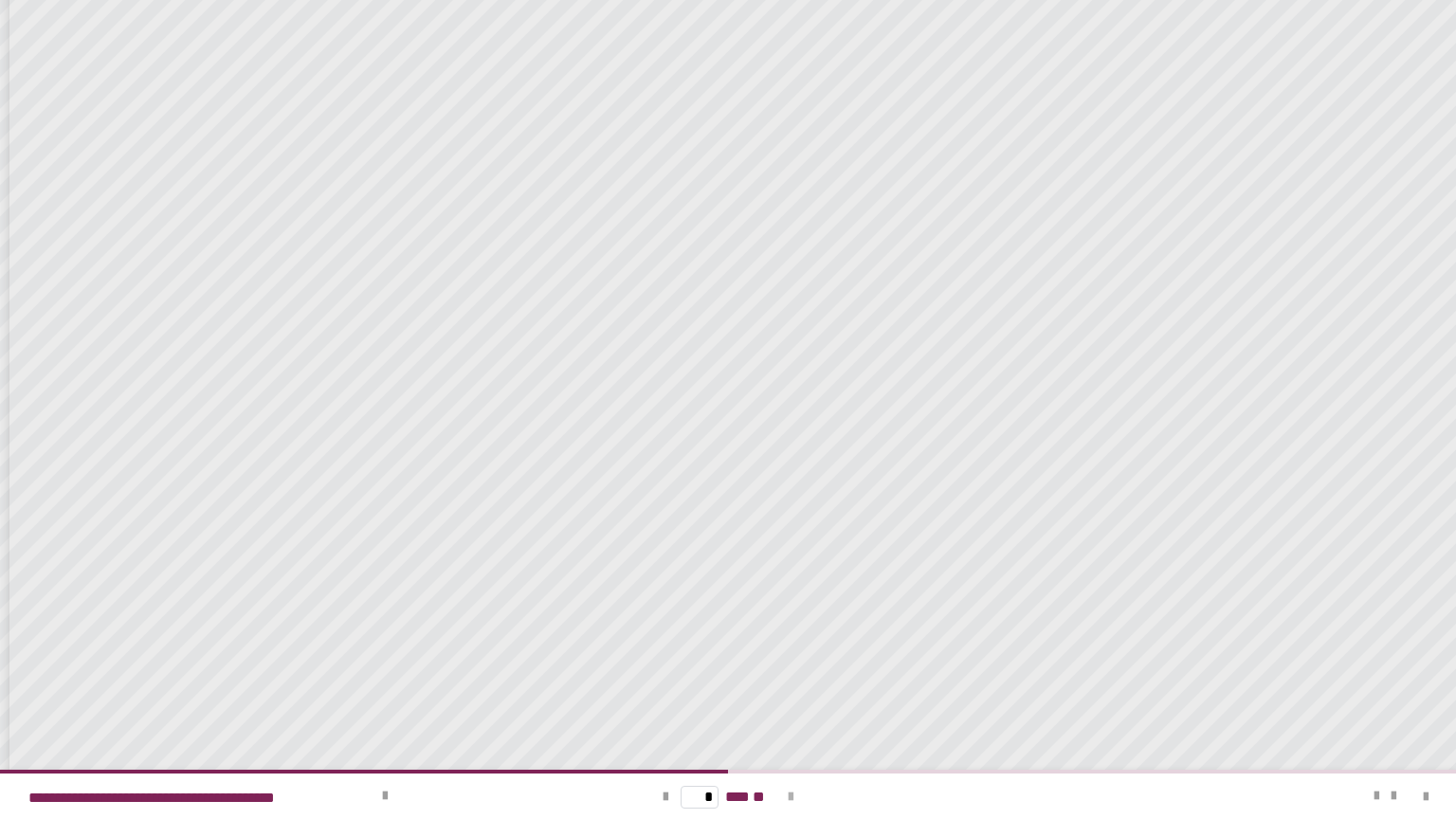 scroll, scrollTop: 0, scrollLeft: 0, axis: both 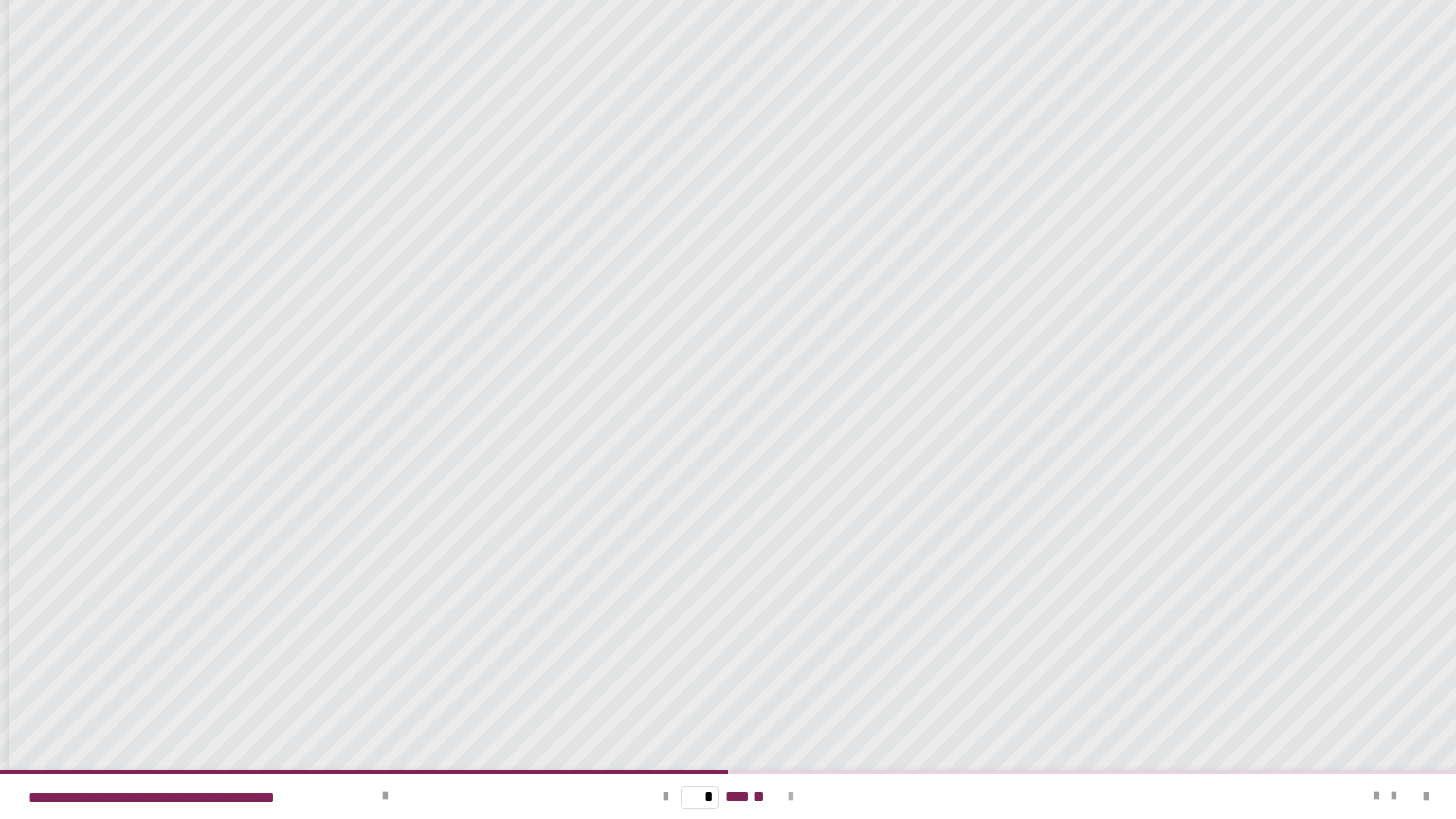 click at bounding box center [791, 797] 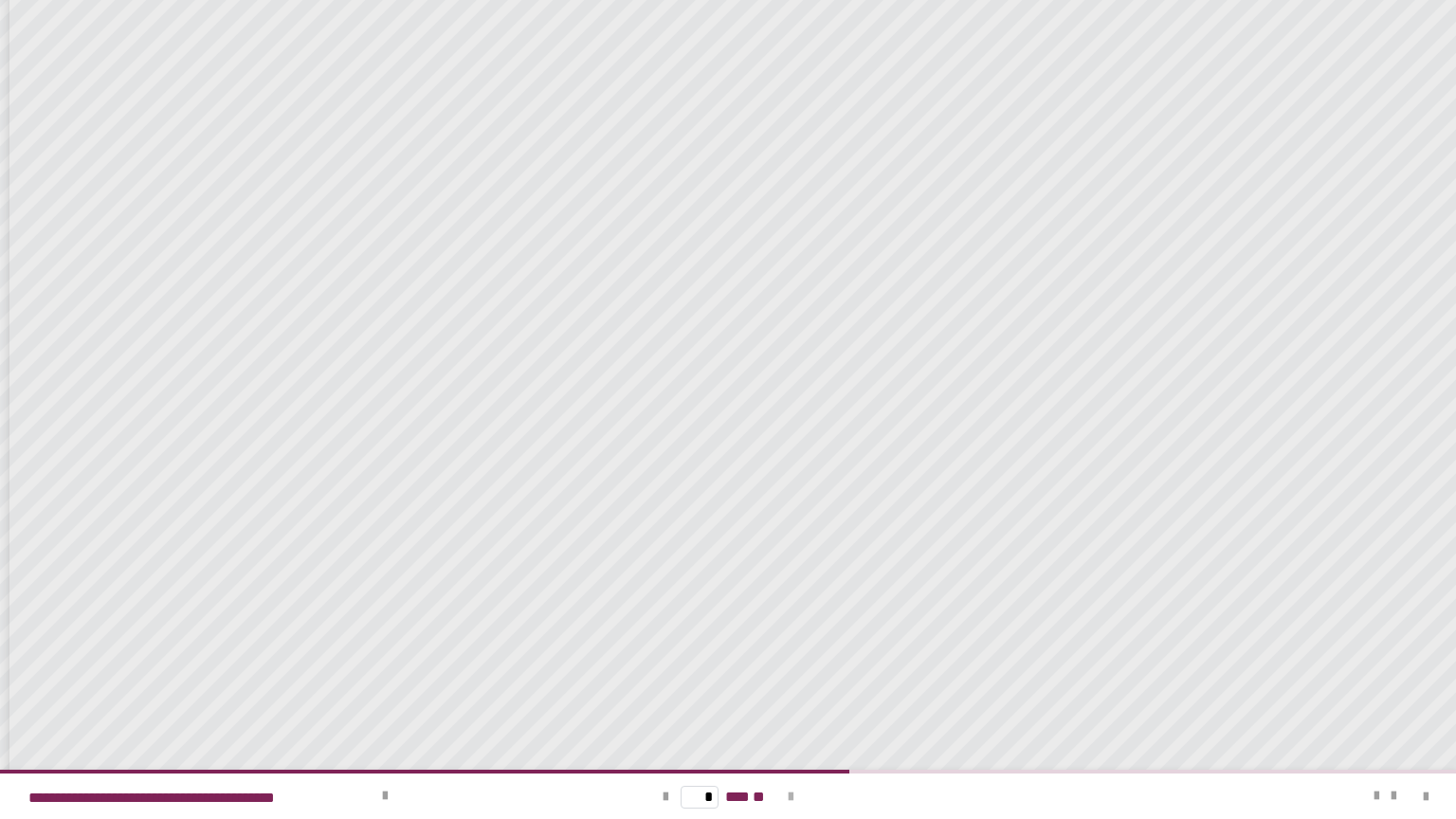 scroll, scrollTop: 0, scrollLeft: 0, axis: both 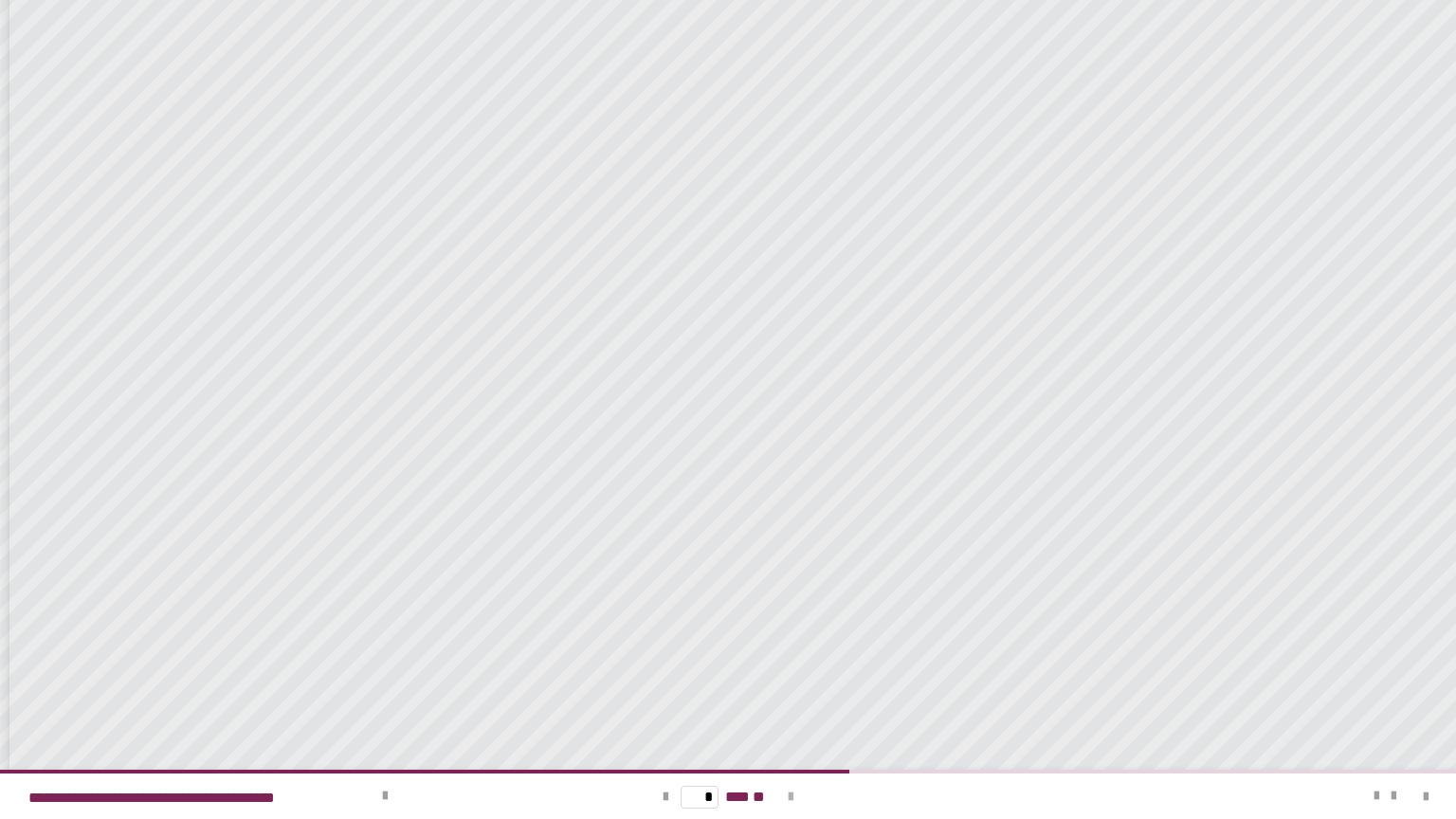 click at bounding box center [791, 796] 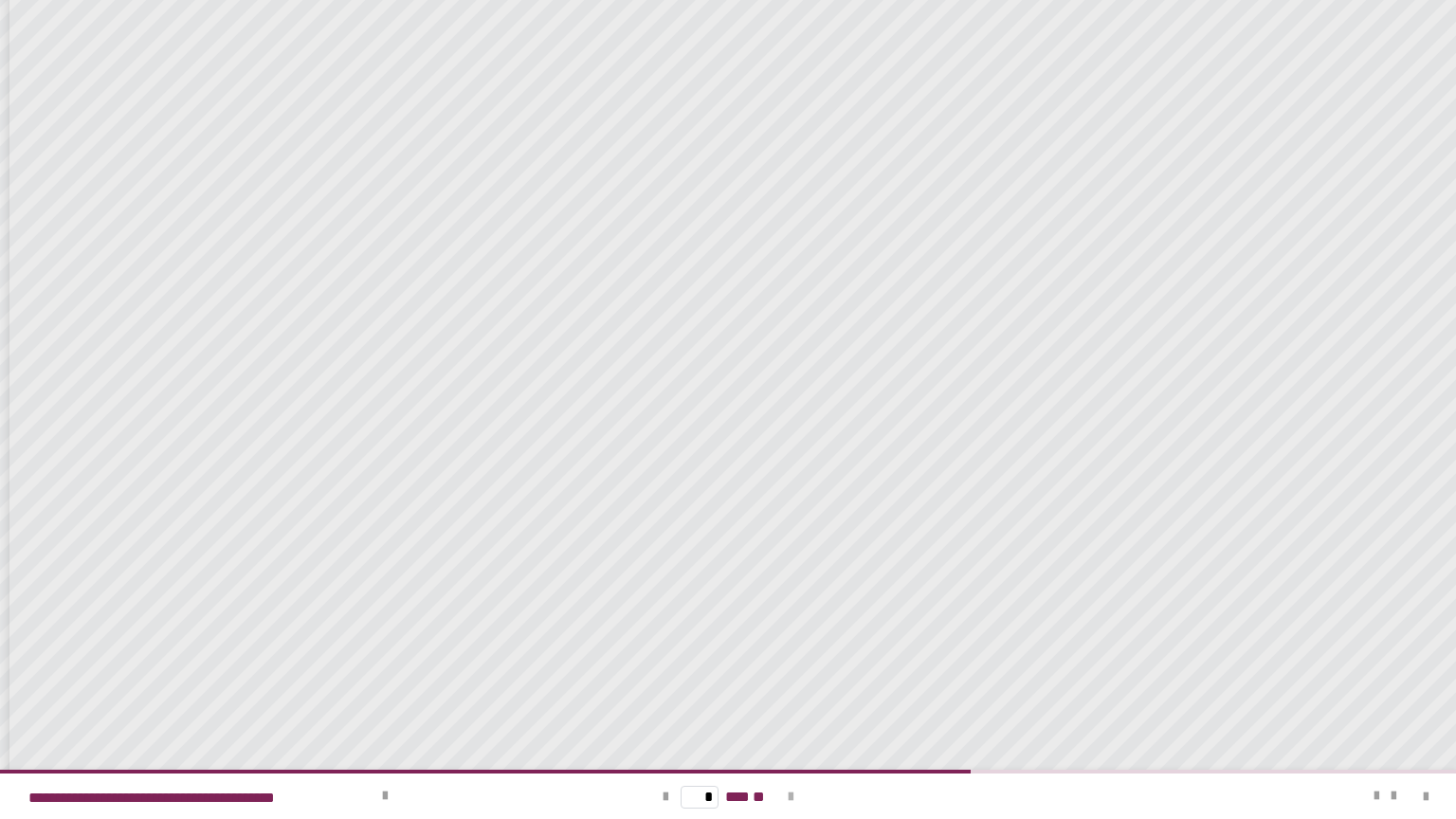 scroll, scrollTop: 0, scrollLeft: 0, axis: both 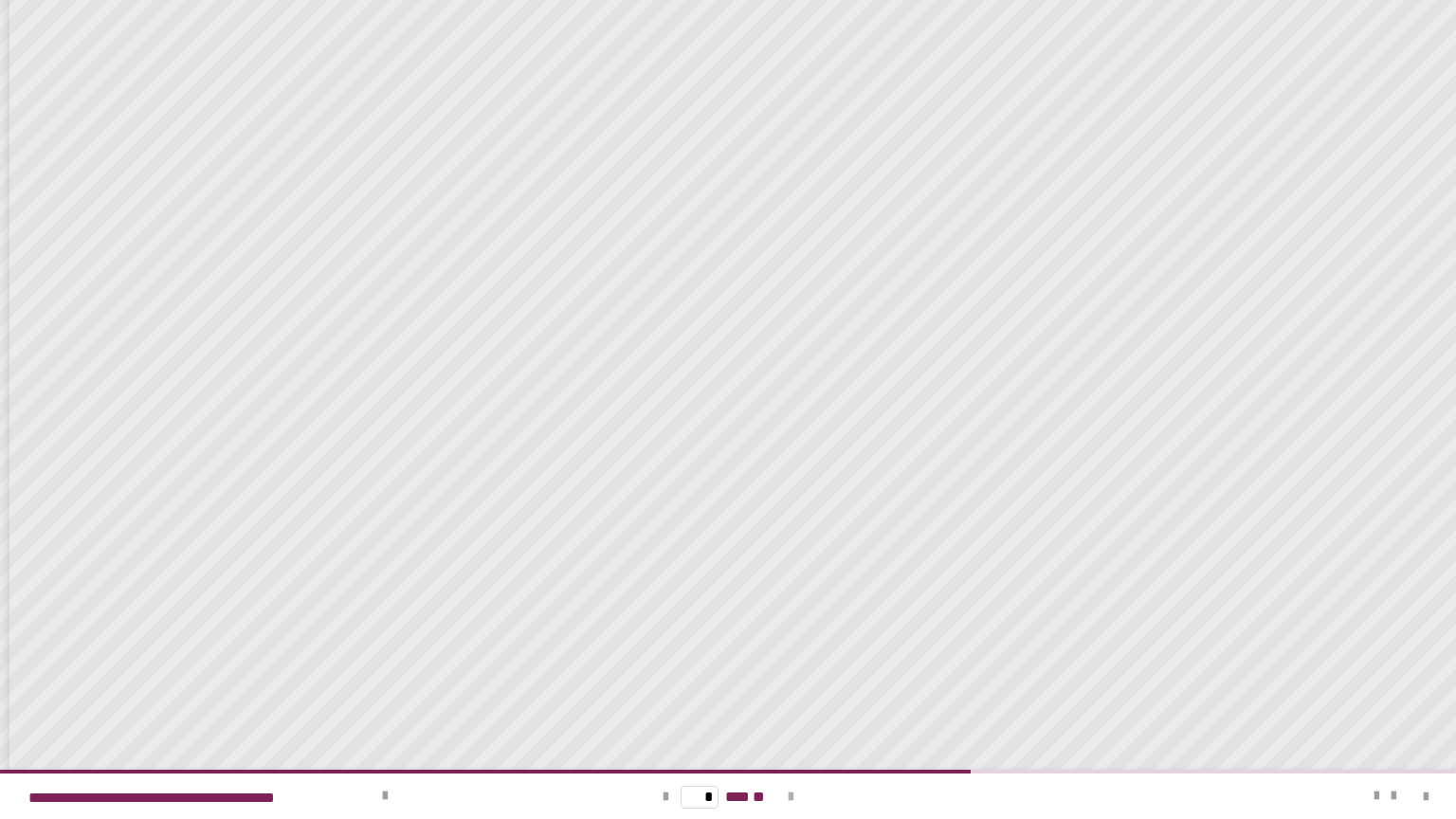 click at bounding box center [791, 797] 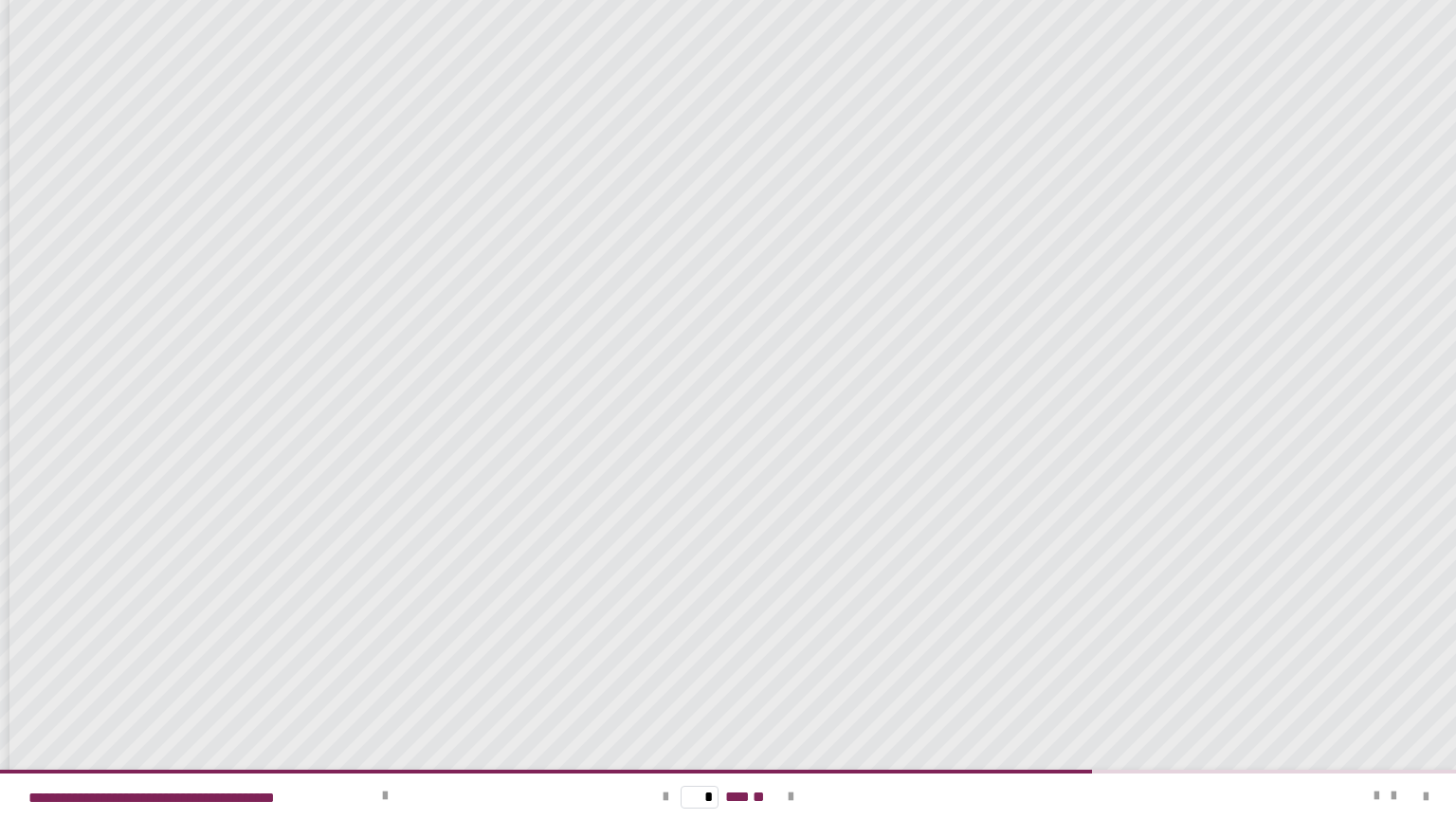 scroll, scrollTop: 616, scrollLeft: 0, axis: vertical 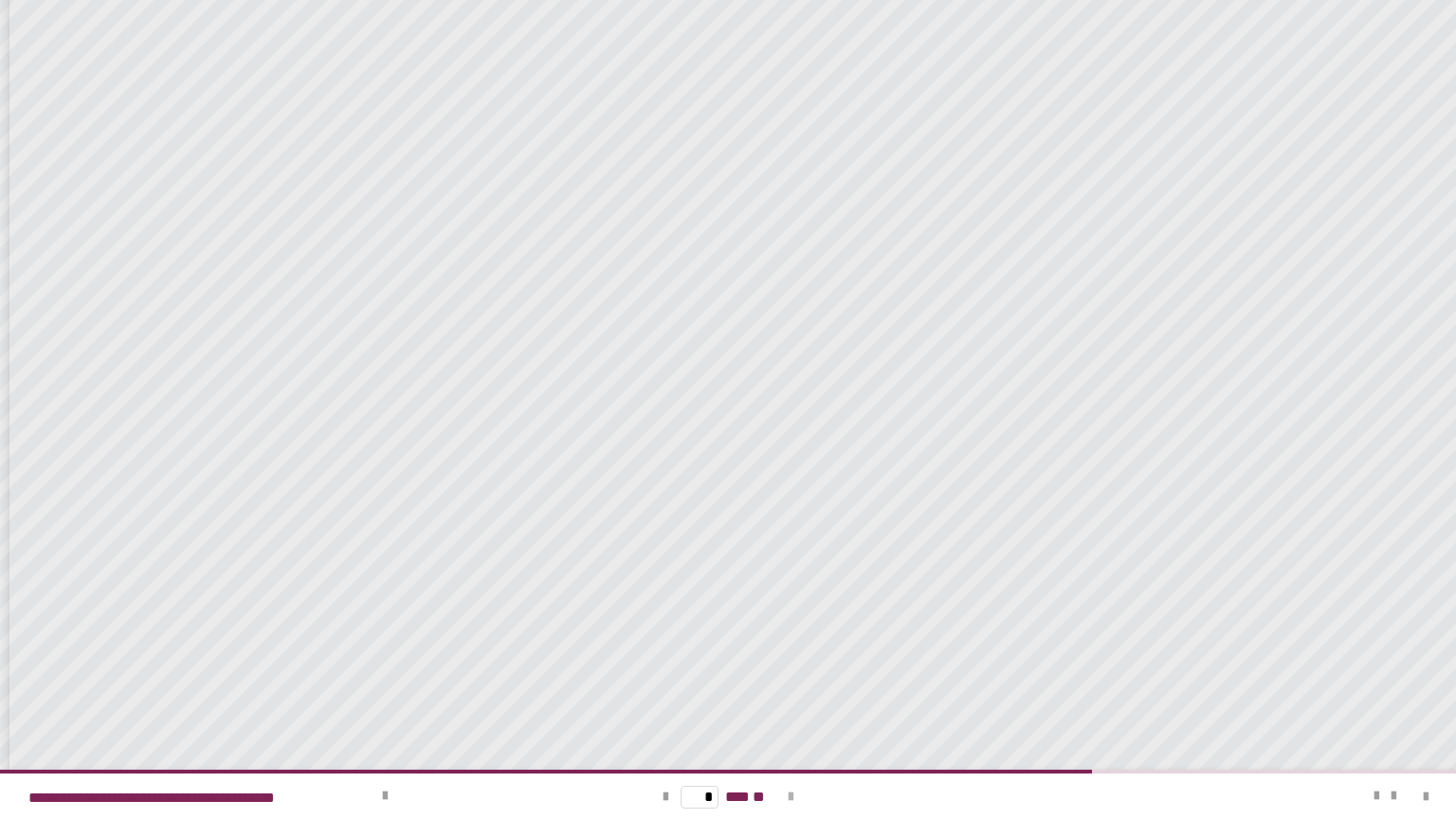 click at bounding box center (791, 797) 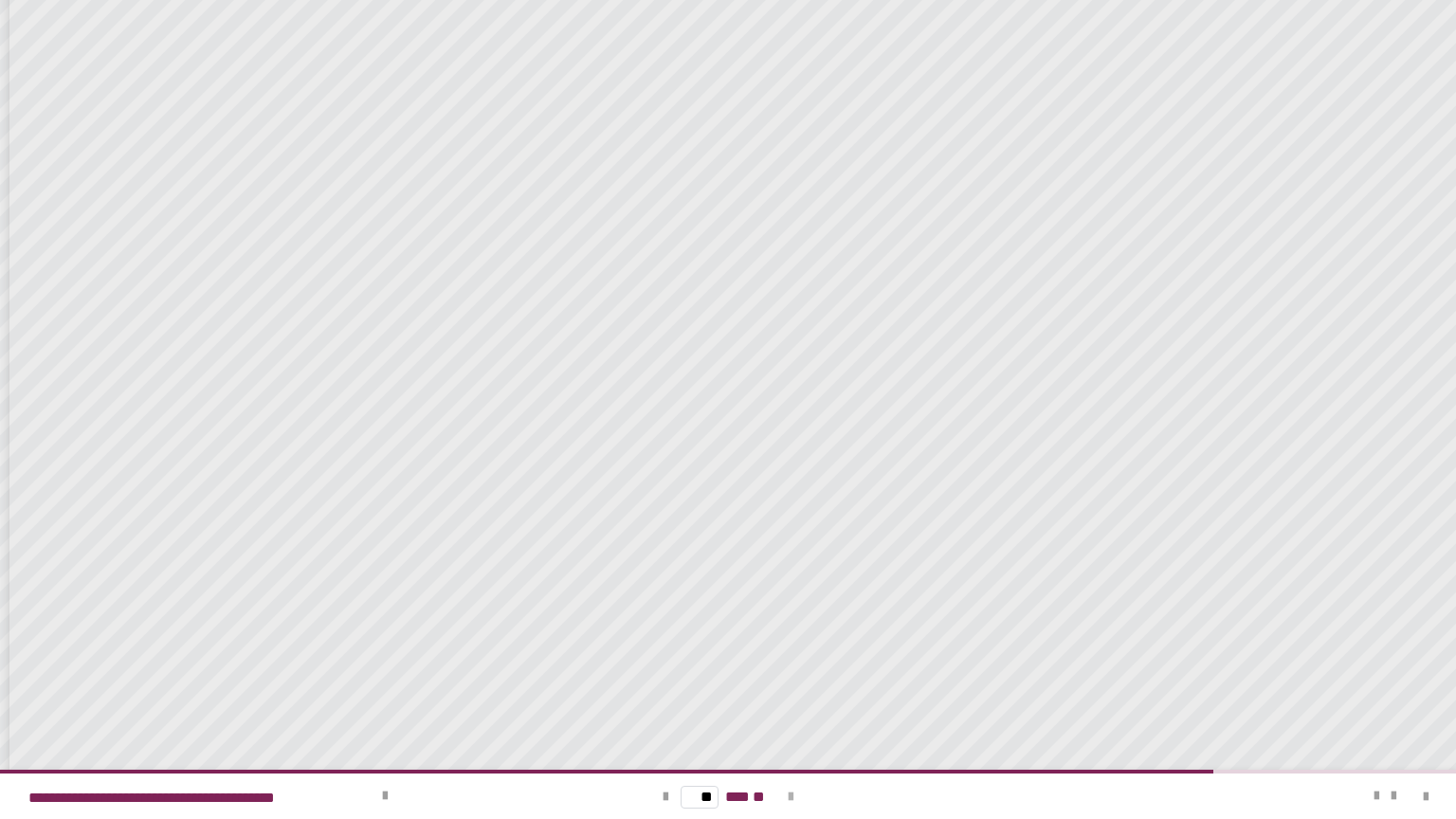 scroll, scrollTop: 0, scrollLeft: 0, axis: both 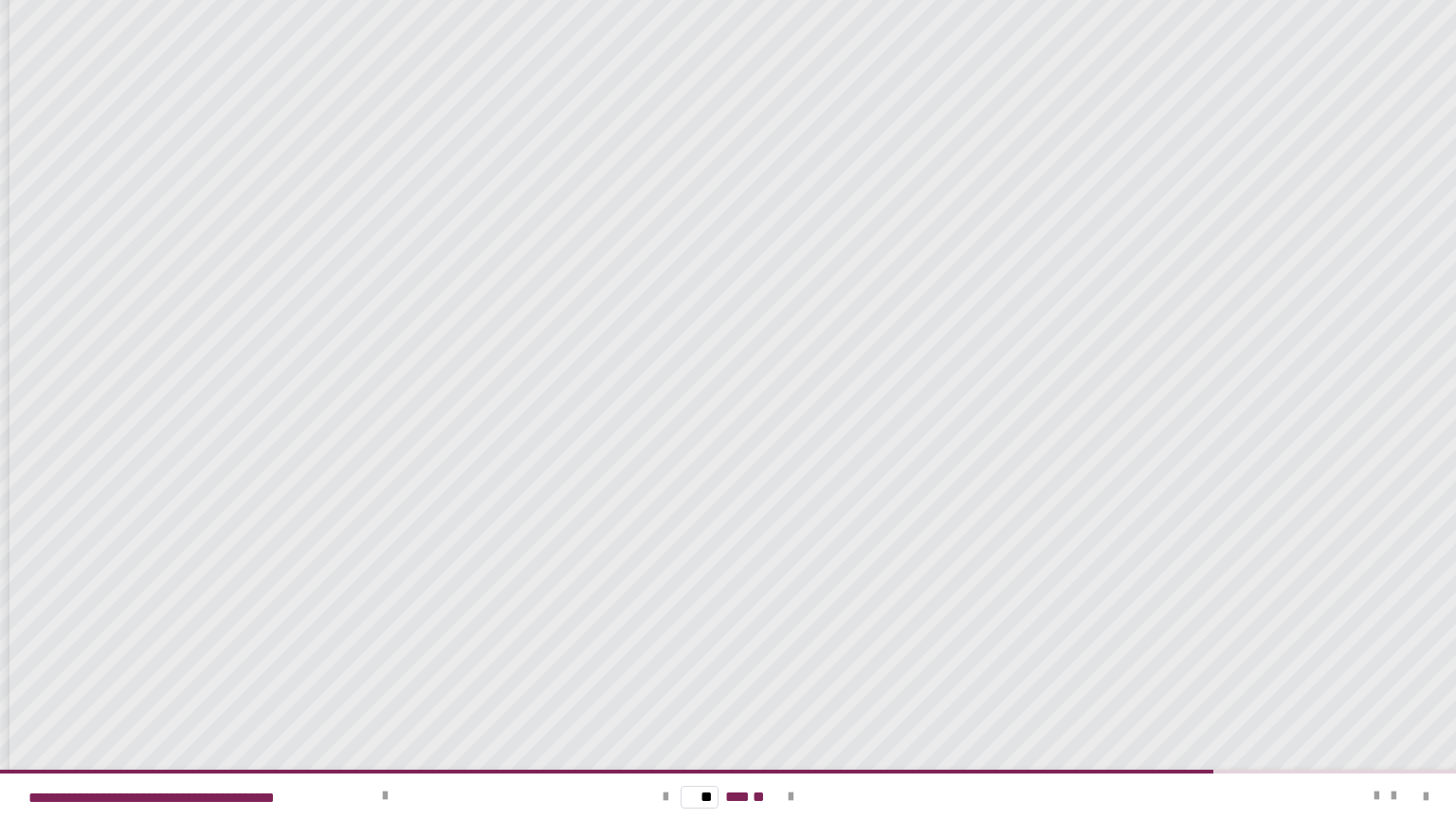 click on "** *** **" at bounding box center [728, 796] 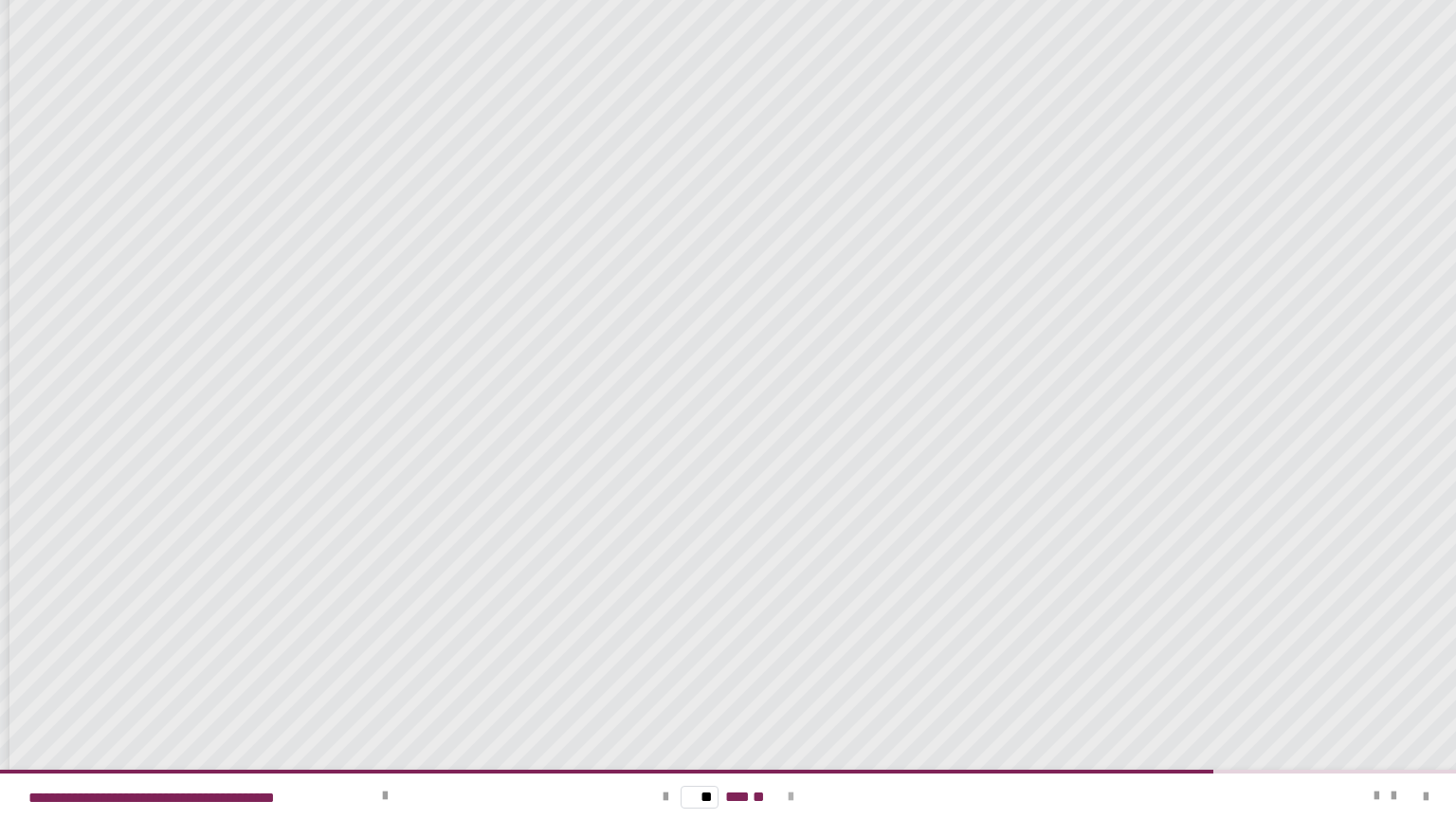 click at bounding box center (791, 797) 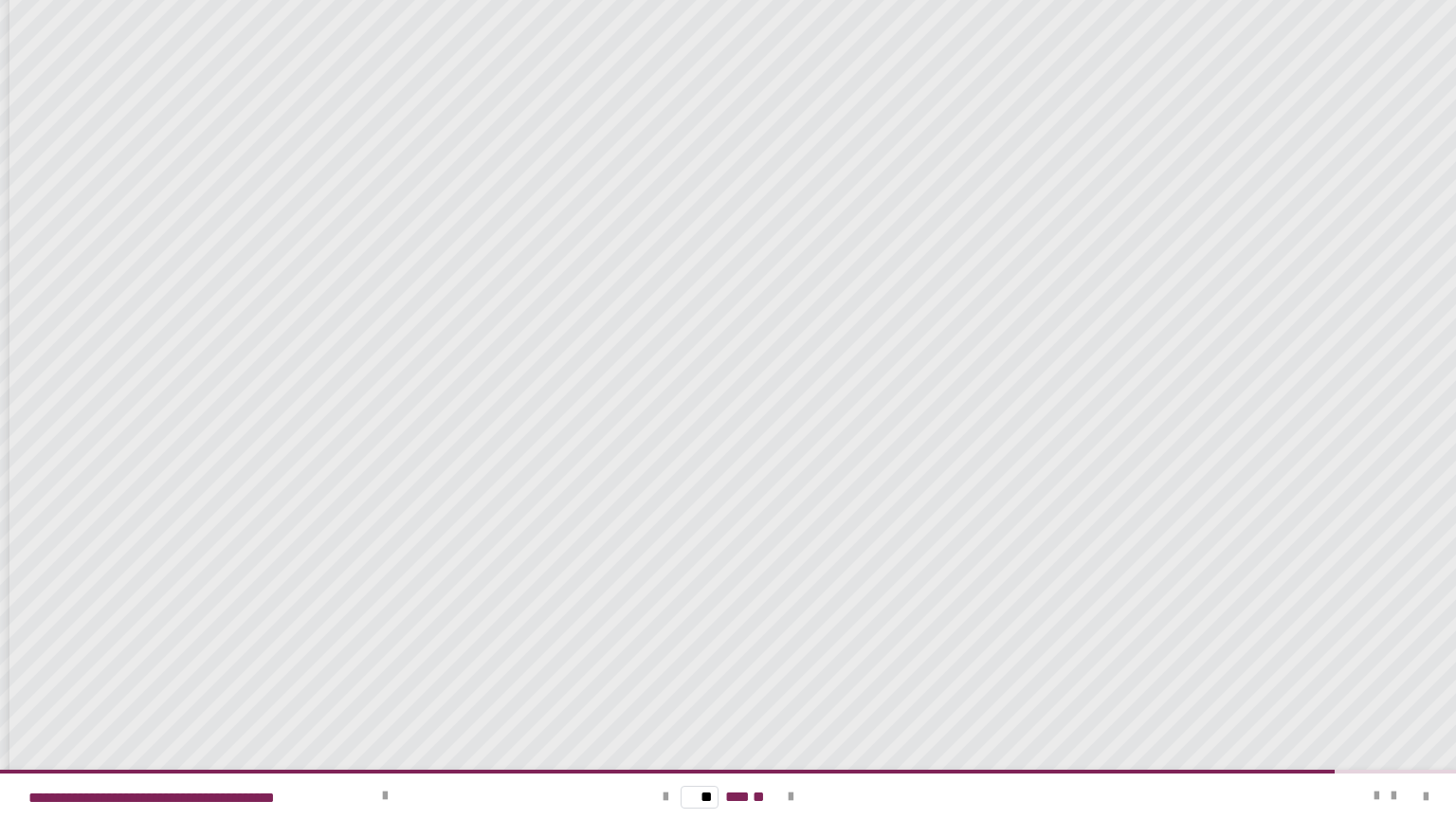 scroll, scrollTop: 616, scrollLeft: 0, axis: vertical 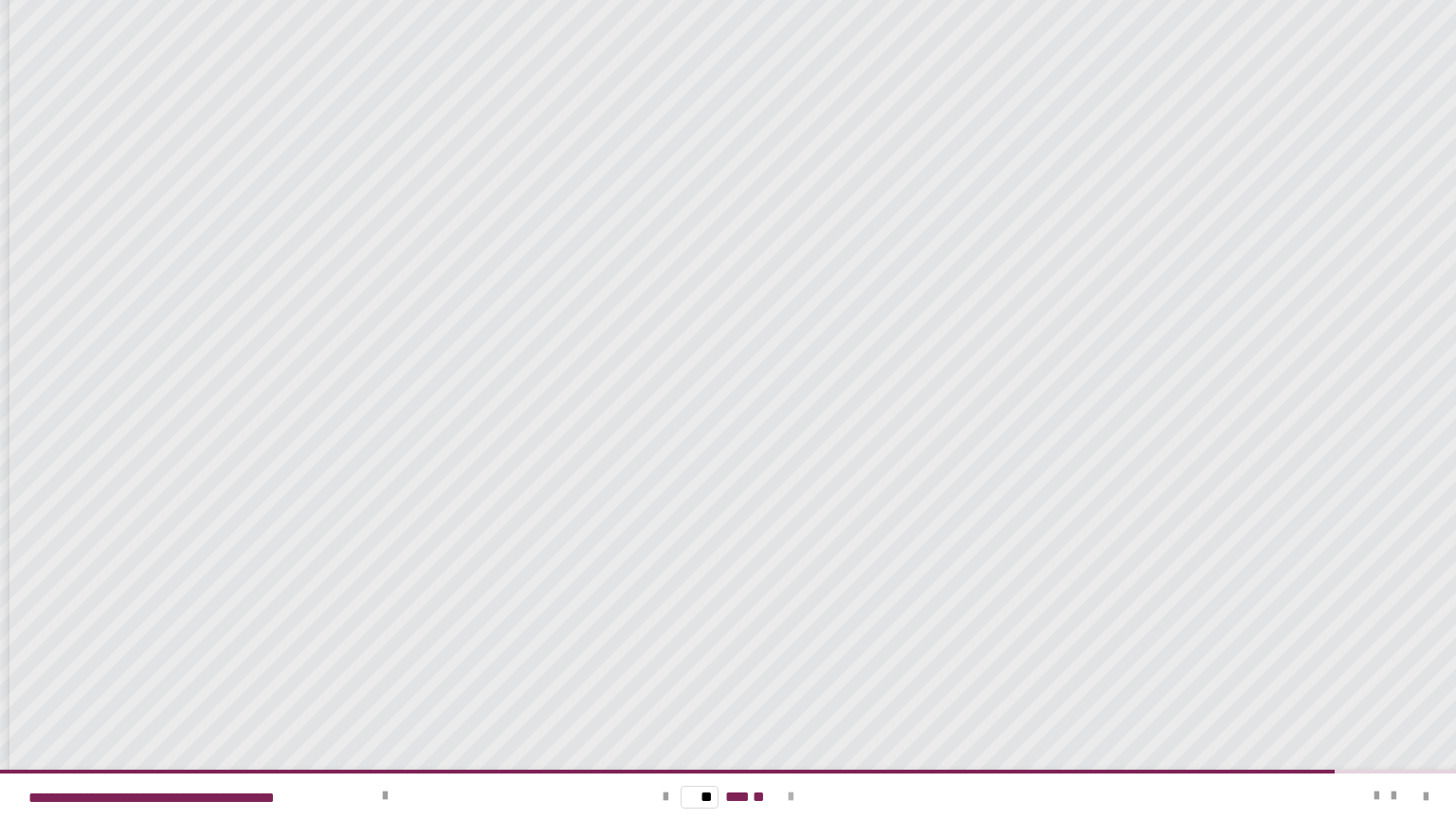 click at bounding box center (791, 797) 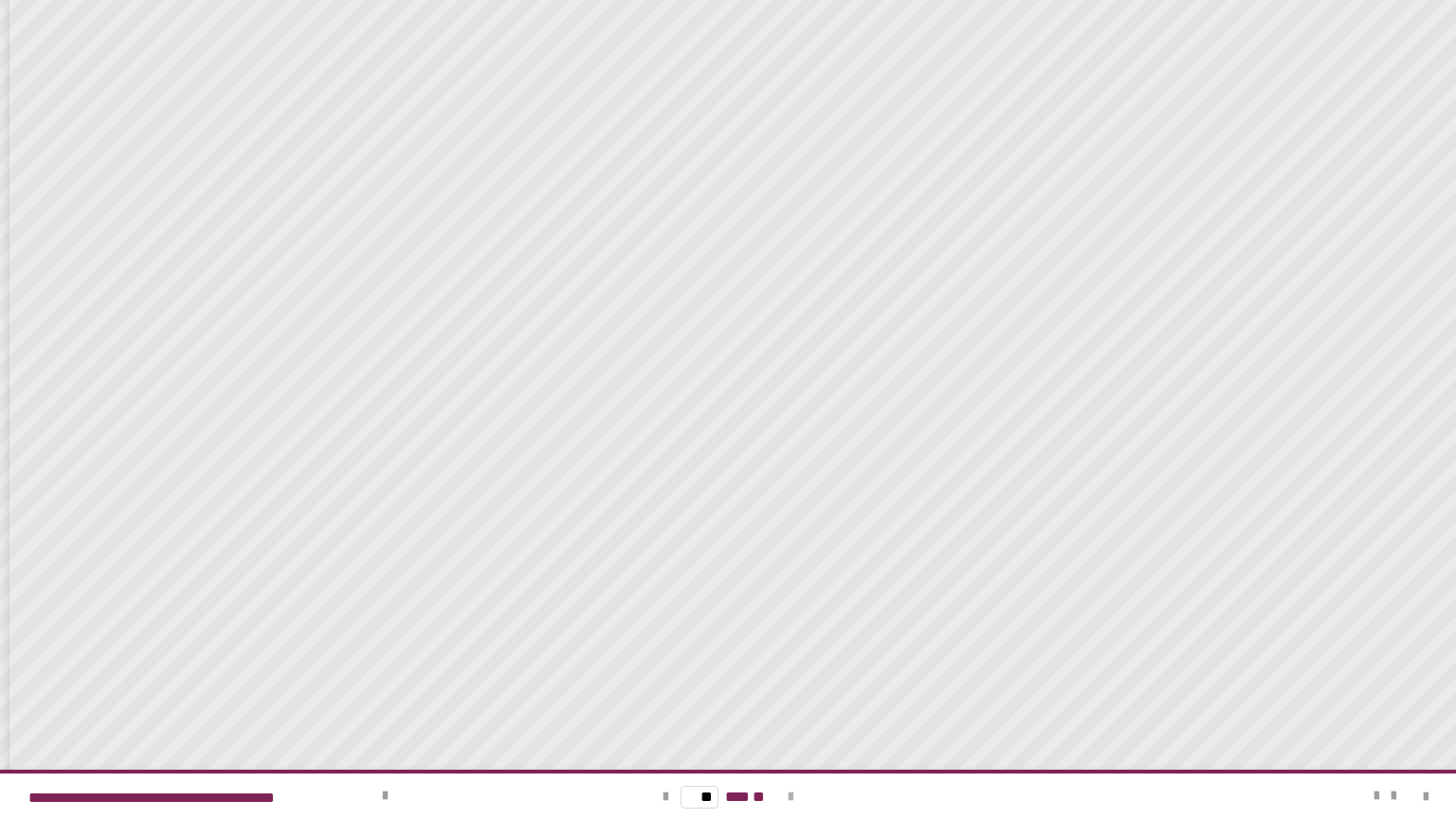 scroll, scrollTop: 0, scrollLeft: 0, axis: both 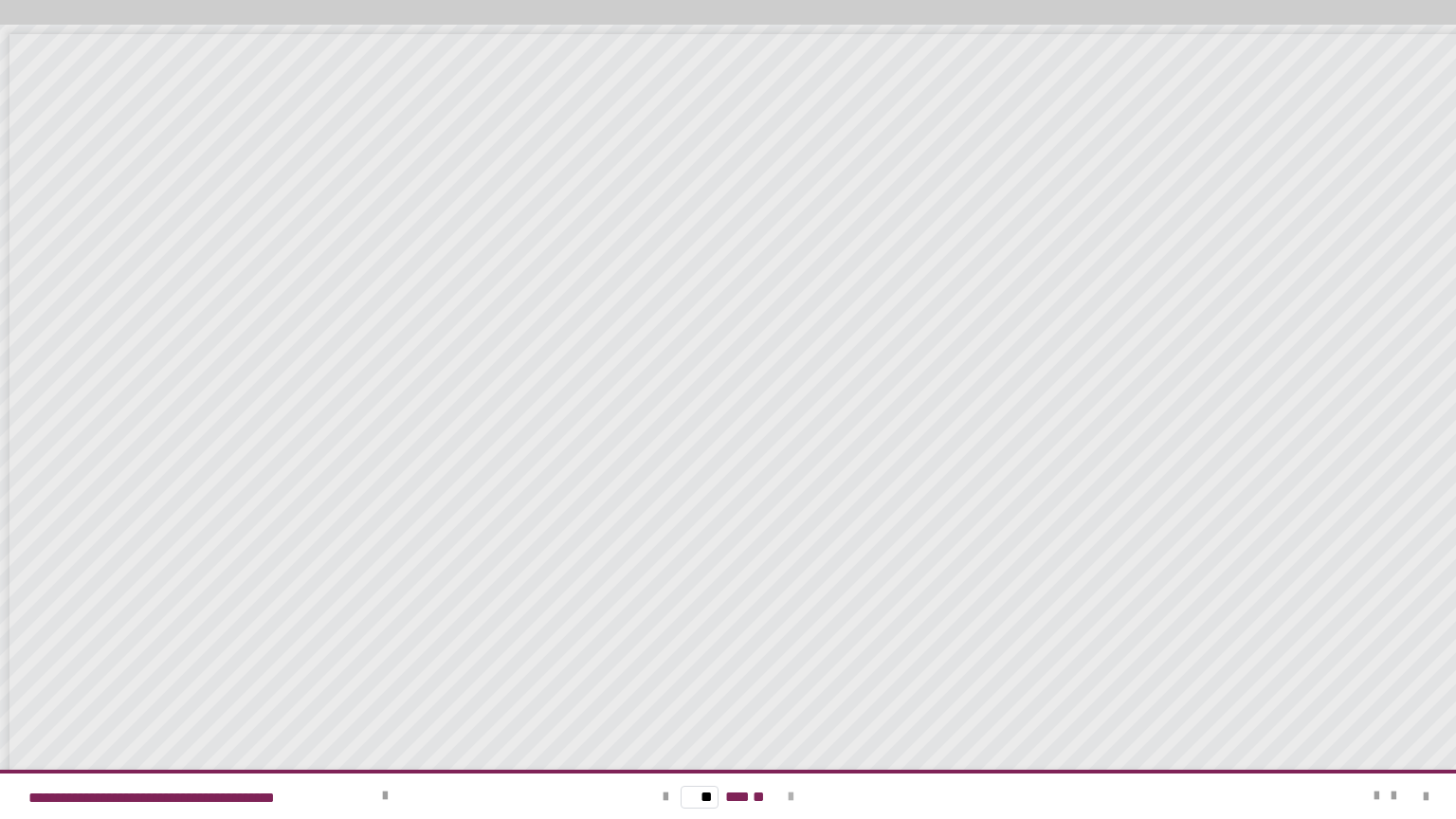 click on "** *** **" at bounding box center (728, 796) 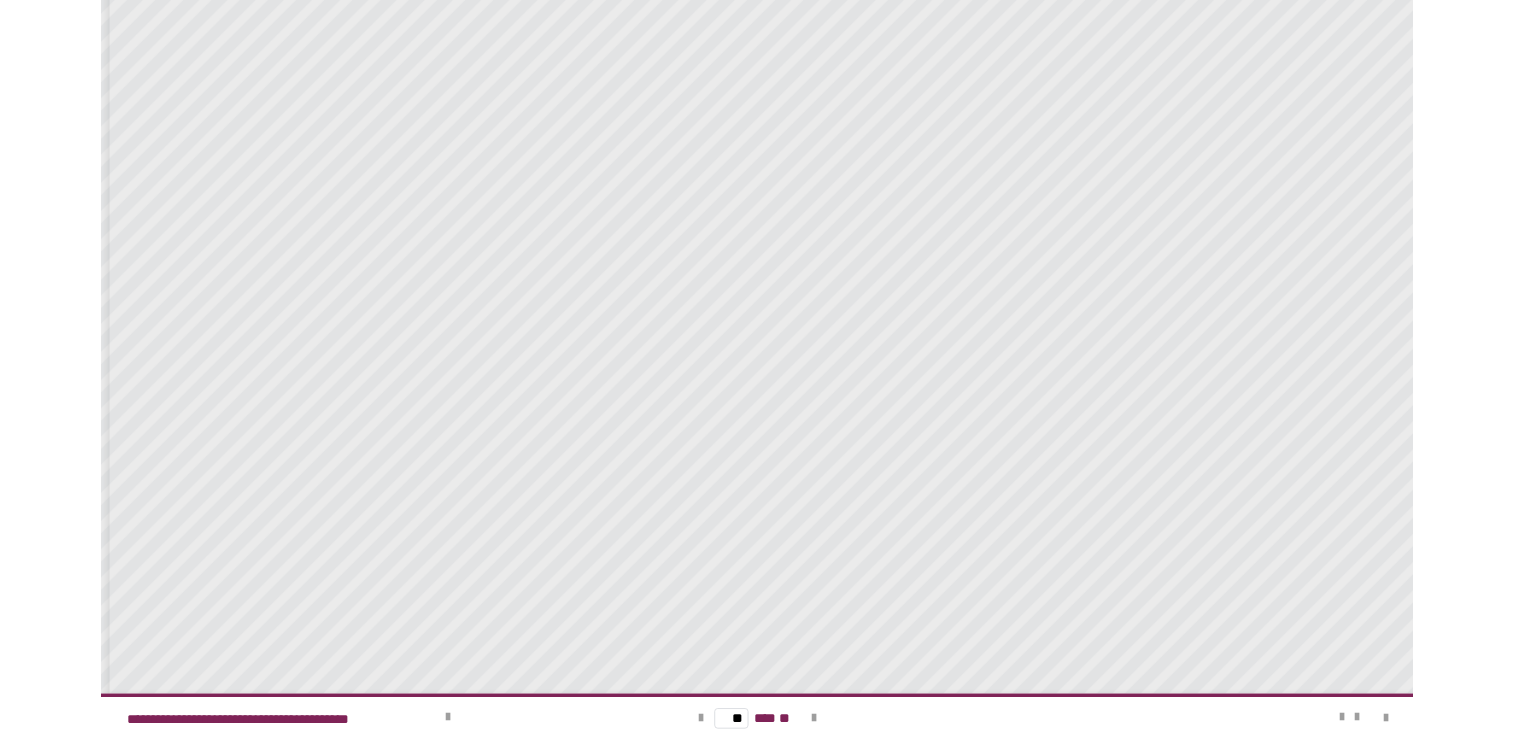 scroll, scrollTop: 0, scrollLeft: 0, axis: both 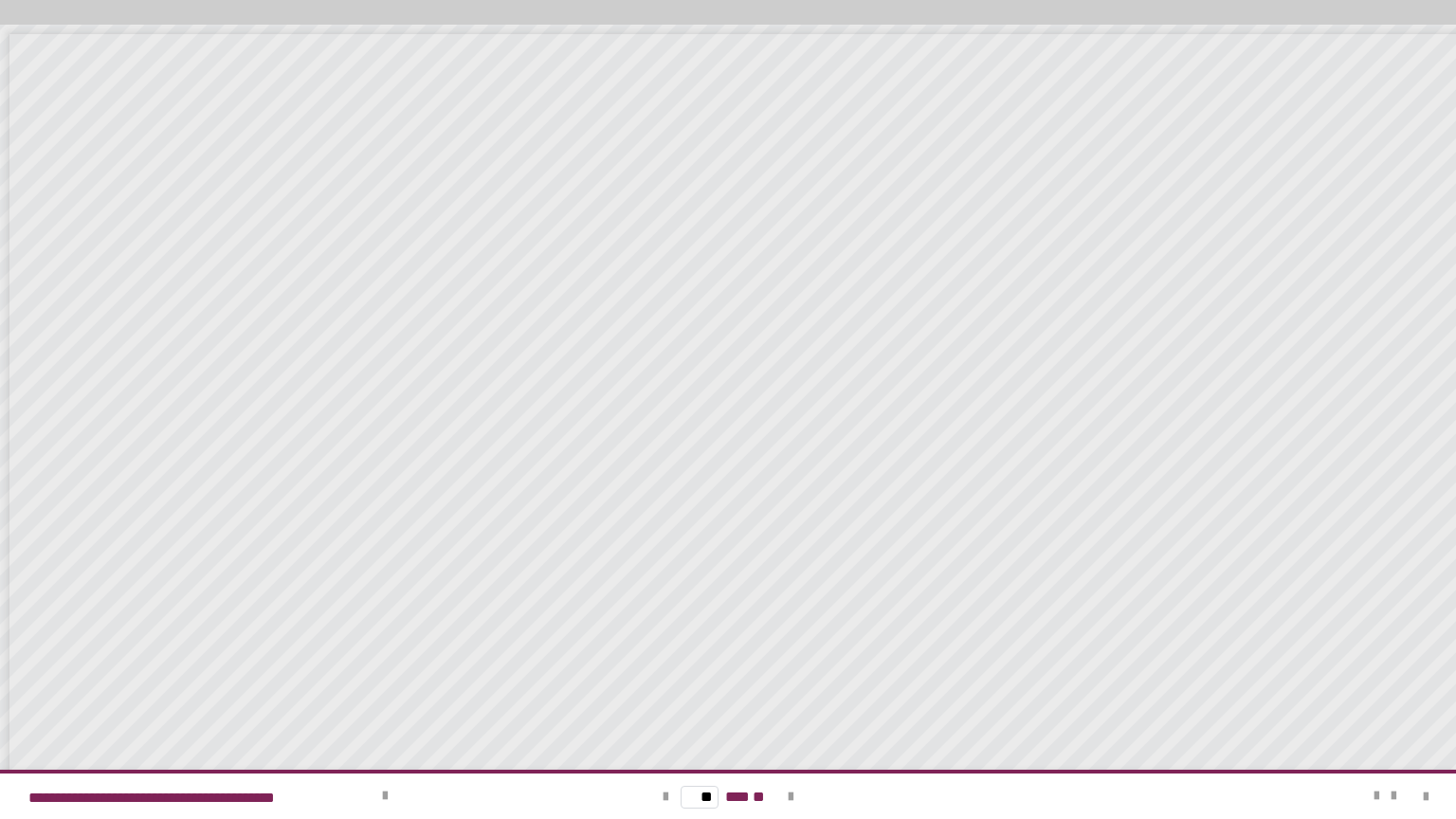 click on "**********" at bounding box center (728, 410) 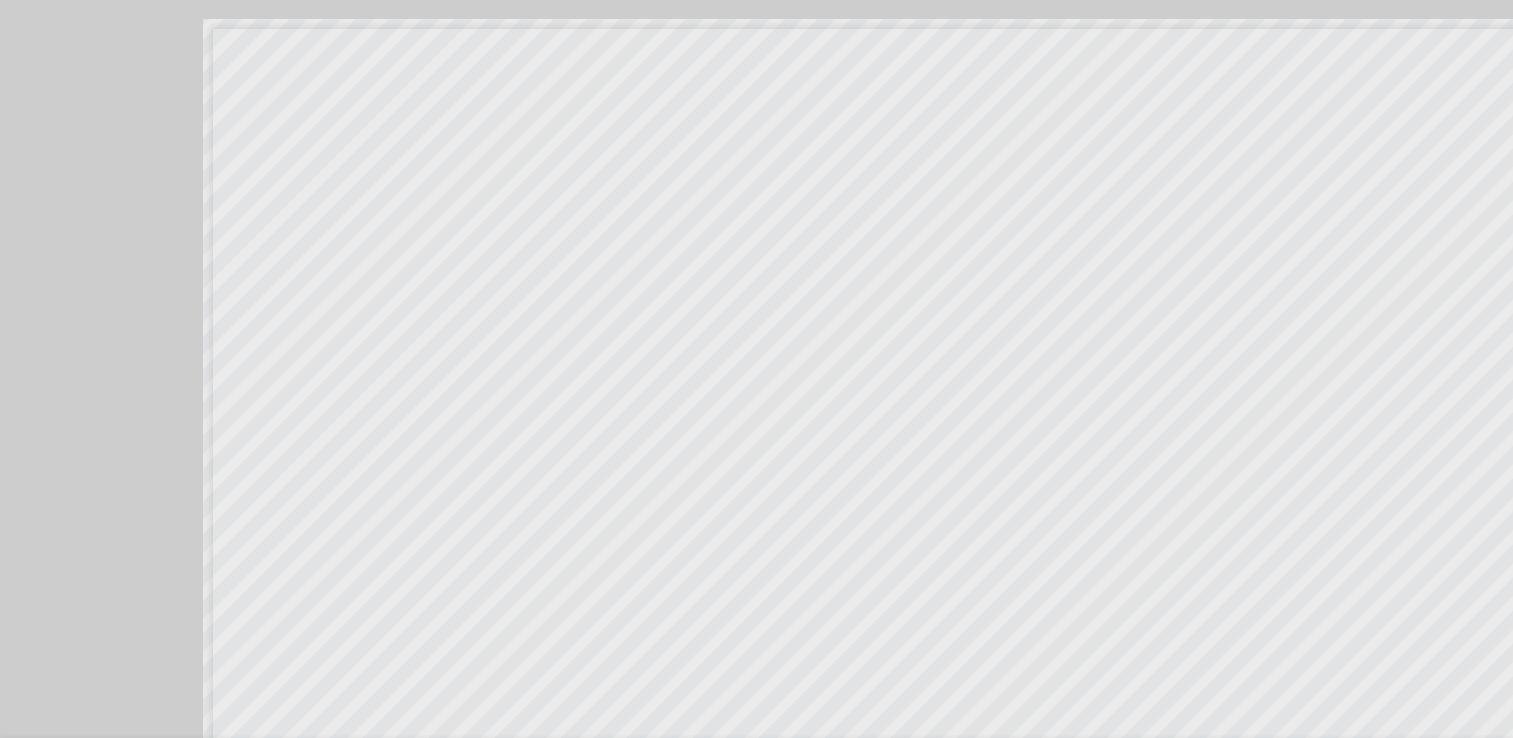 scroll, scrollTop: 3694, scrollLeft: 0, axis: vertical 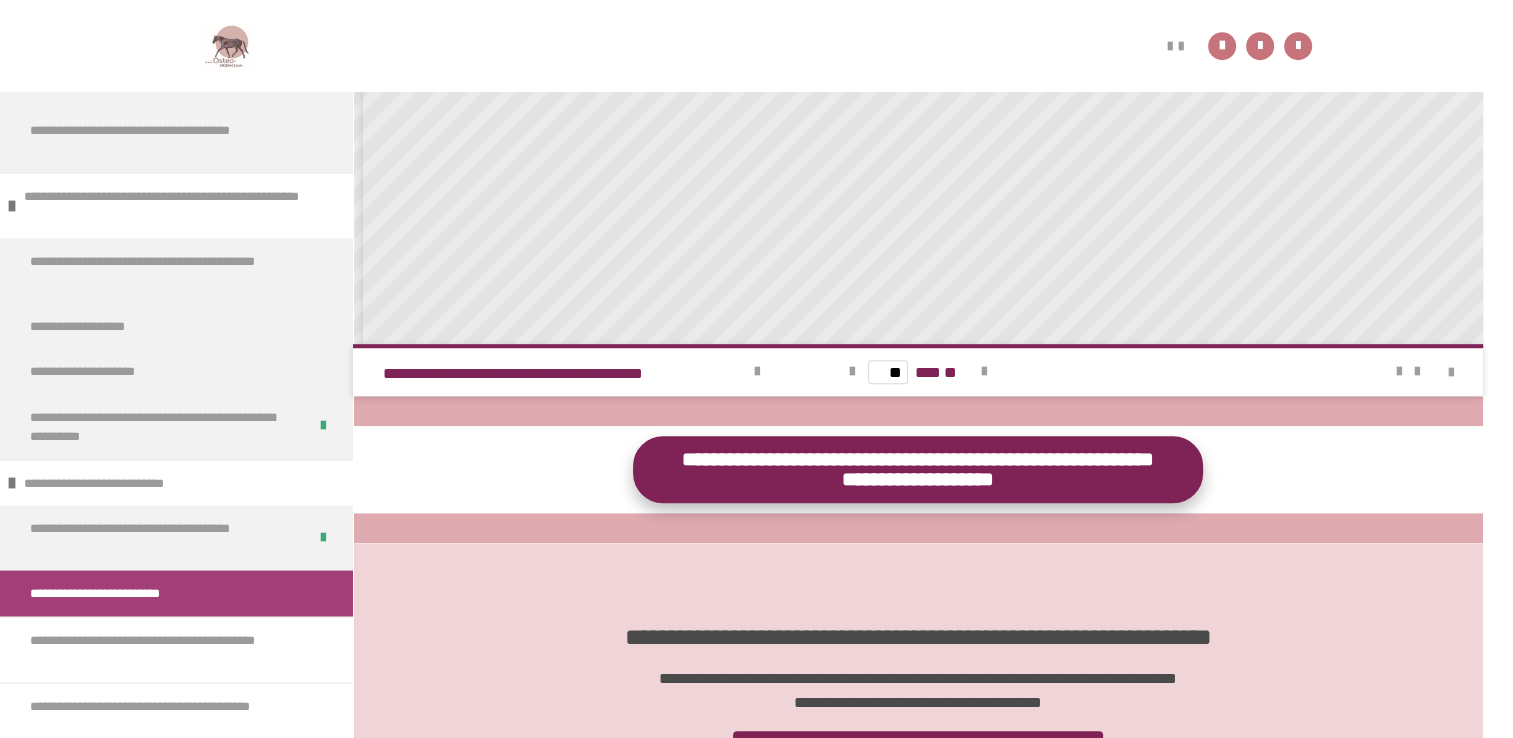 click on "**********" at bounding box center (918, 469) 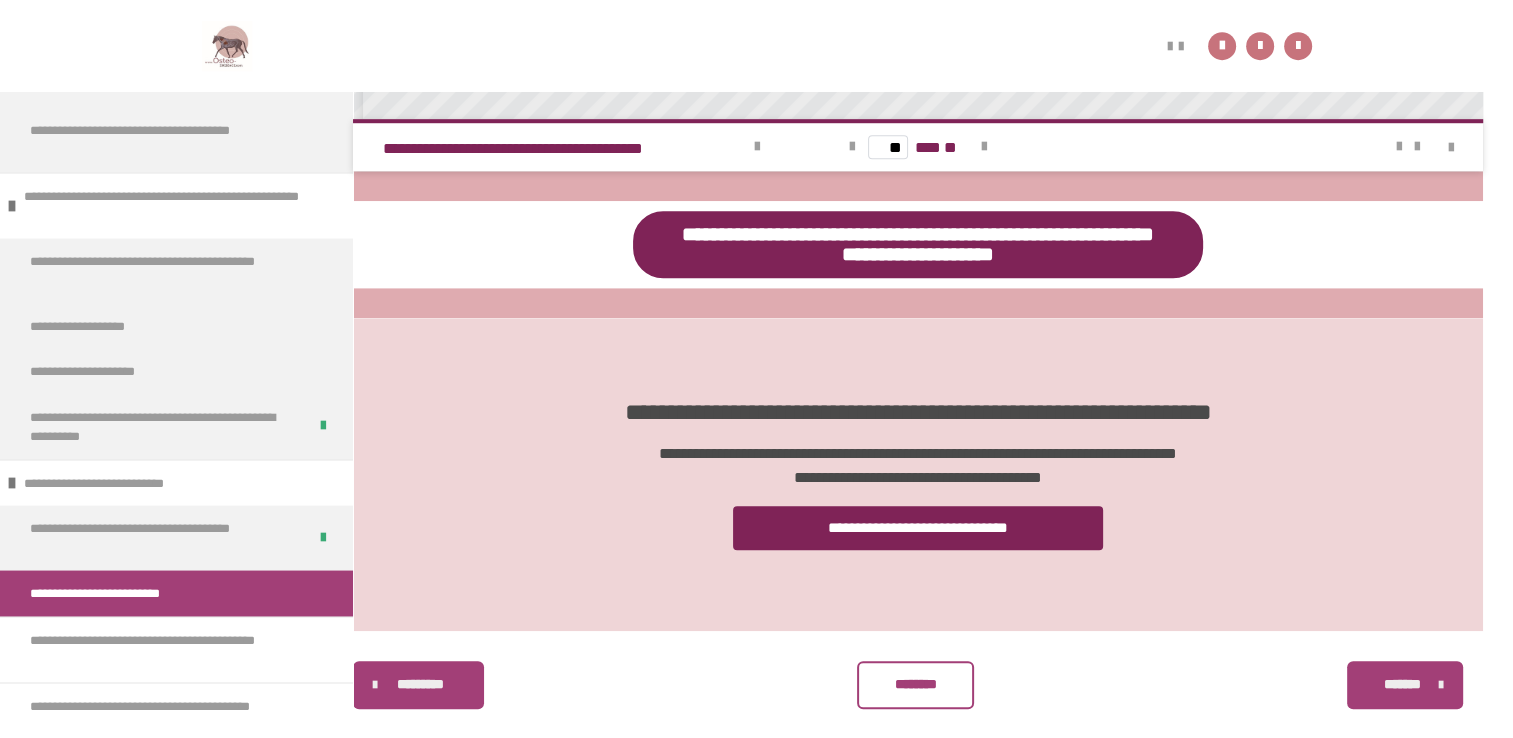 scroll, scrollTop: 1330, scrollLeft: 0, axis: vertical 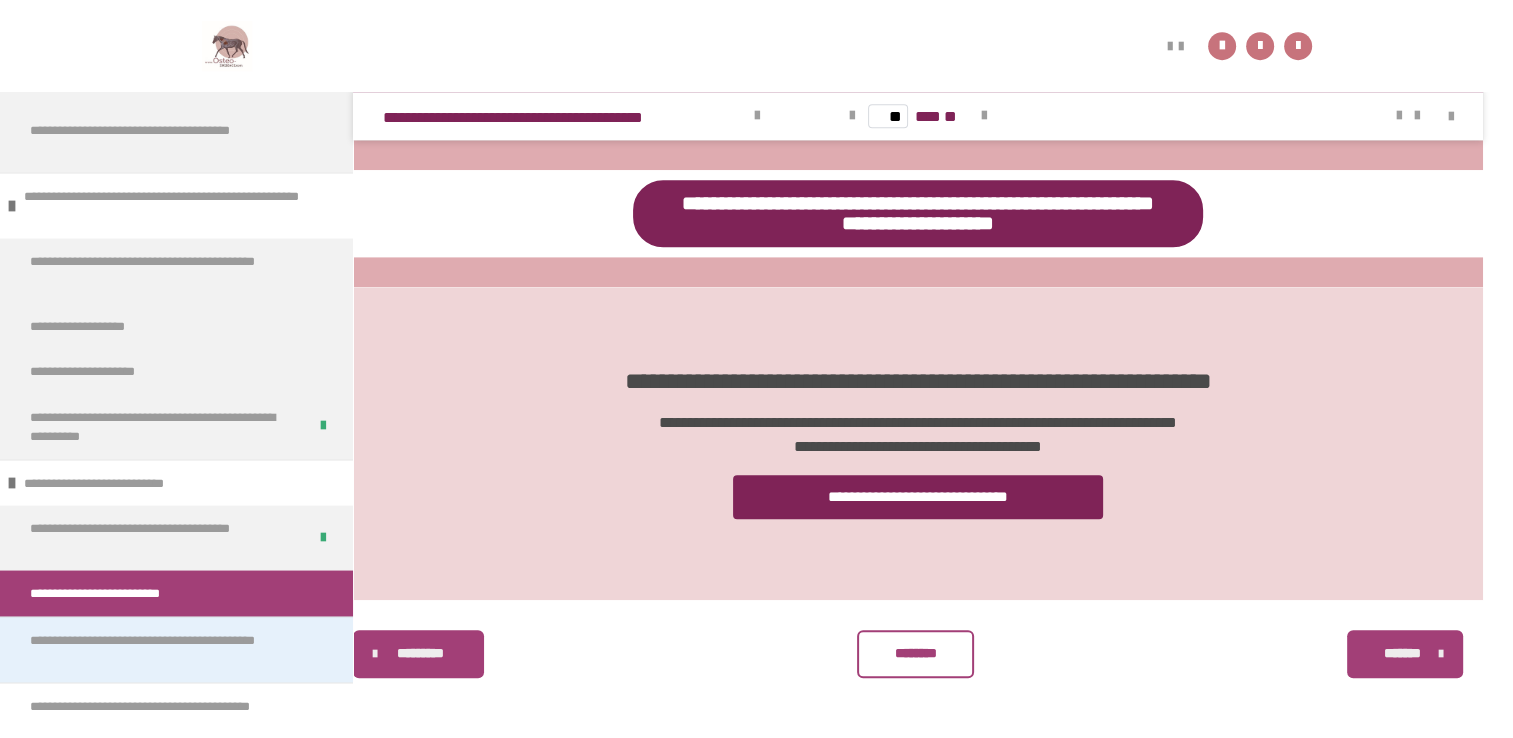 click on "**********" at bounding box center (161, 649) 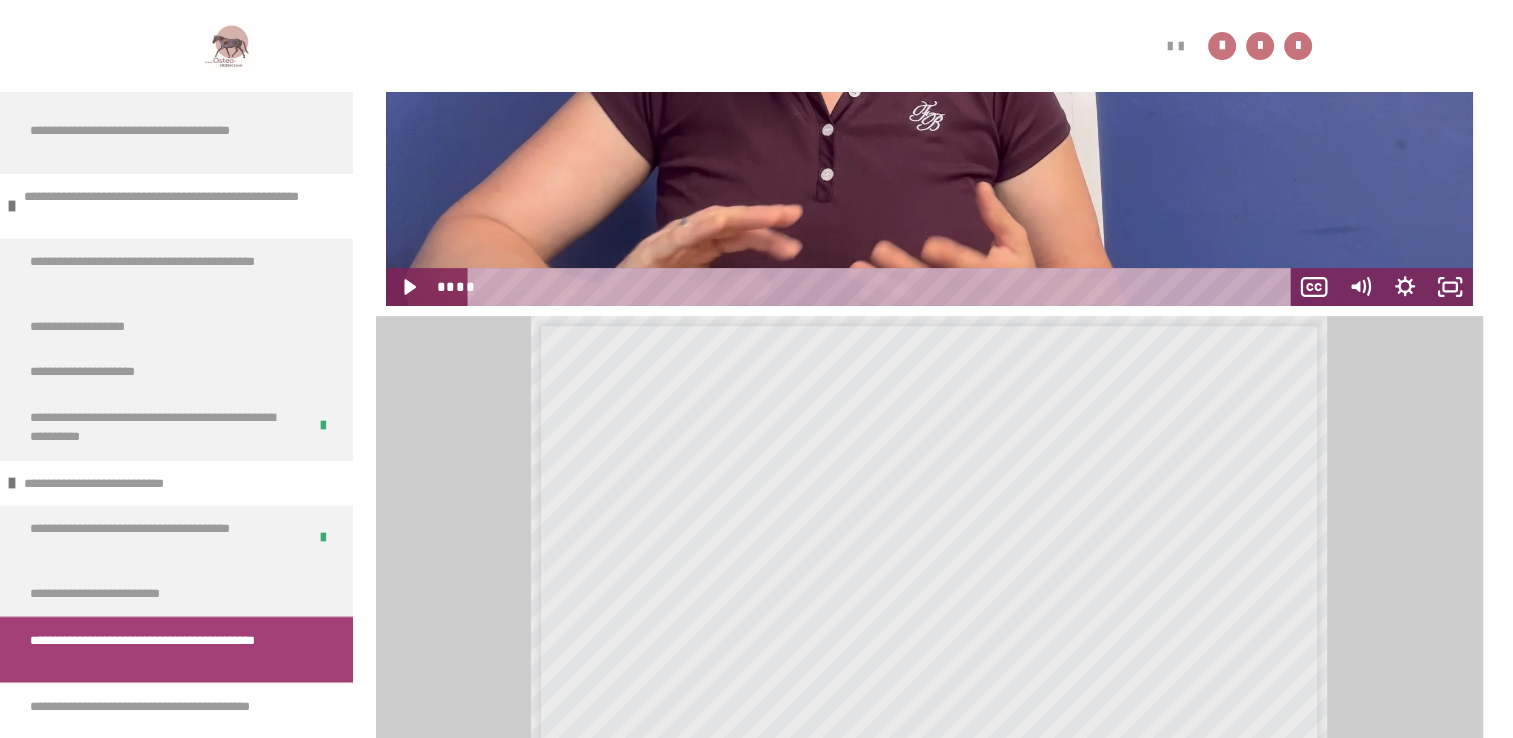 scroll, scrollTop: 841, scrollLeft: 0, axis: vertical 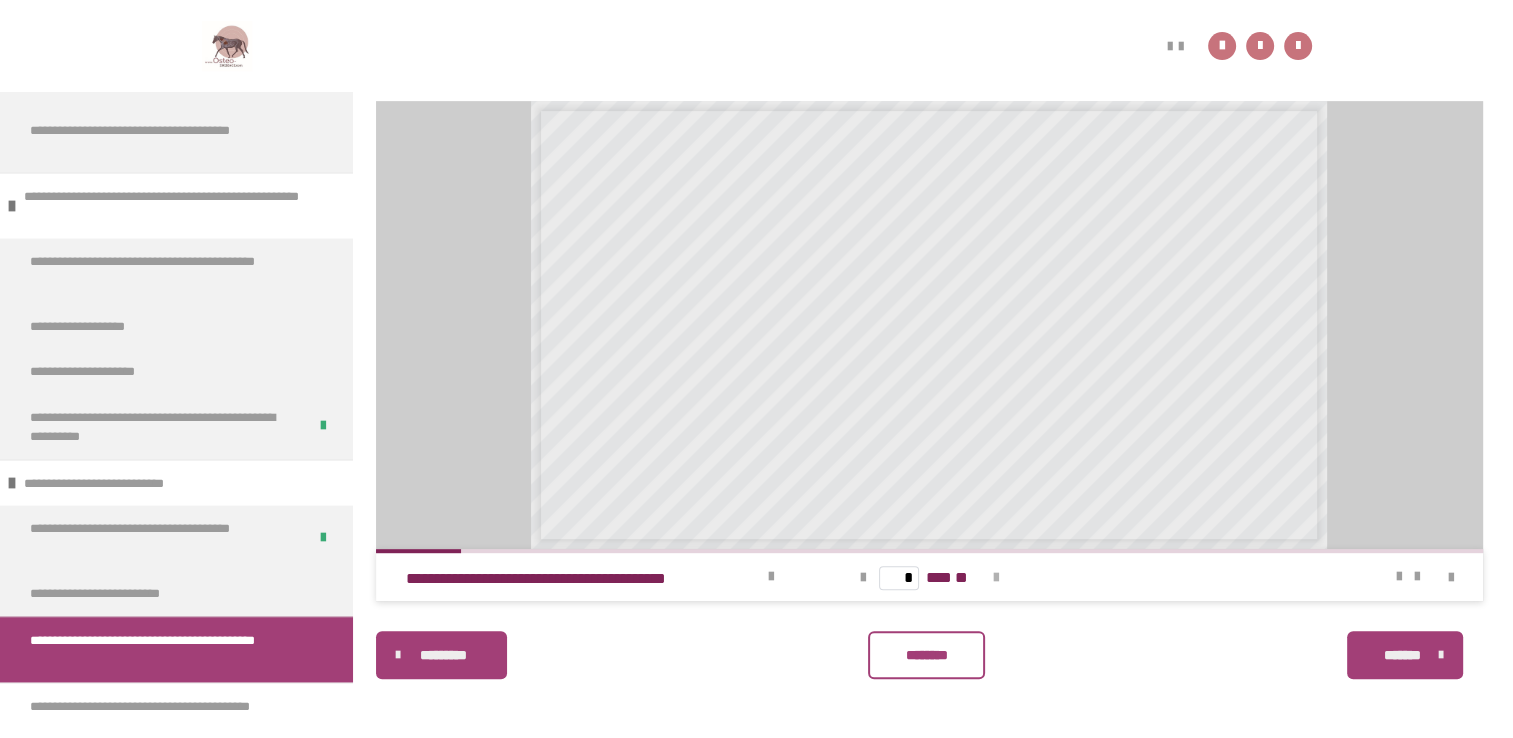 click at bounding box center (996, 578) 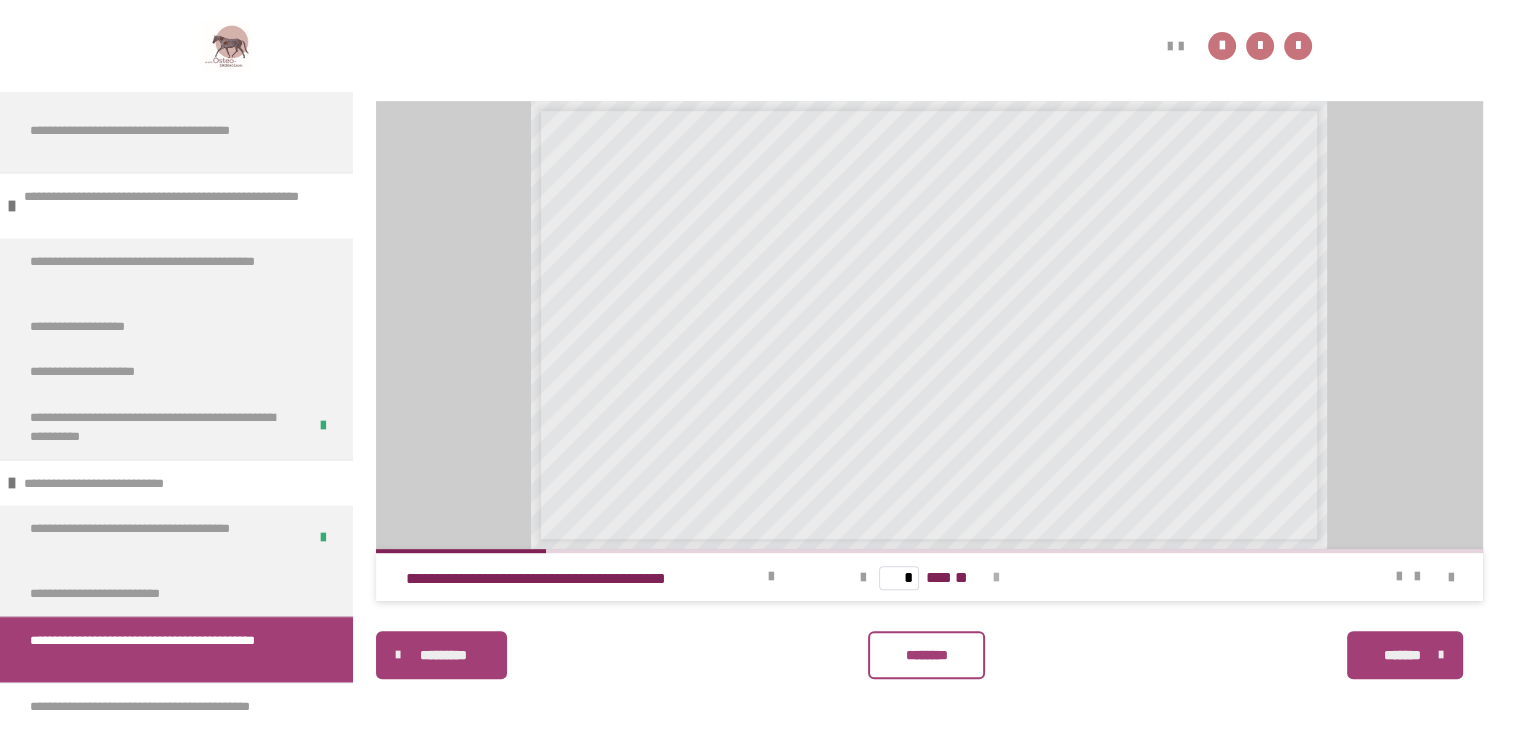 click at bounding box center (996, 578) 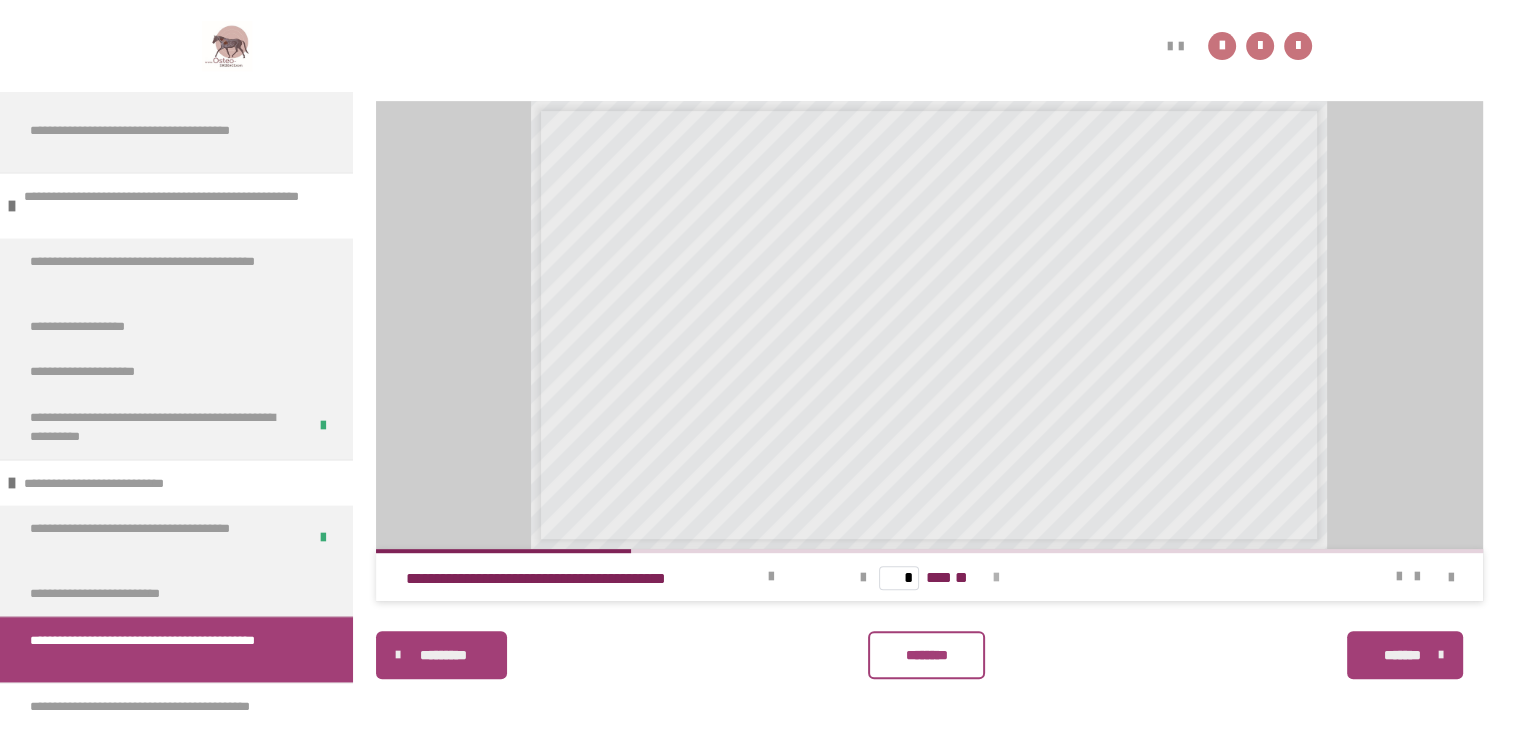 click at bounding box center (996, 578) 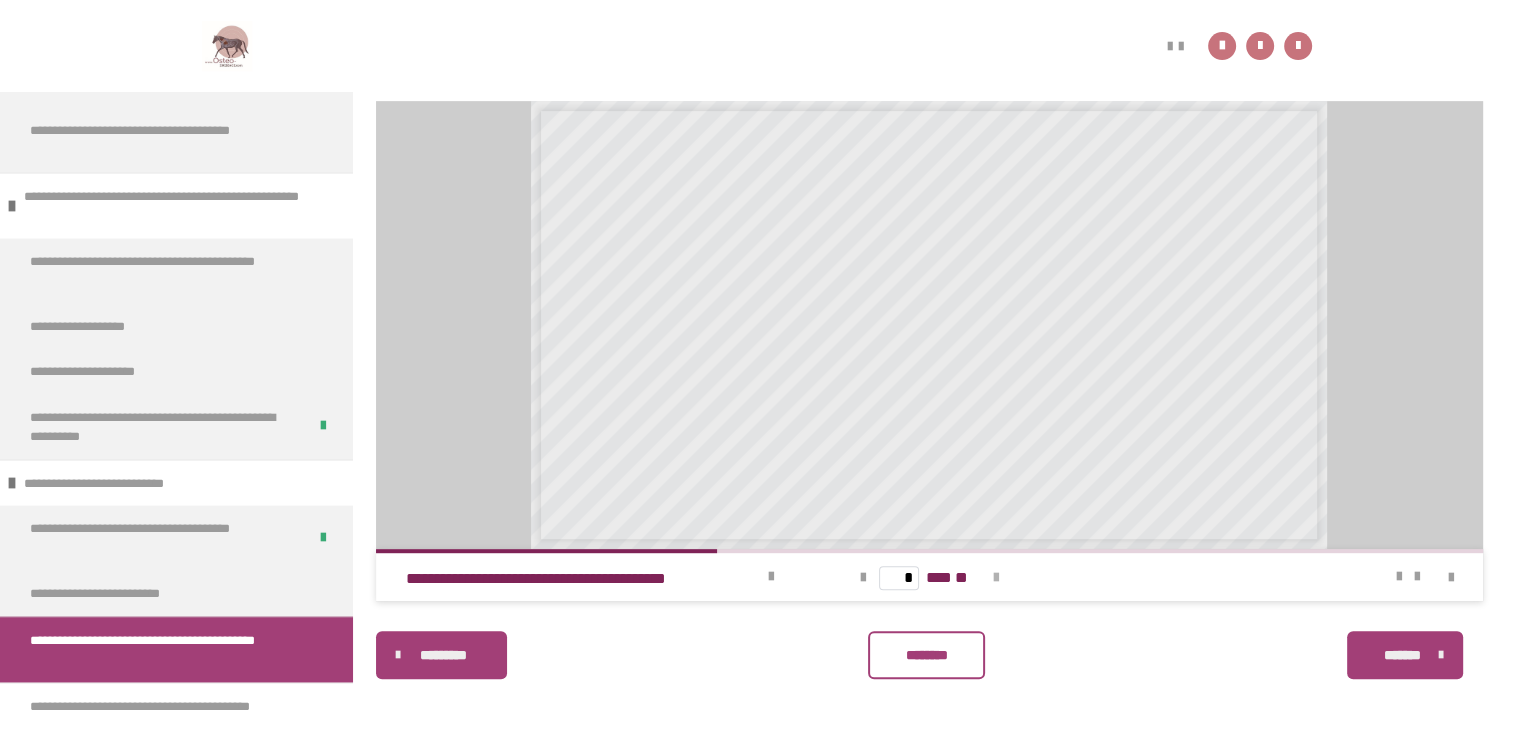 click at bounding box center [996, 578] 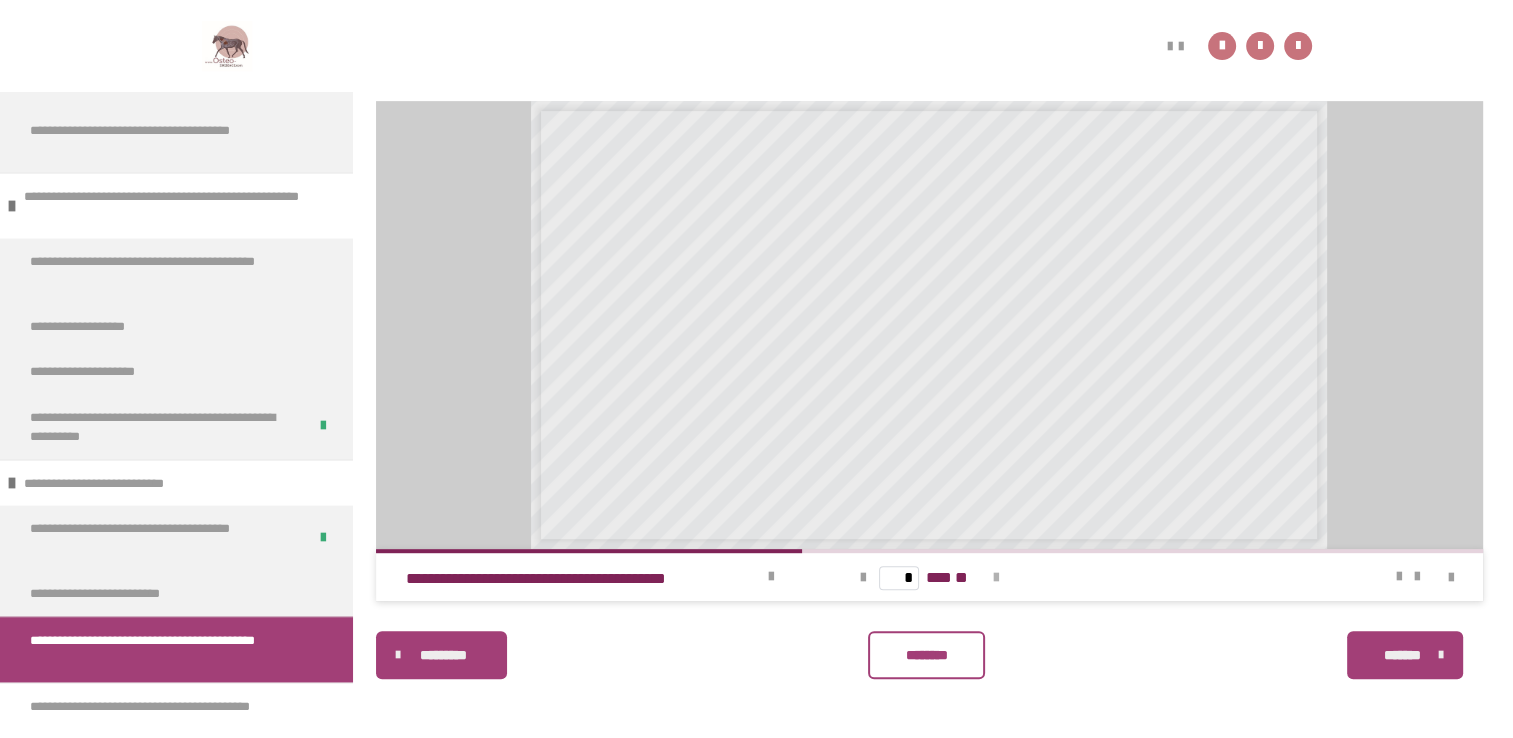 click at bounding box center (996, 578) 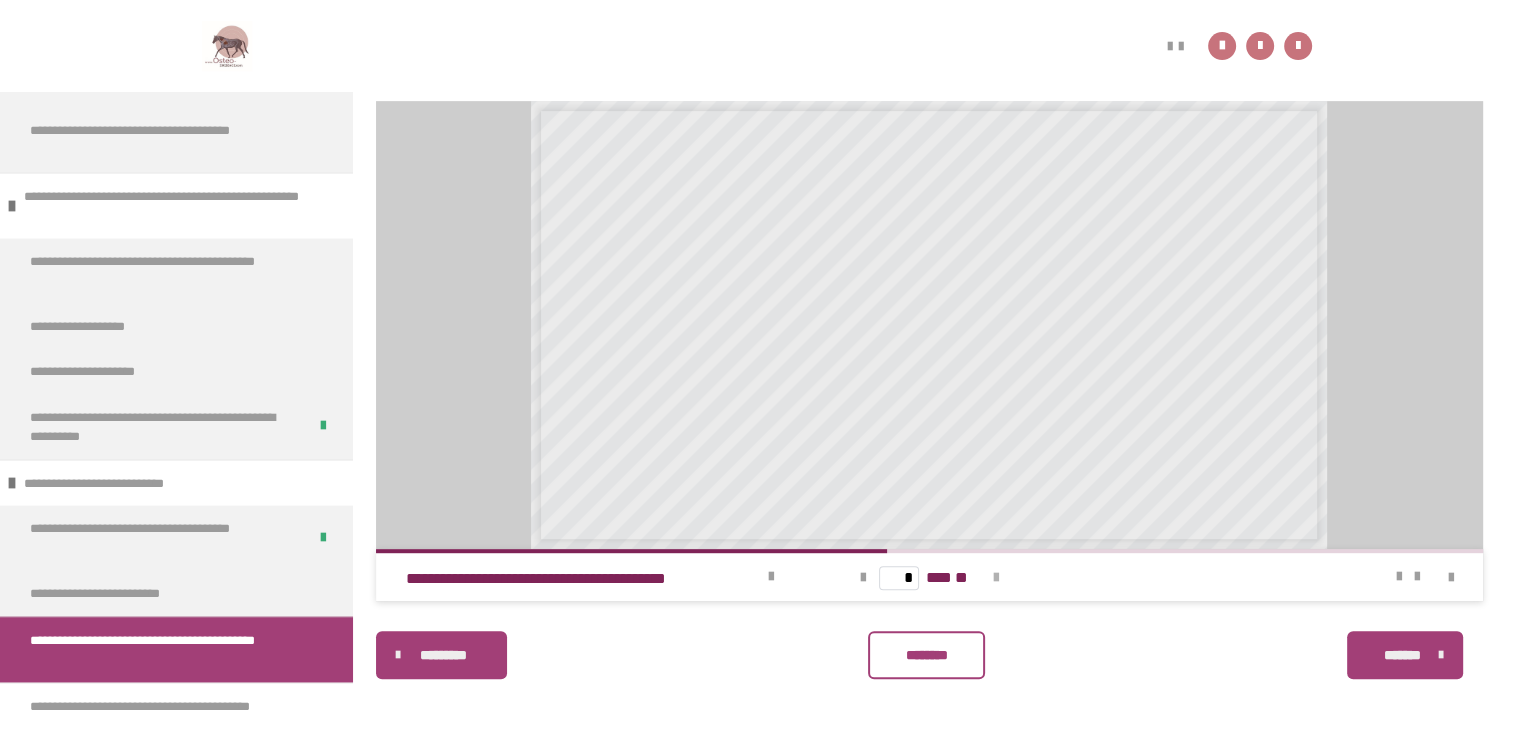 click at bounding box center (996, 578) 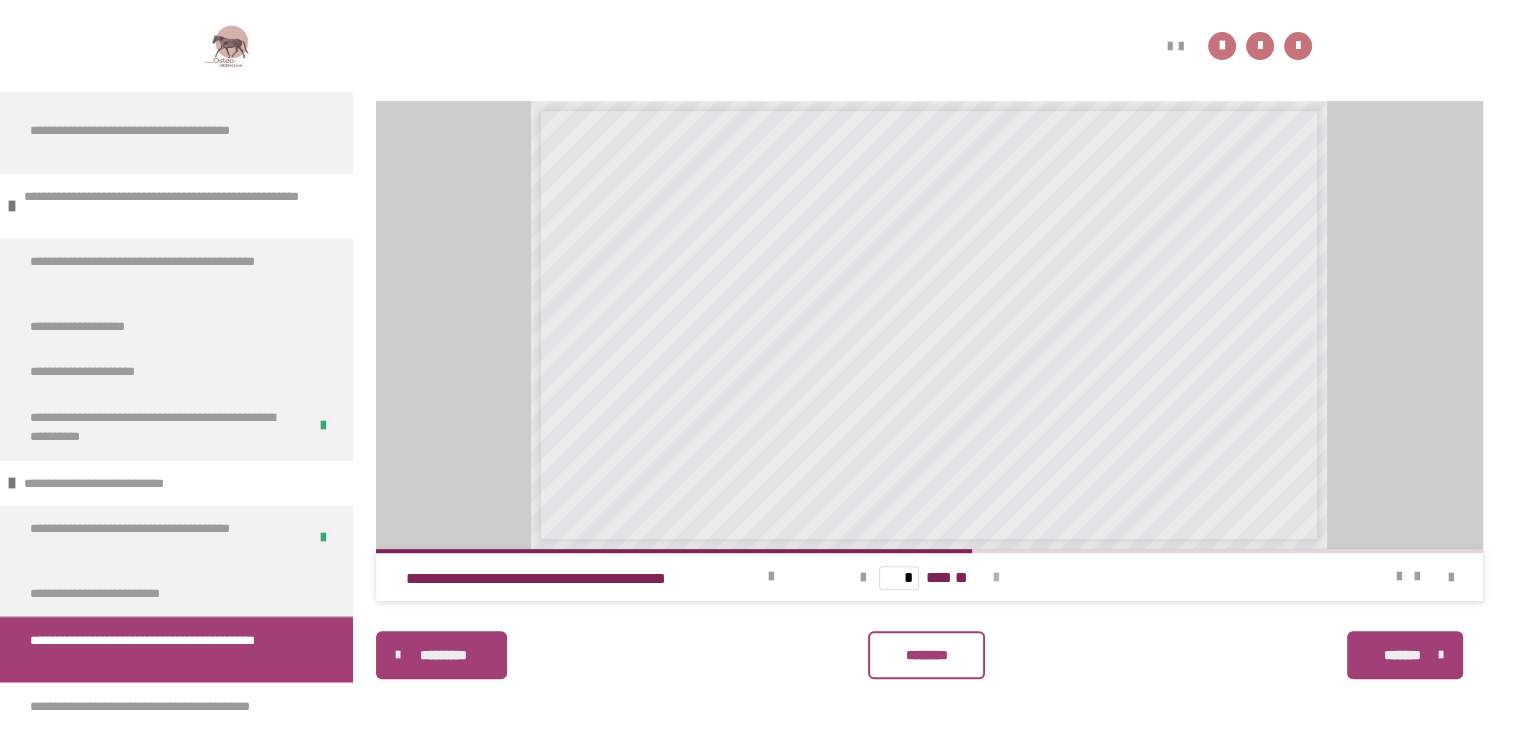 click at bounding box center (996, 578) 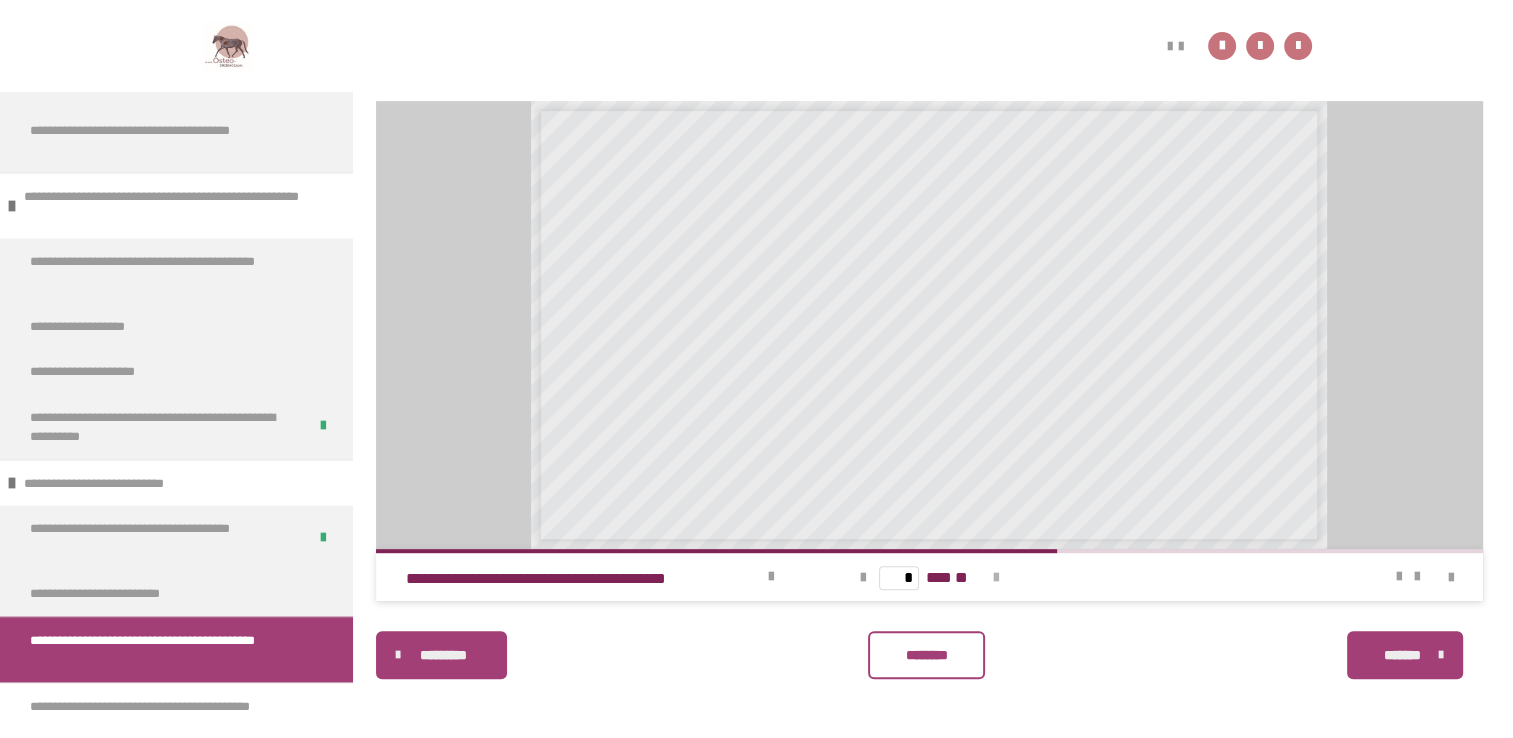 click at bounding box center (996, 578) 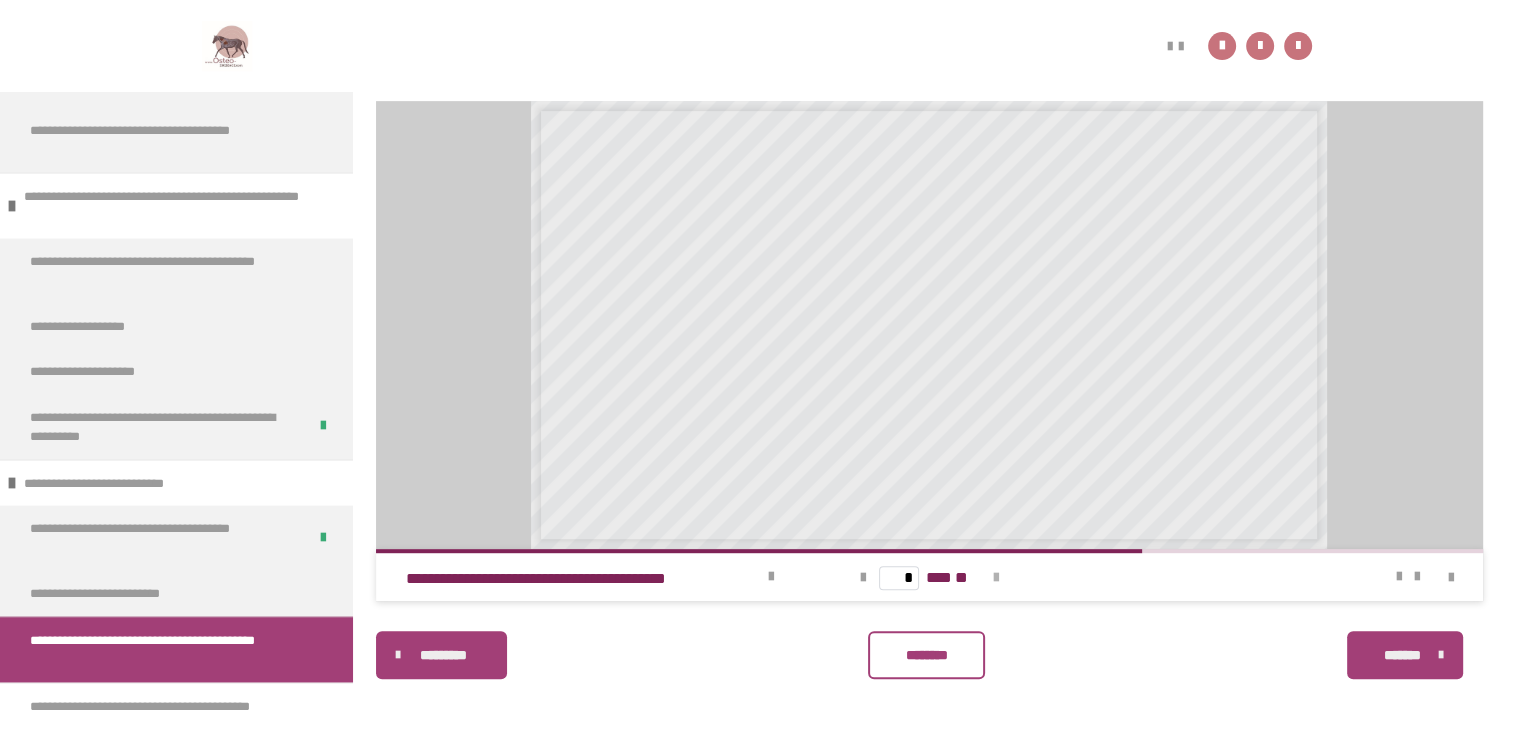 click at bounding box center [996, 578] 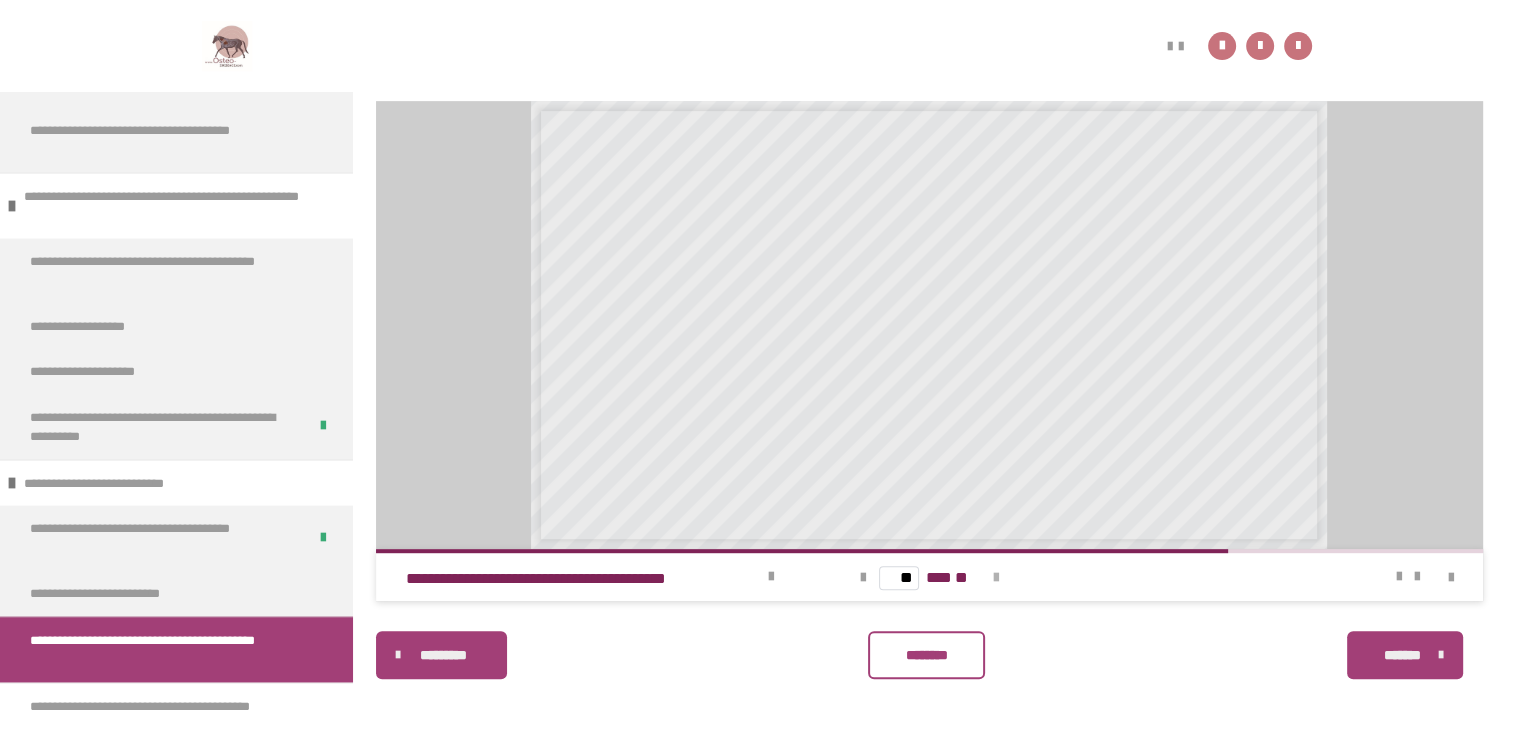 click at bounding box center (996, 578) 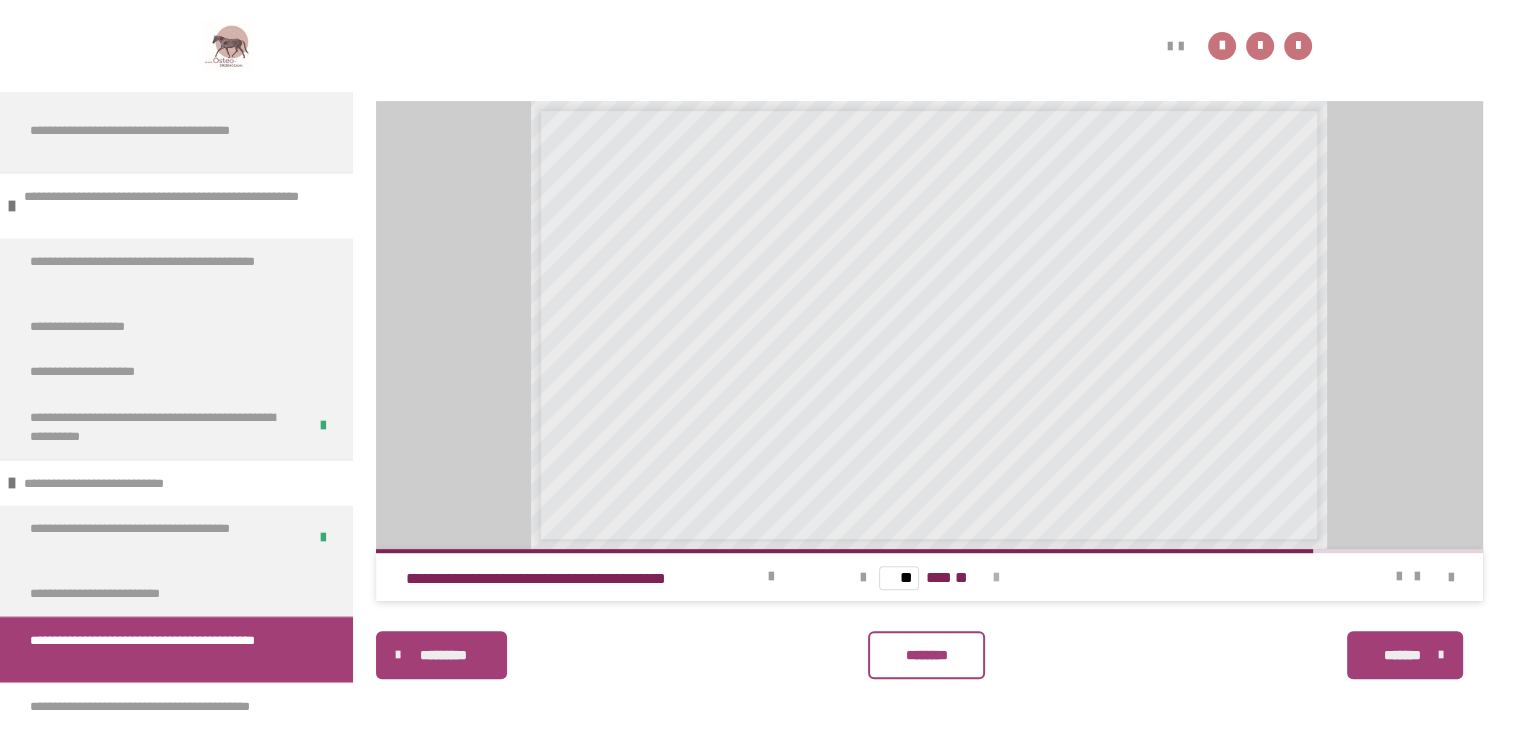 click at bounding box center [996, 578] 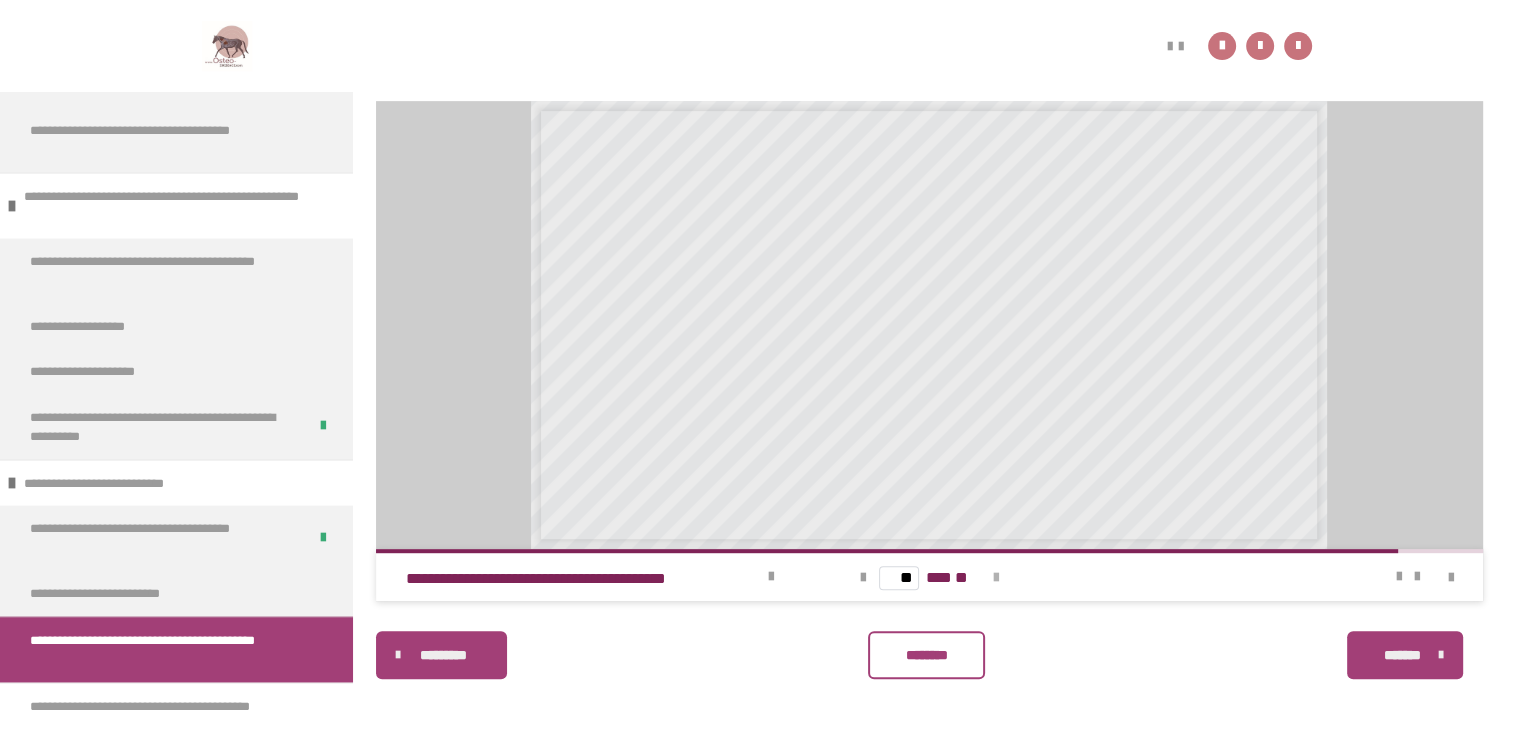 click at bounding box center (996, 578) 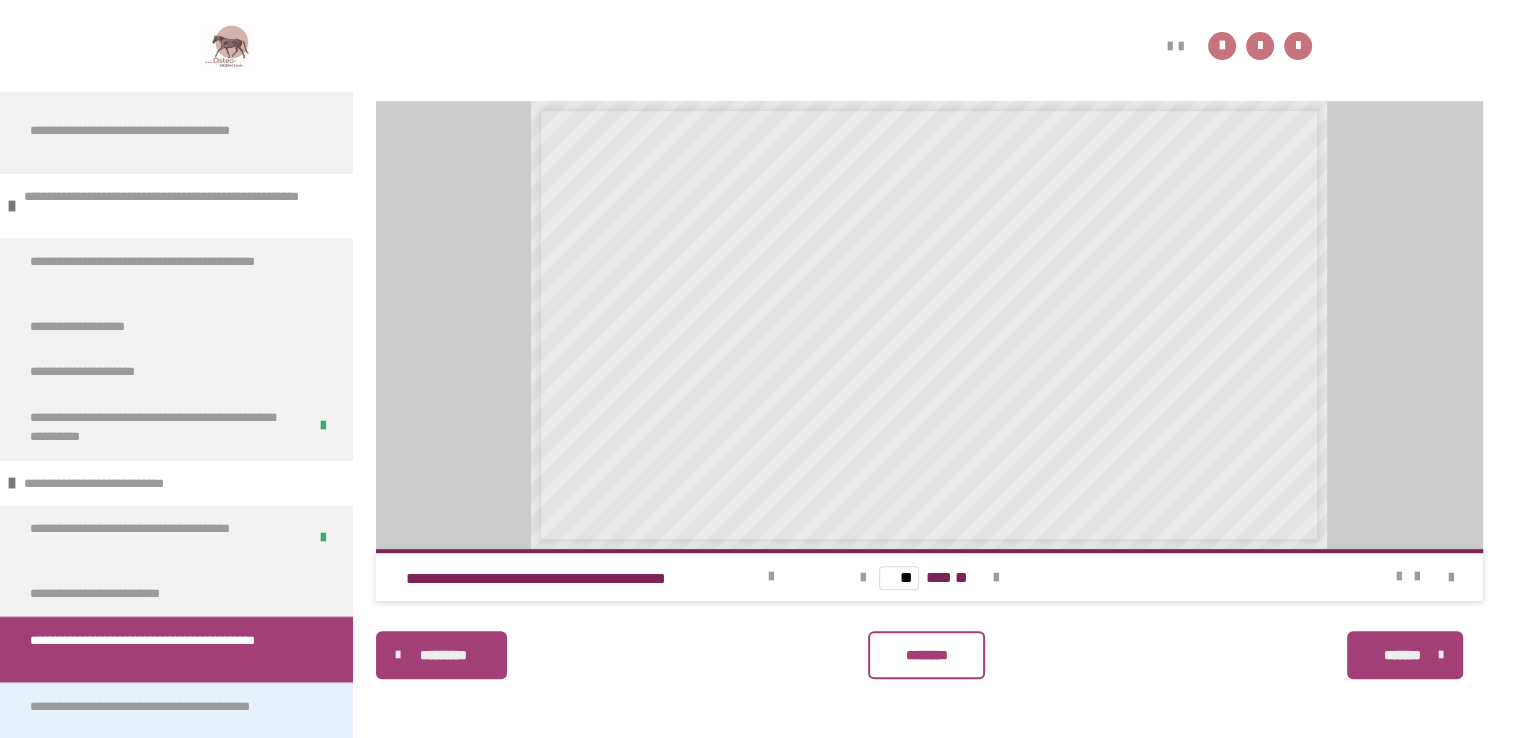 click on "**********" at bounding box center [161, 715] 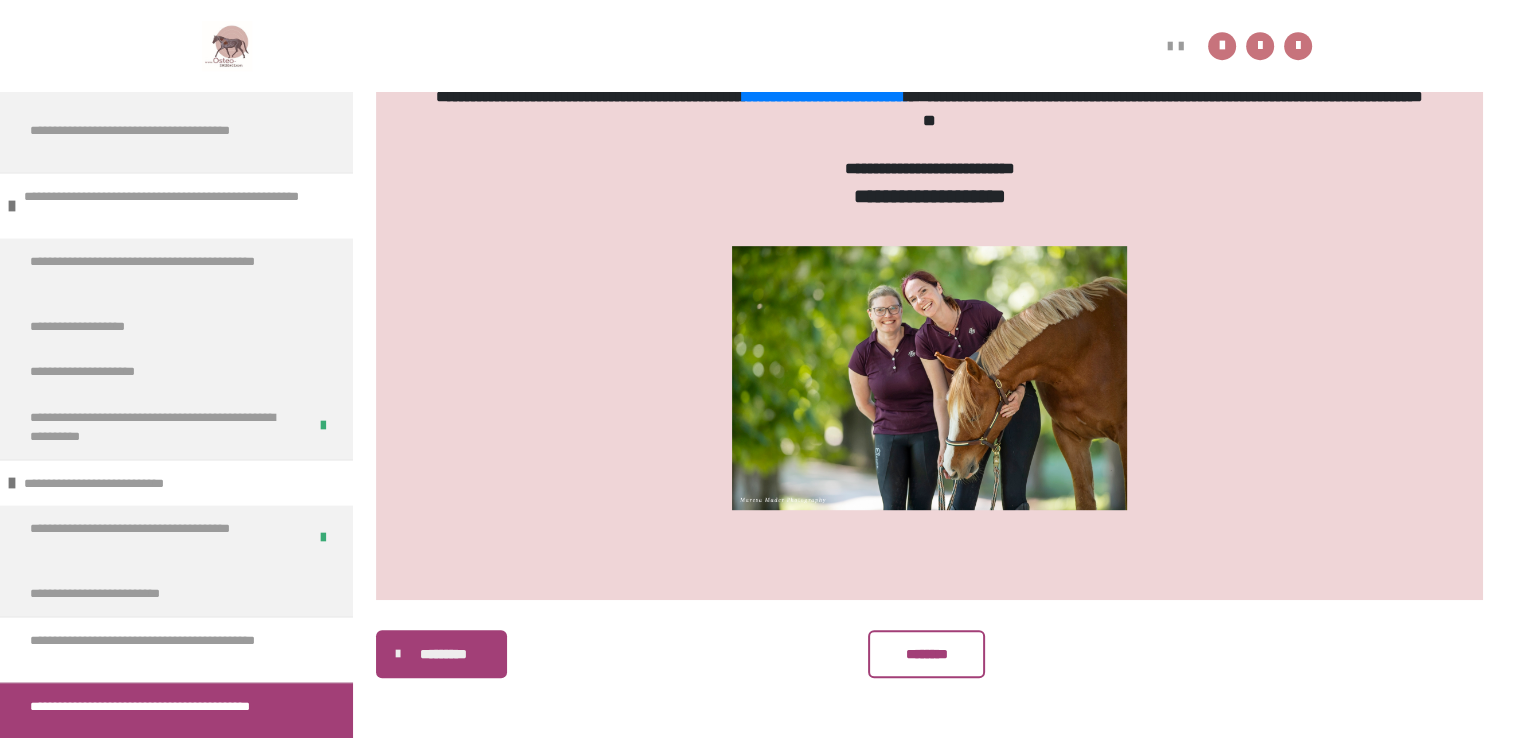 scroll, scrollTop: 708, scrollLeft: 0, axis: vertical 